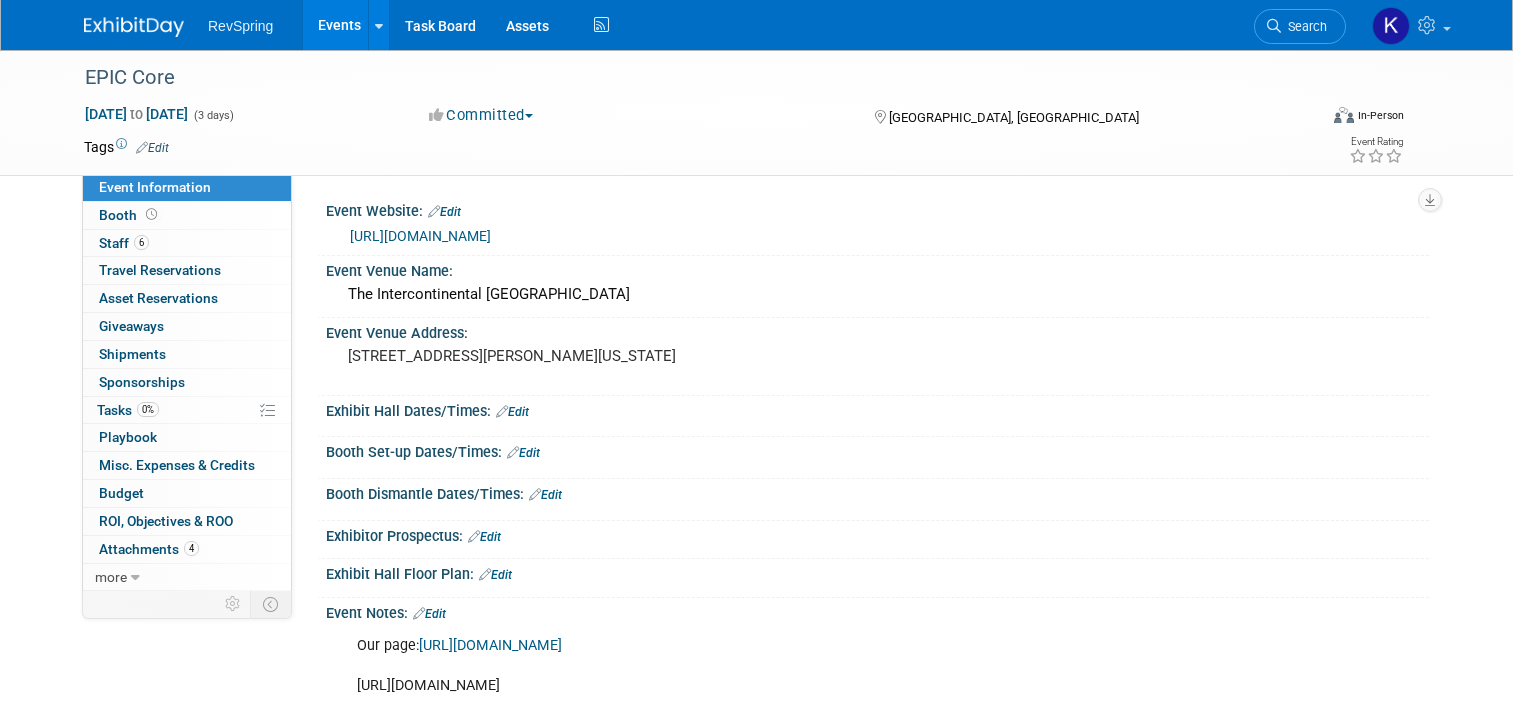 scroll, scrollTop: 268, scrollLeft: 0, axis: vertical 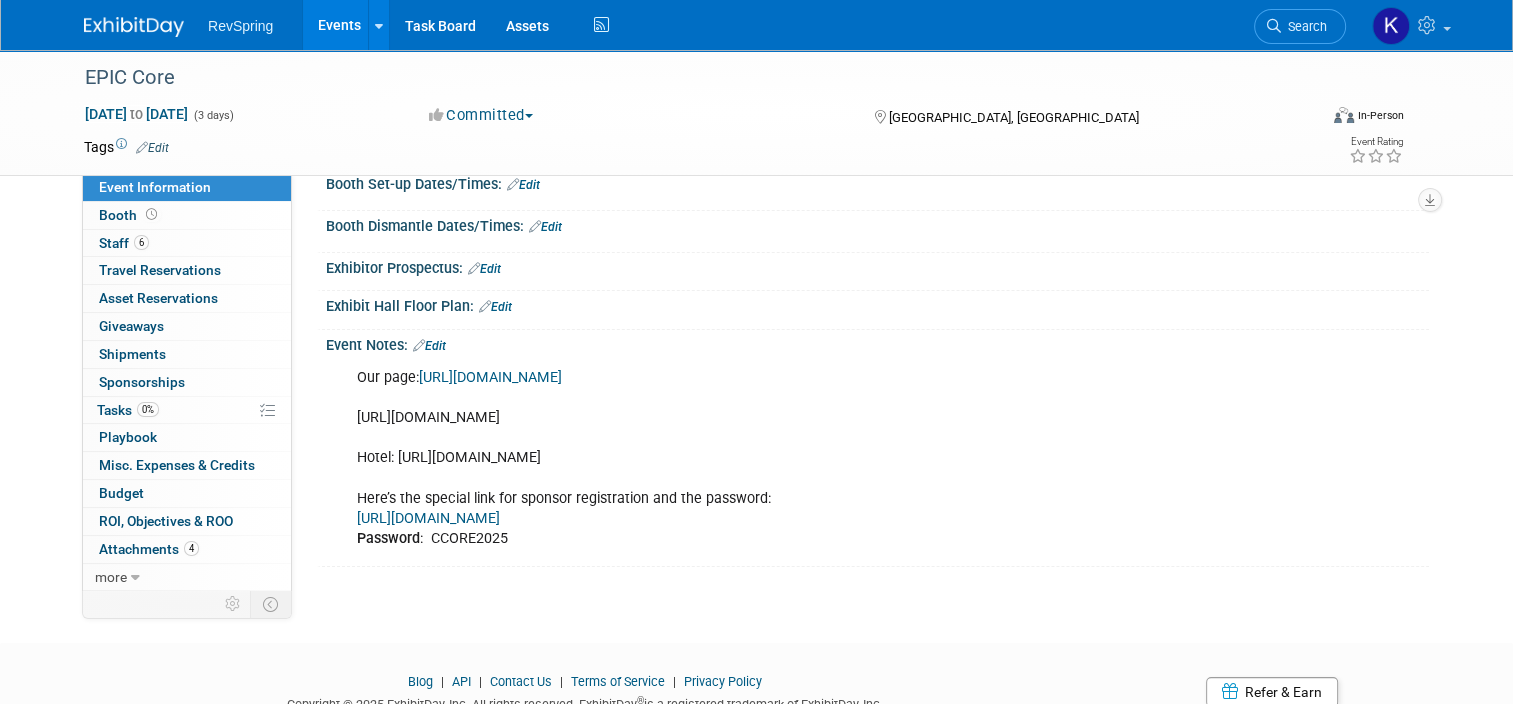 click on "Events" at bounding box center (339, 25) 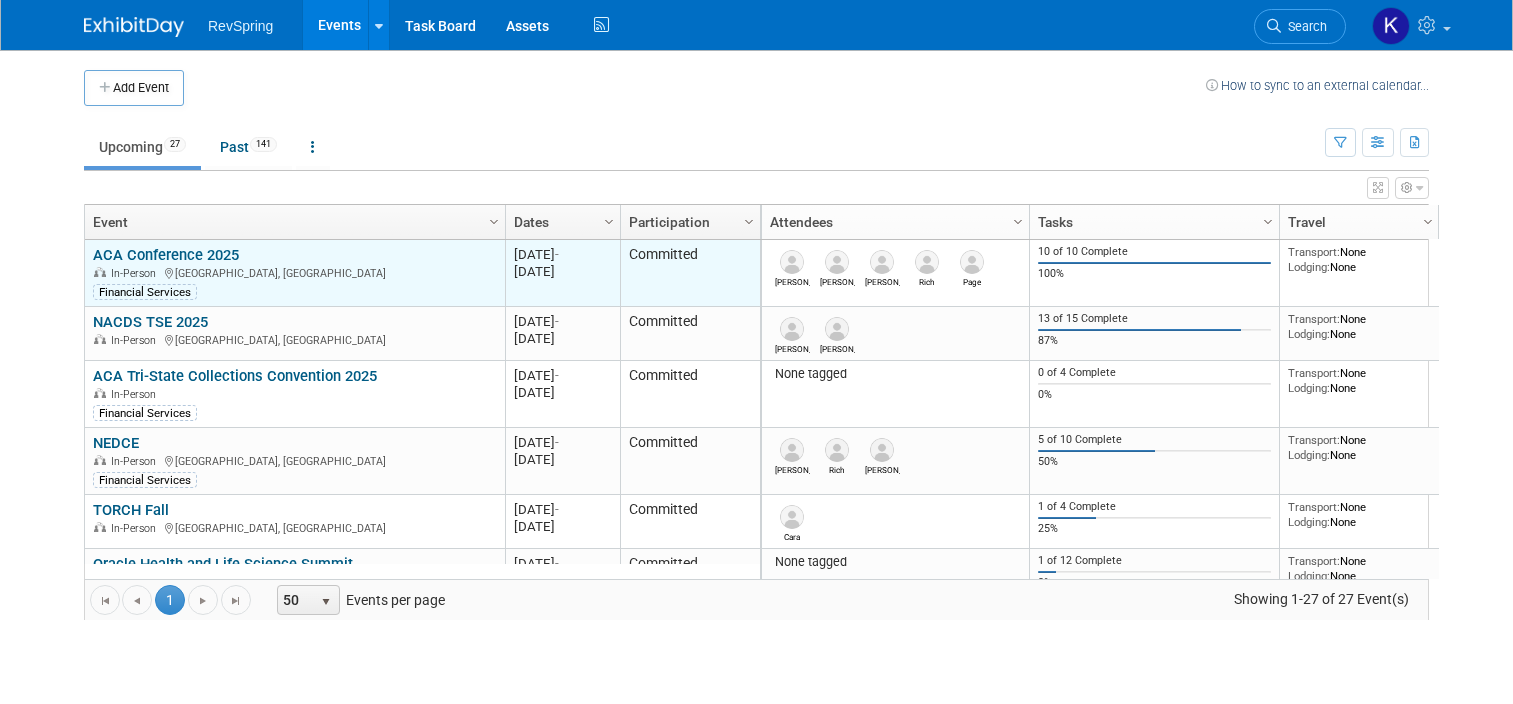 scroll, scrollTop: 0, scrollLeft: 0, axis: both 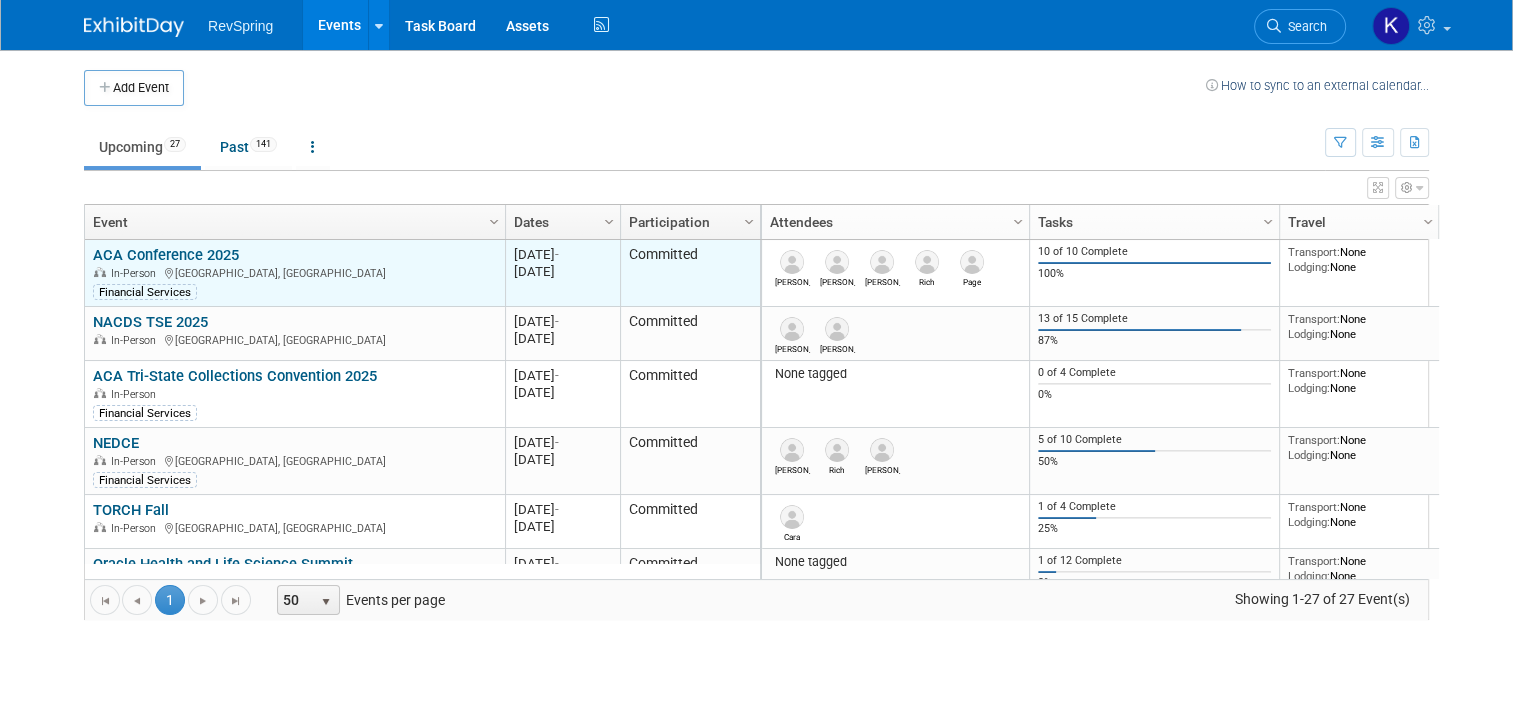 click on "ACA Conference 2025
In-Person
Louisville, KY
Financial Services" at bounding box center [294, 273] 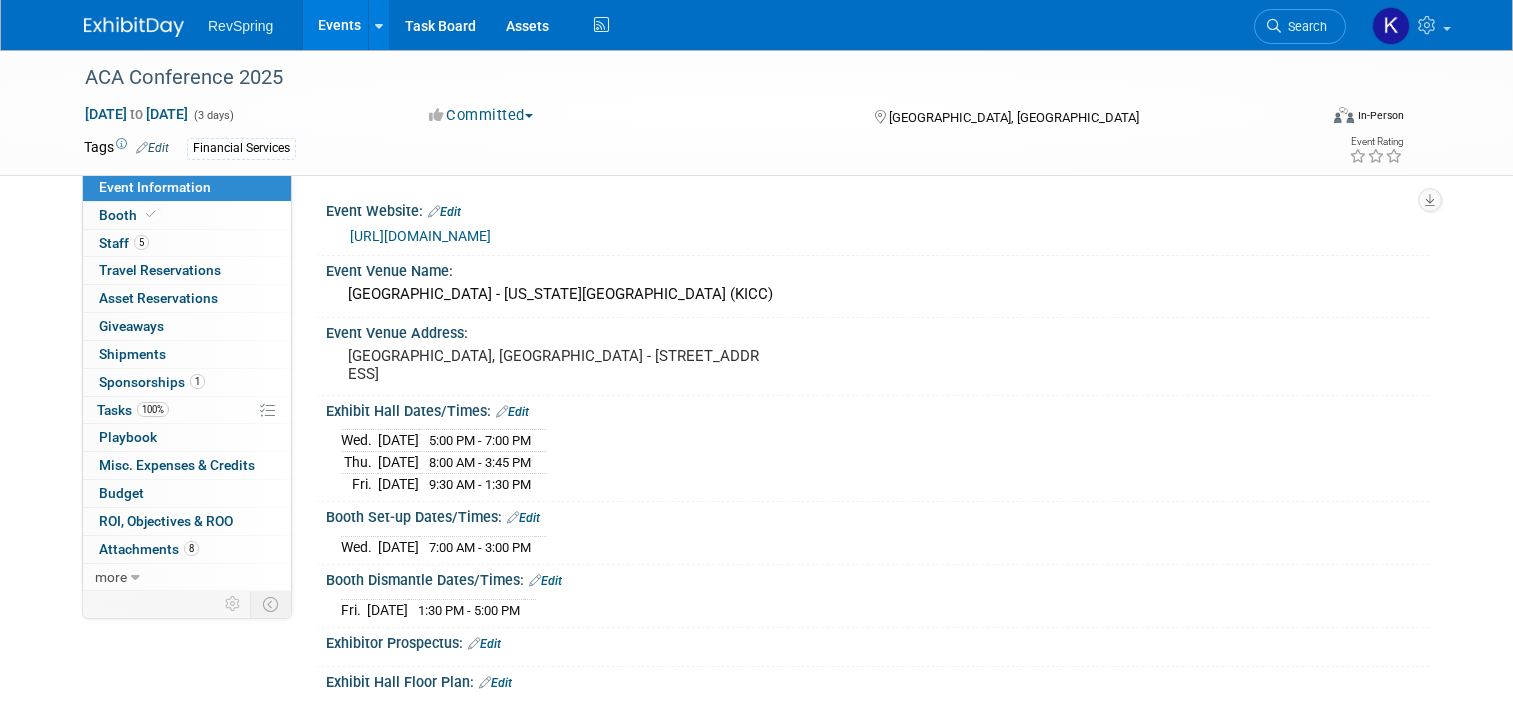 scroll, scrollTop: 0, scrollLeft: 0, axis: both 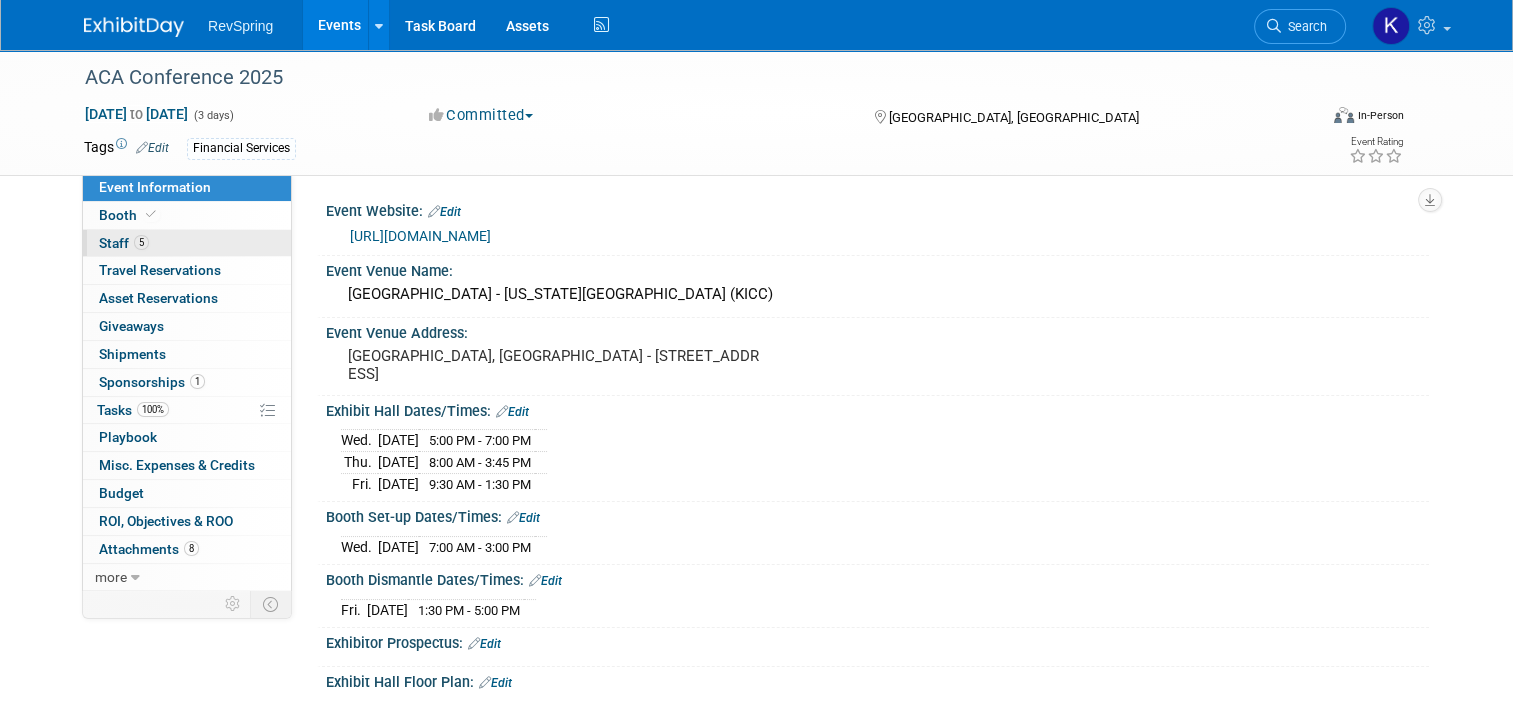 click on "5
Staff 5" at bounding box center (187, 243) 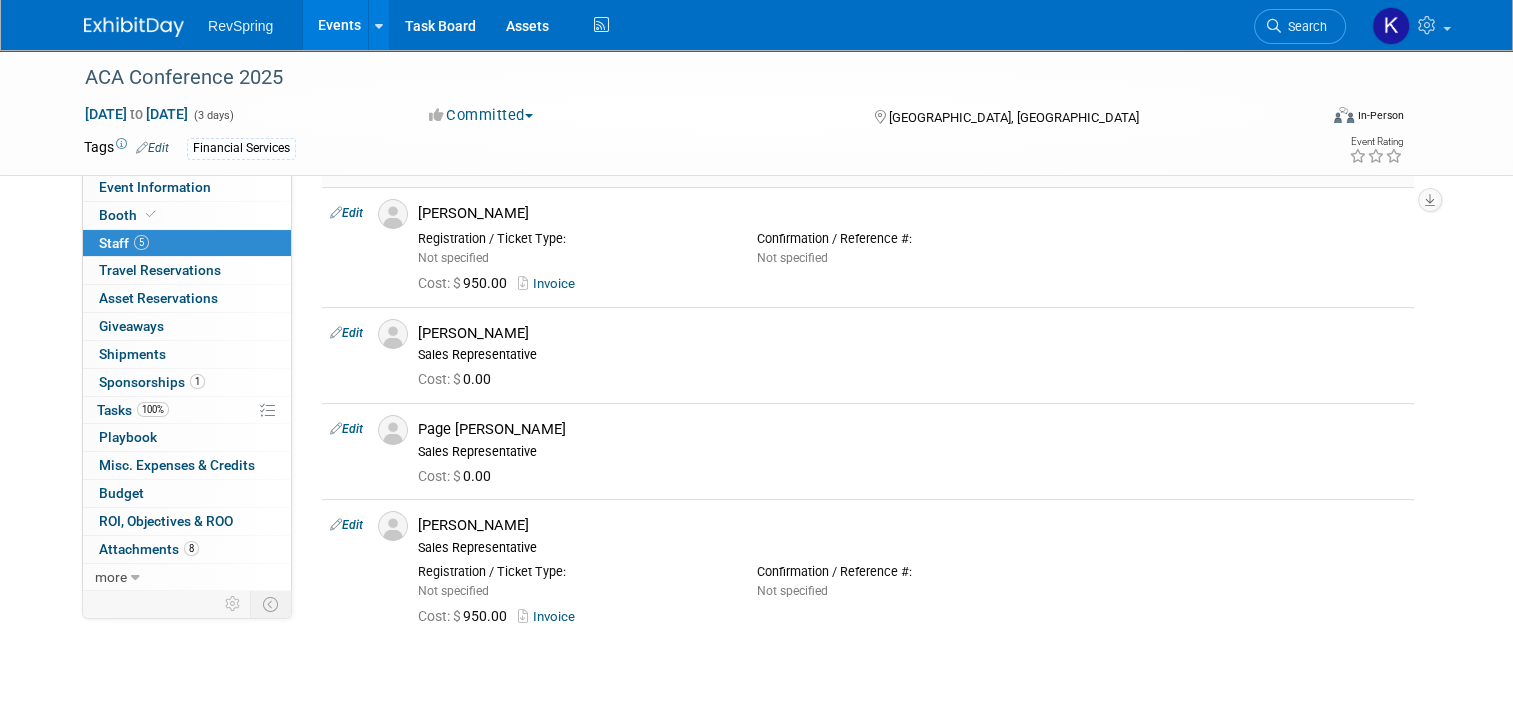 scroll, scrollTop: 188, scrollLeft: 0, axis: vertical 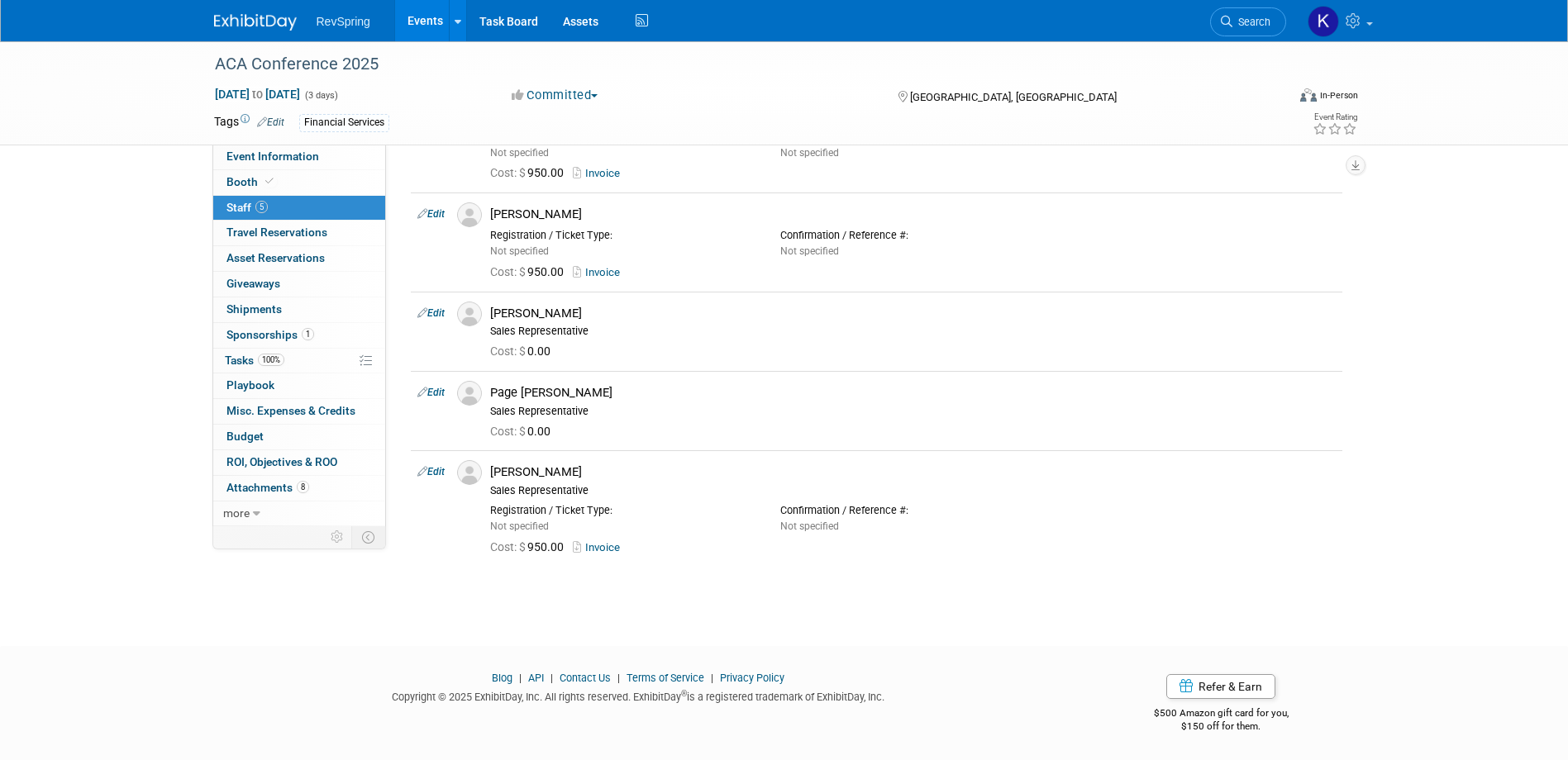 click on "Events" at bounding box center (425, 21) 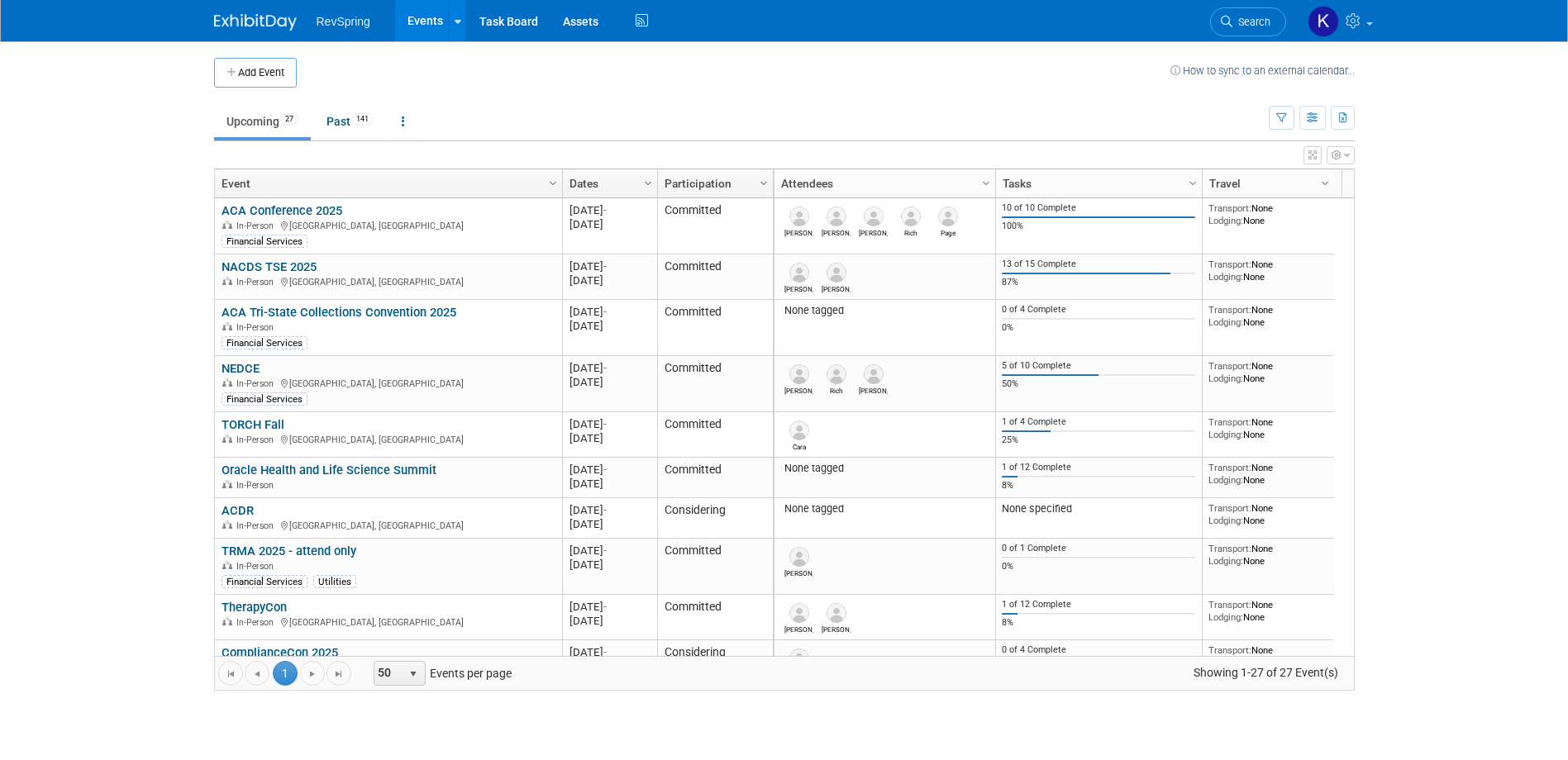 scroll, scrollTop: 0, scrollLeft: 0, axis: both 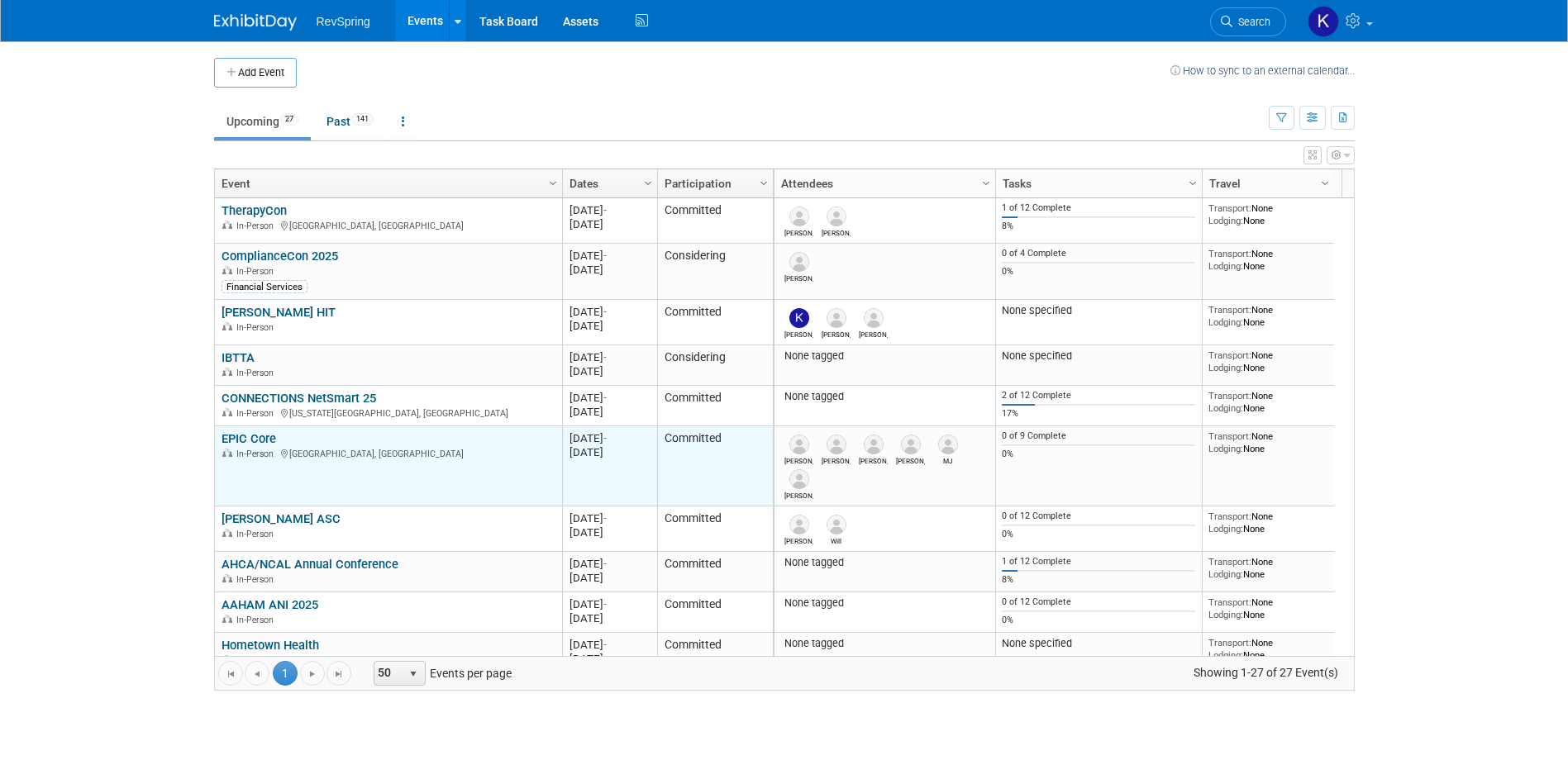 click on "EPIC Core" at bounding box center (249, 439) 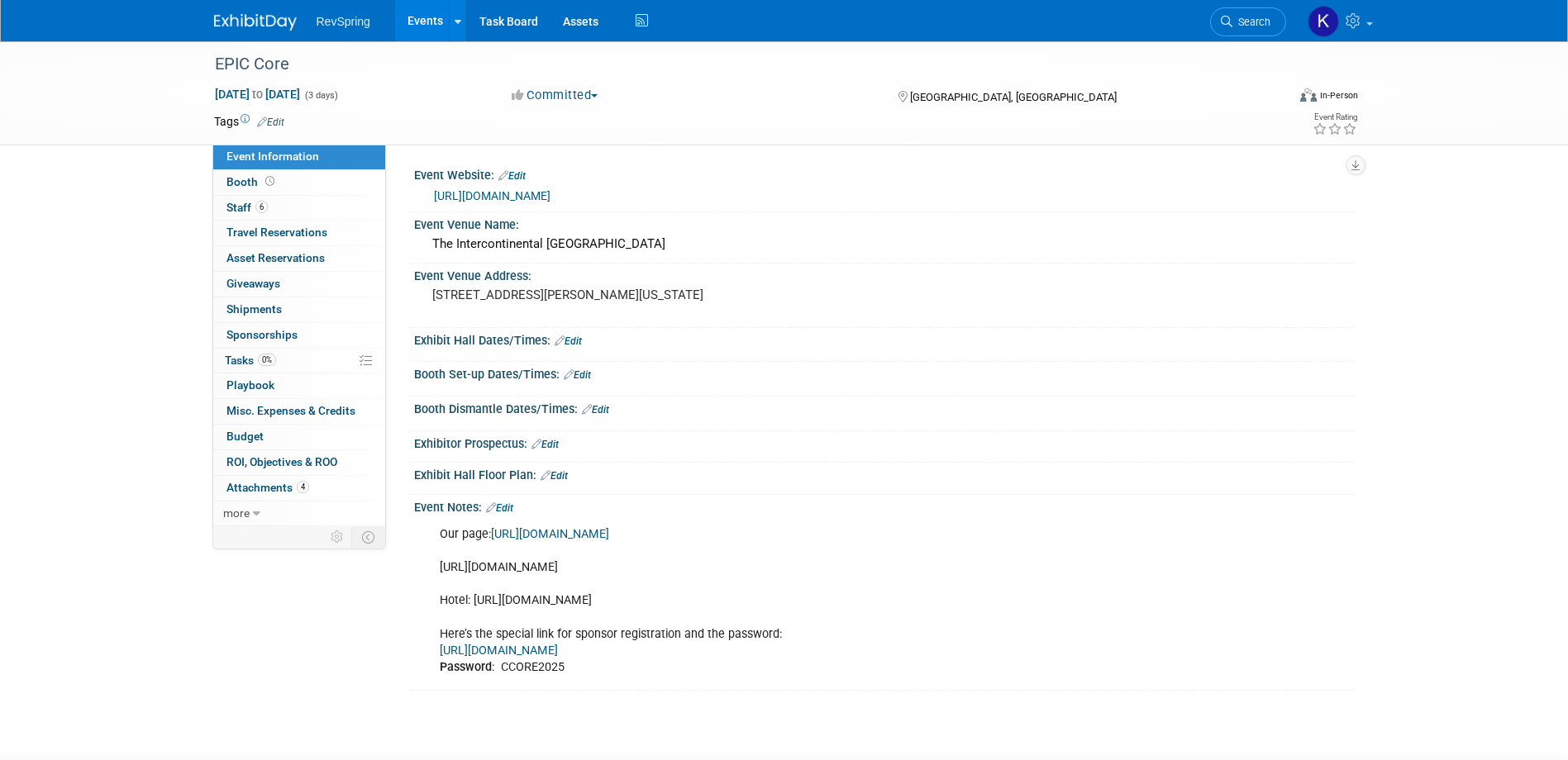 scroll, scrollTop: 0, scrollLeft: 0, axis: both 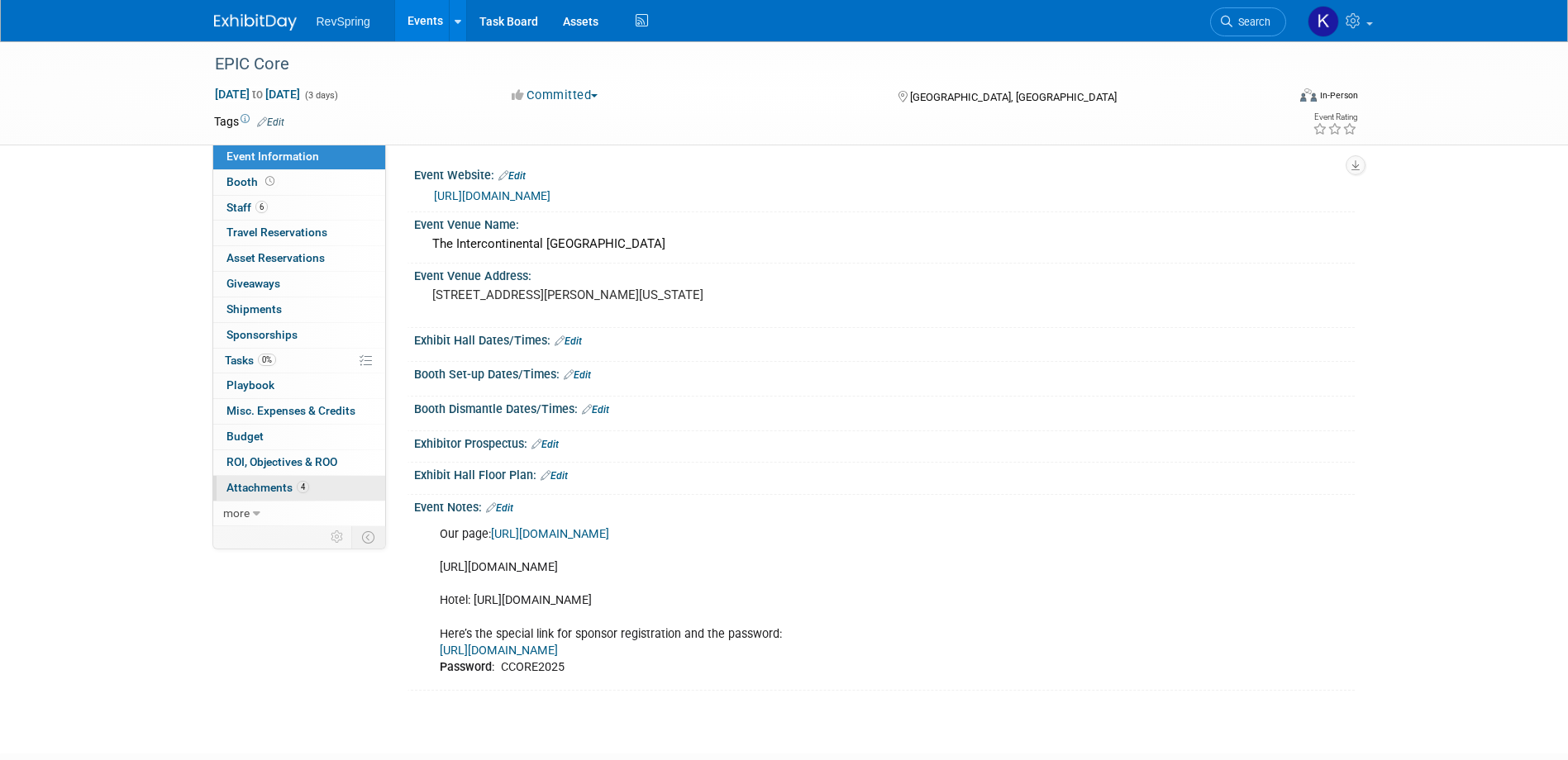 click on "4
Attachments 4" at bounding box center (299, 488) 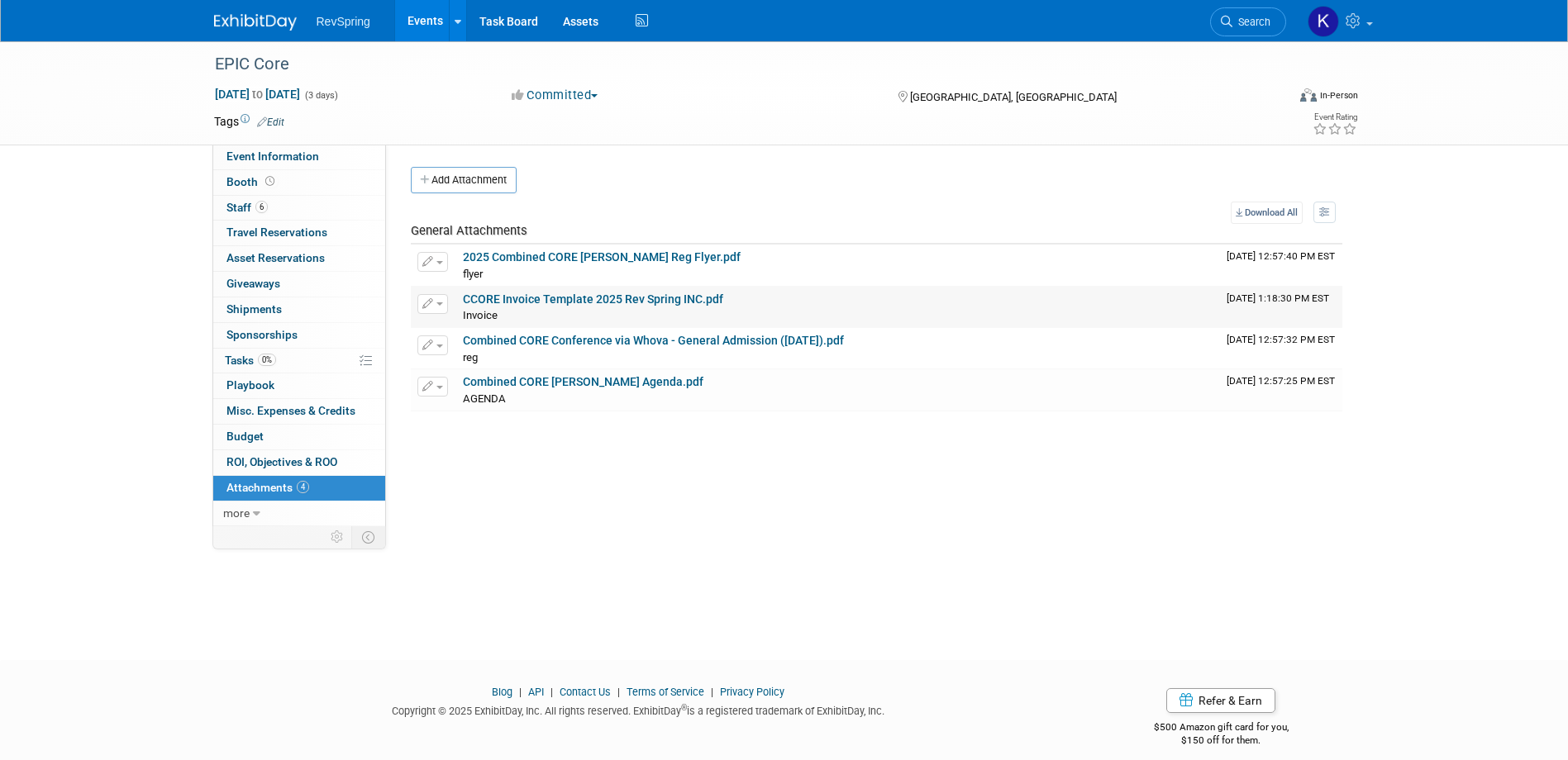 click on "CCORE Invoice Template 2025 Rev Spring INC.pdf" at bounding box center (593, 299) 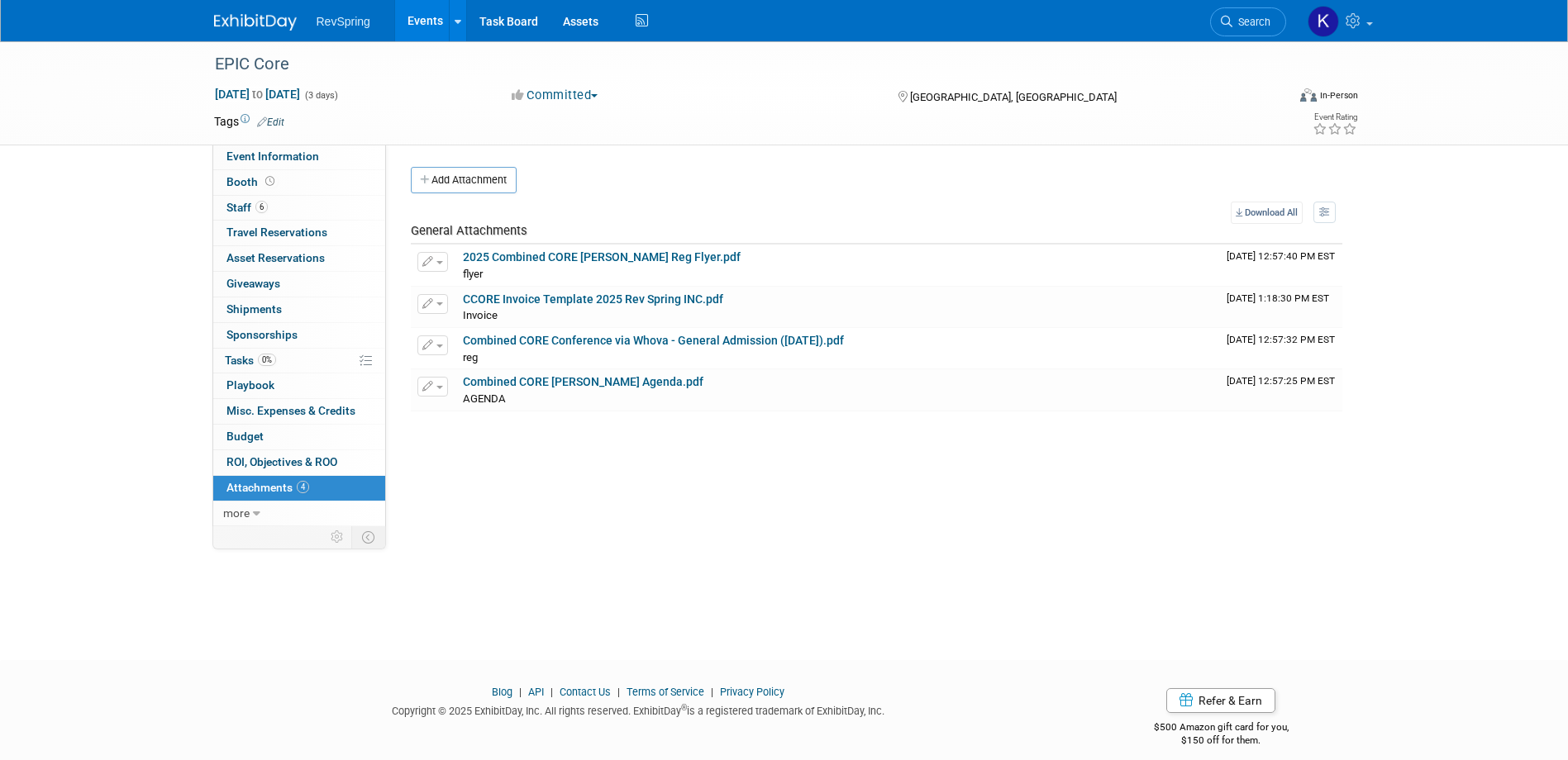 click on "Events" at bounding box center [425, 21] 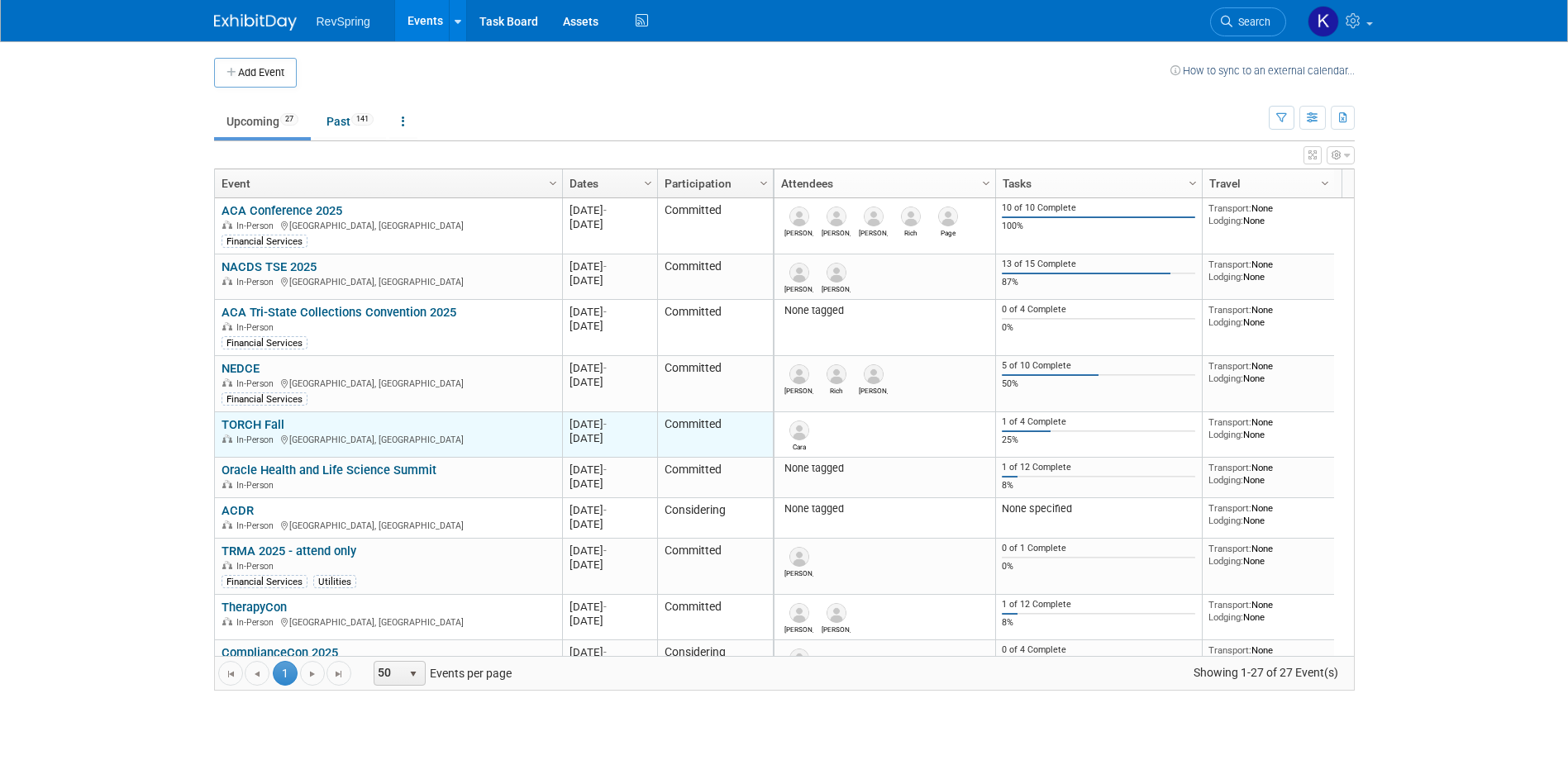 scroll, scrollTop: 0, scrollLeft: 0, axis: both 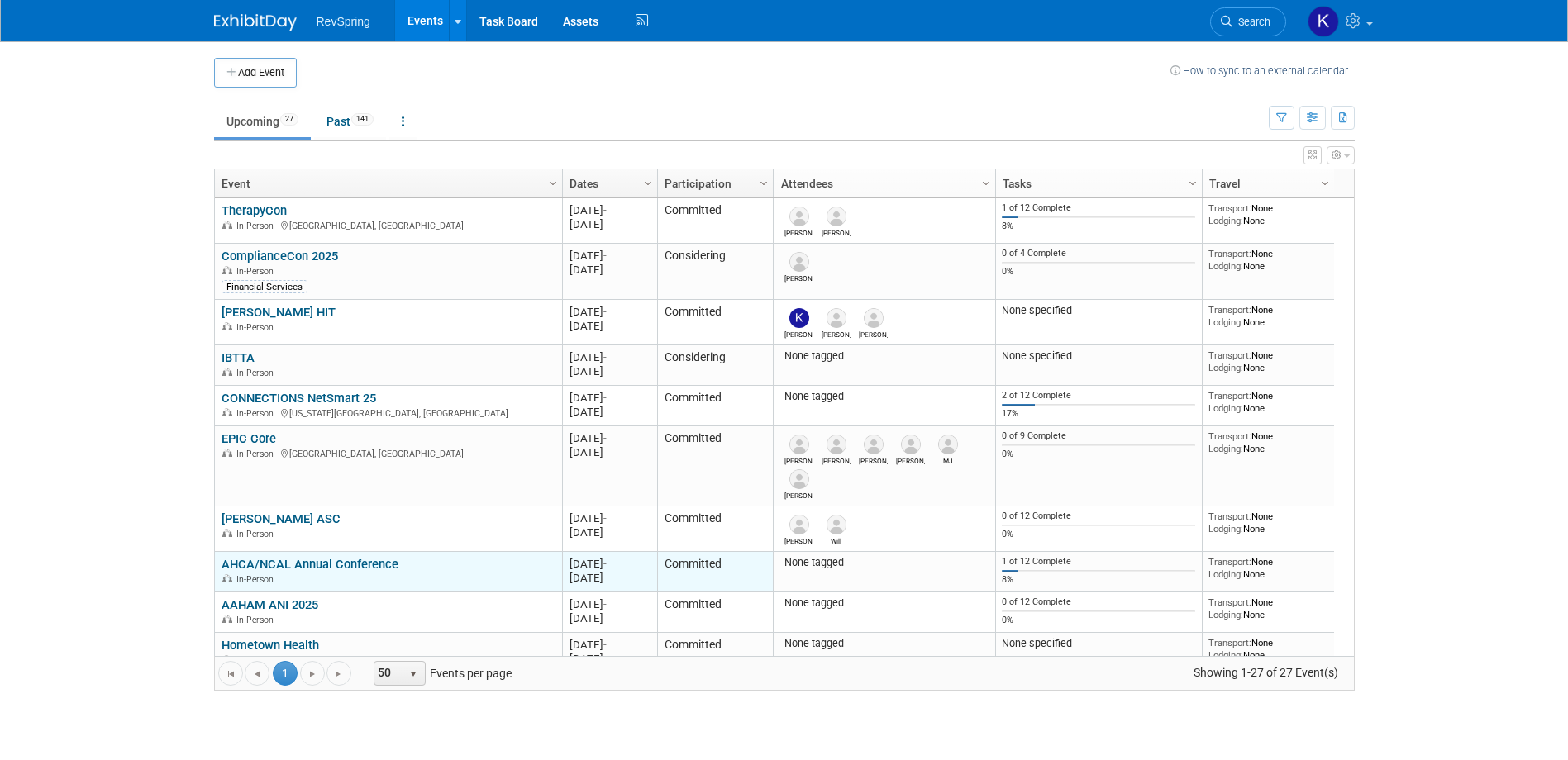 click on "AHCA/NCAL Annual Conference" at bounding box center (310, 564) 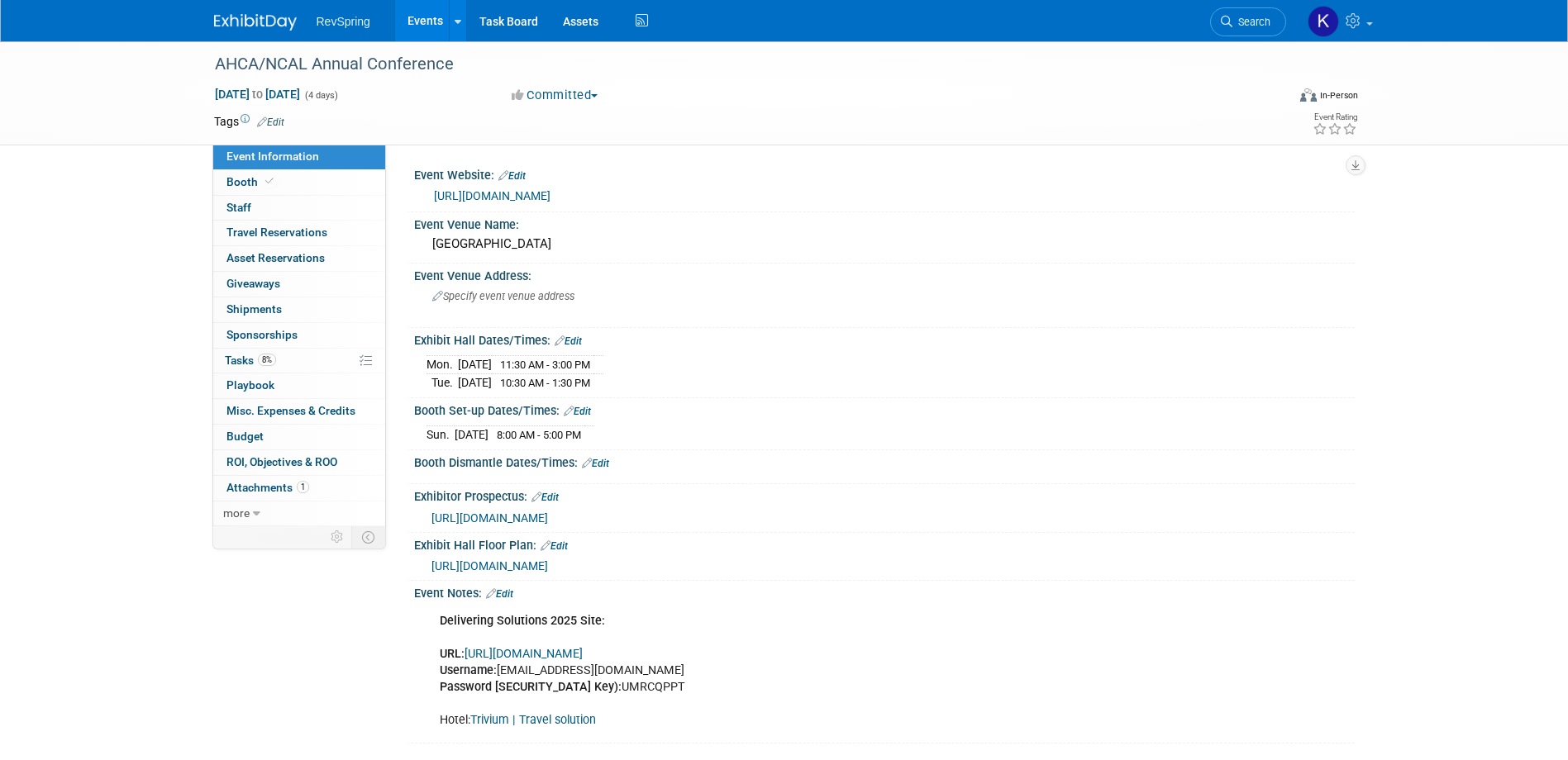 scroll, scrollTop: 0, scrollLeft: 0, axis: both 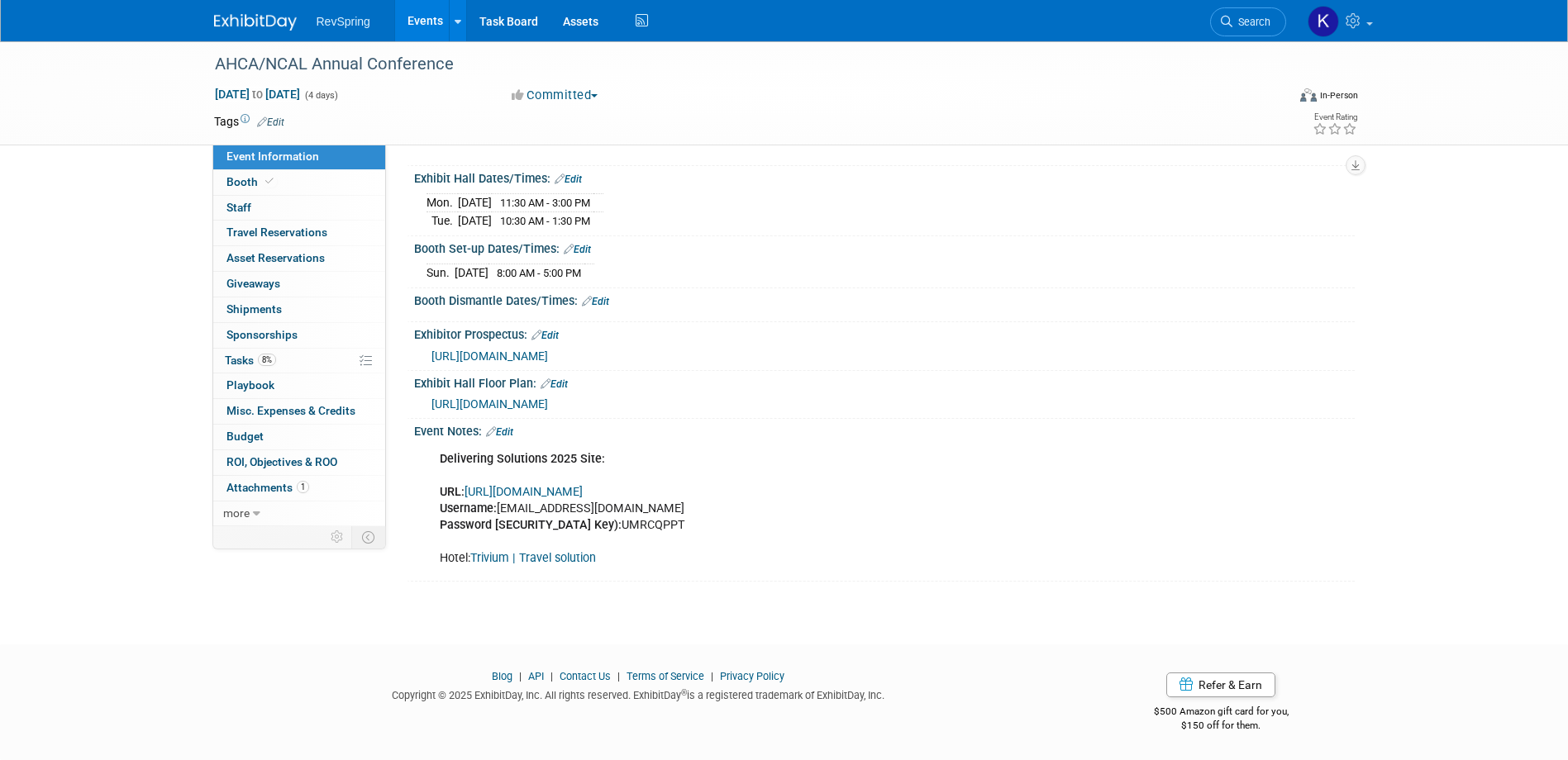 click on "Edit" at bounding box center (499, 432) 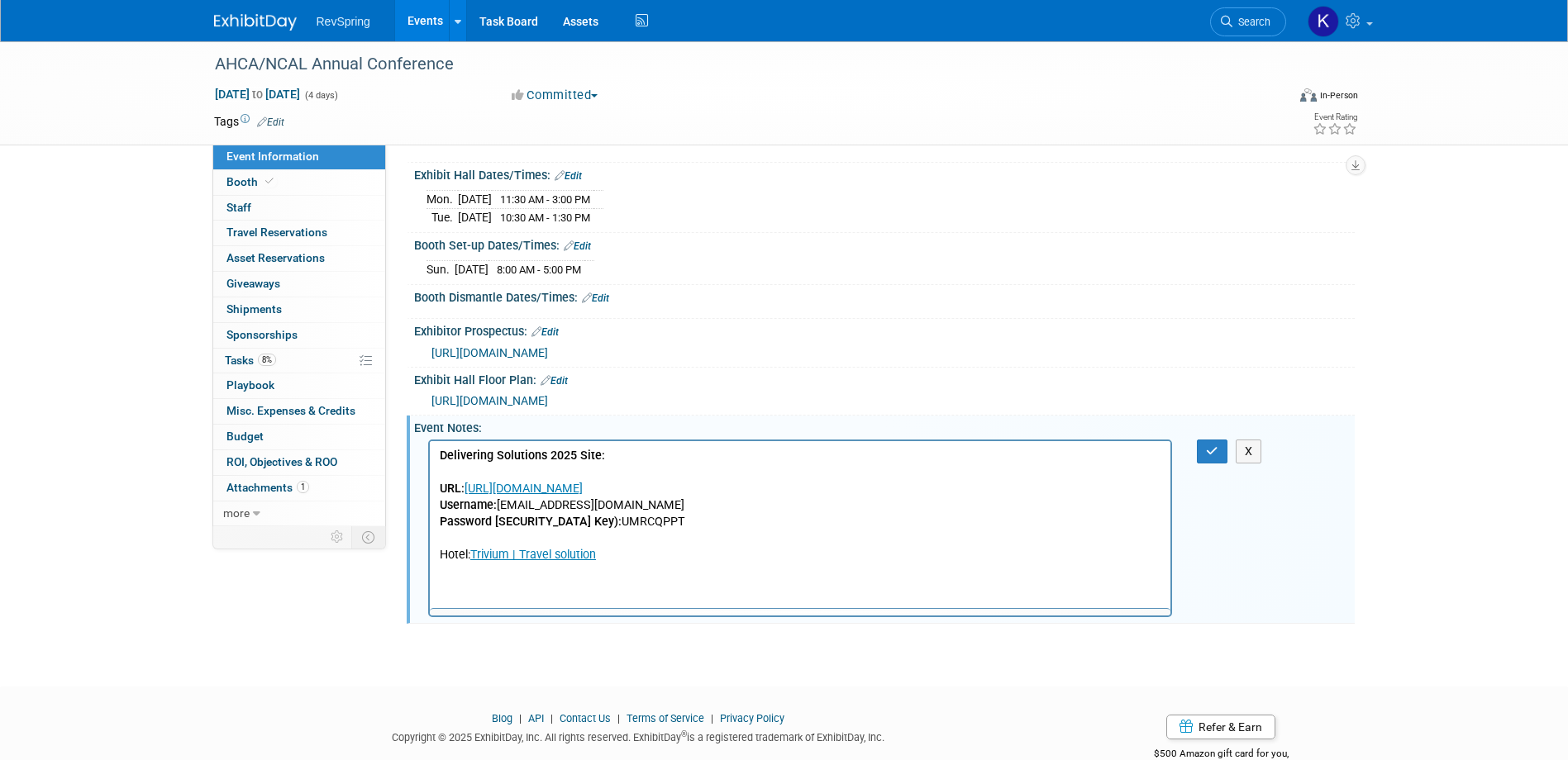 scroll, scrollTop: 0, scrollLeft: 0, axis: both 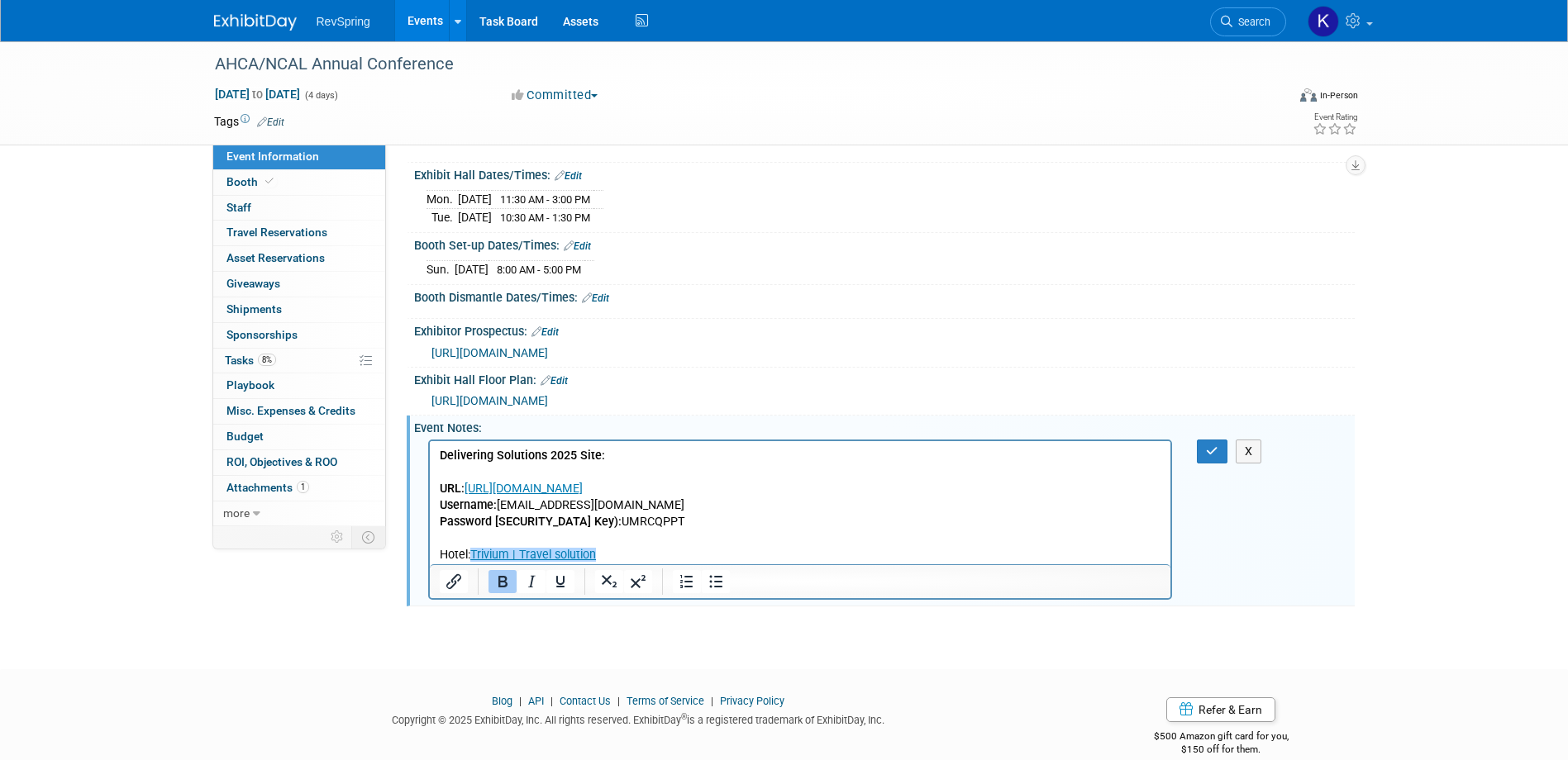 click on "Delivering Solutions 2025 Site: URL:  [URL][DOMAIN_NAME] Username:  [EMAIL_ADDRESS][DOMAIN_NAME] Password [SECURITY_DATA] Key):  UMRCQPPT Hotel:  Trivium | Travel solution﻿" at bounding box center [800, 505] 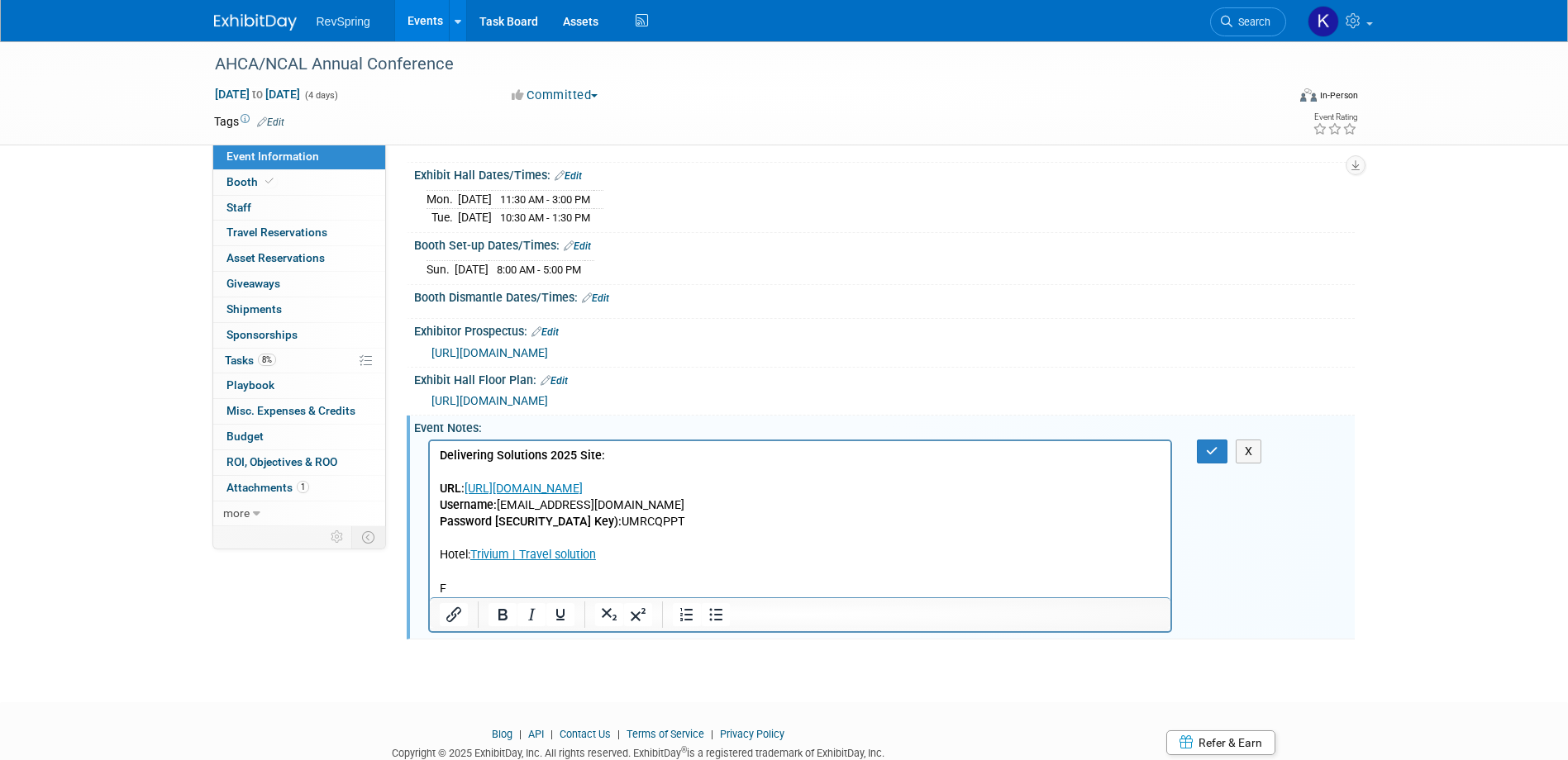 type 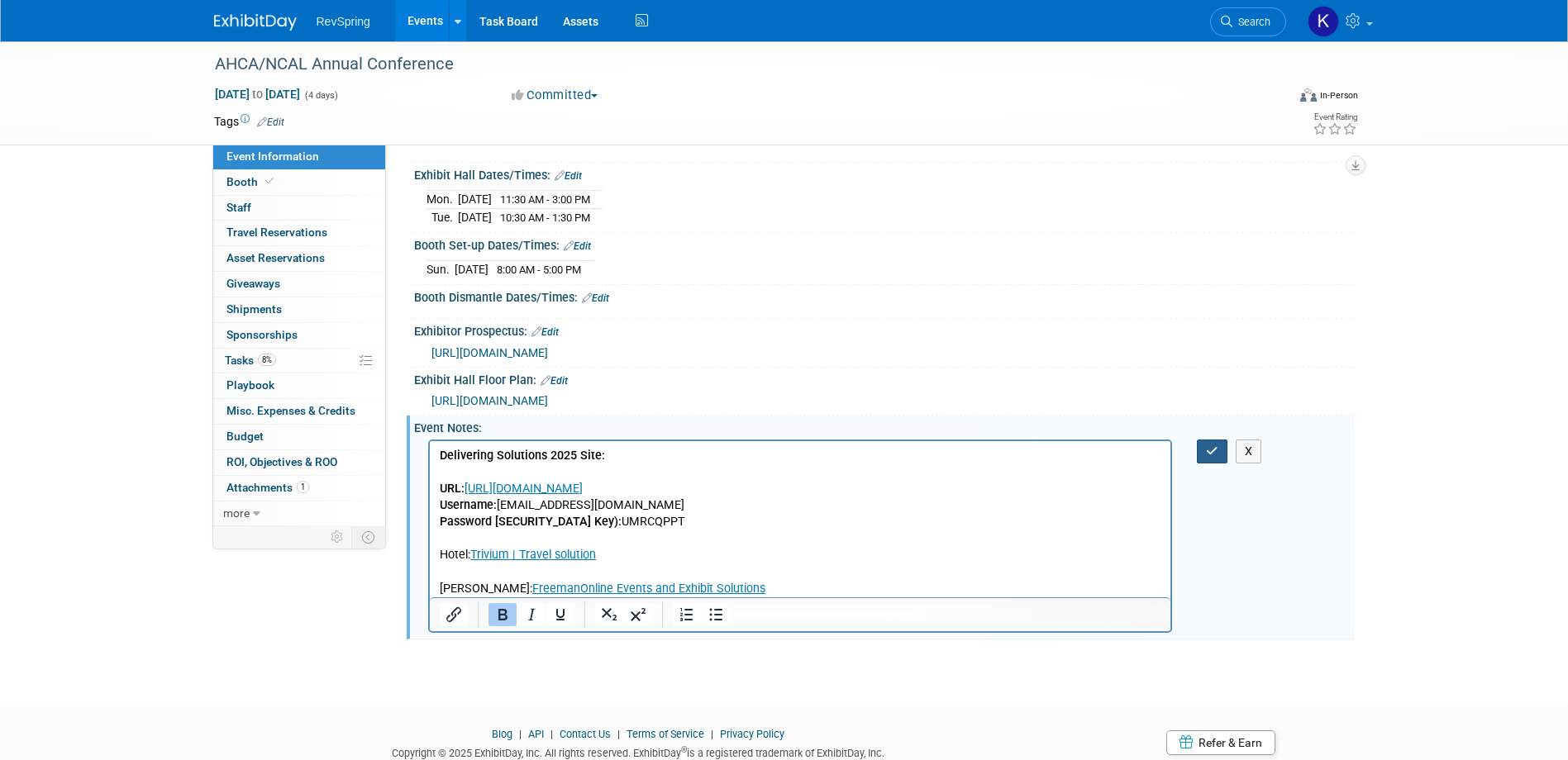 click at bounding box center (1212, 451) 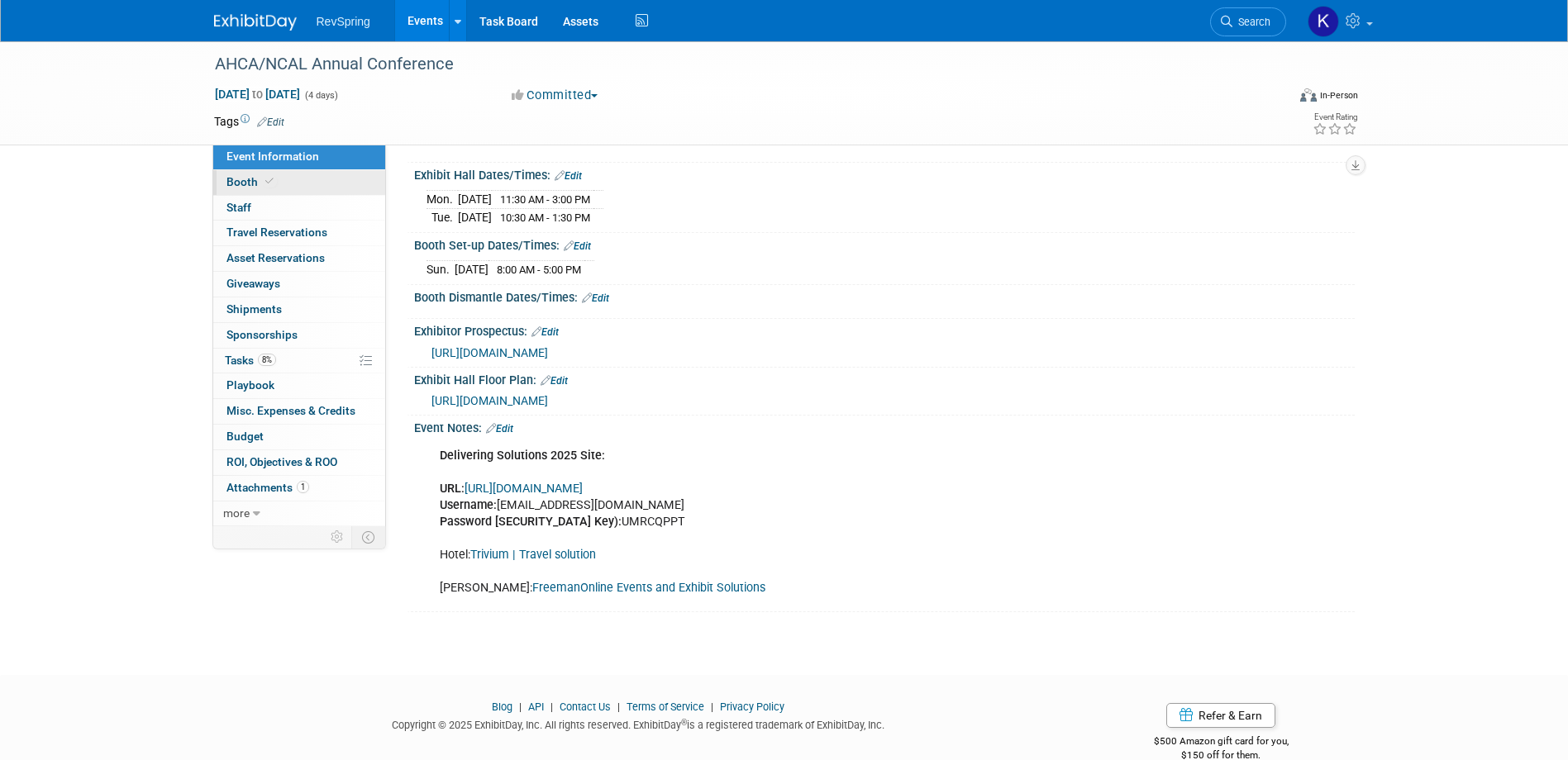 click on "Booth" at bounding box center [299, 183] 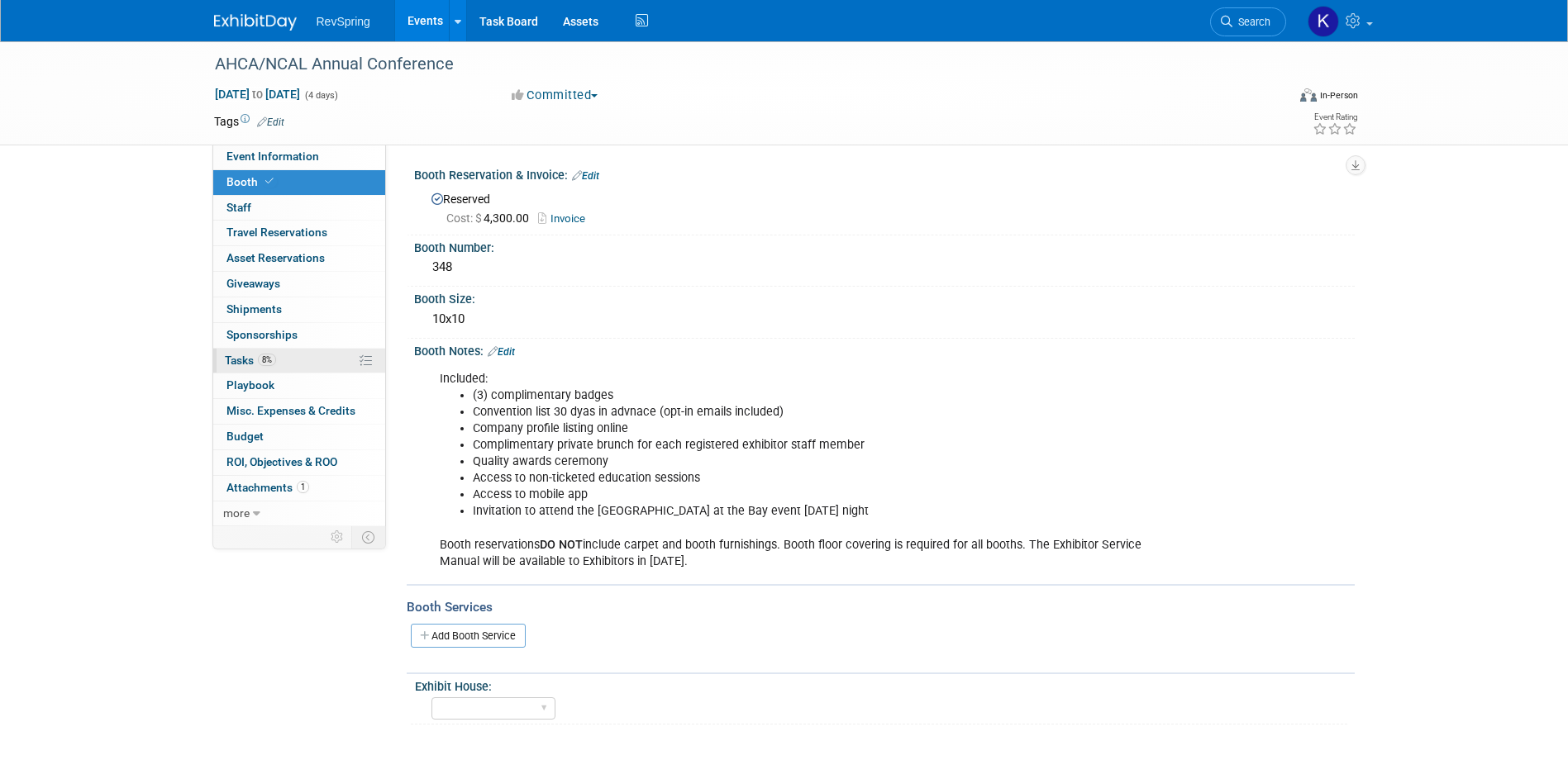 click on "8%
Tasks 8%" at bounding box center [299, 361] 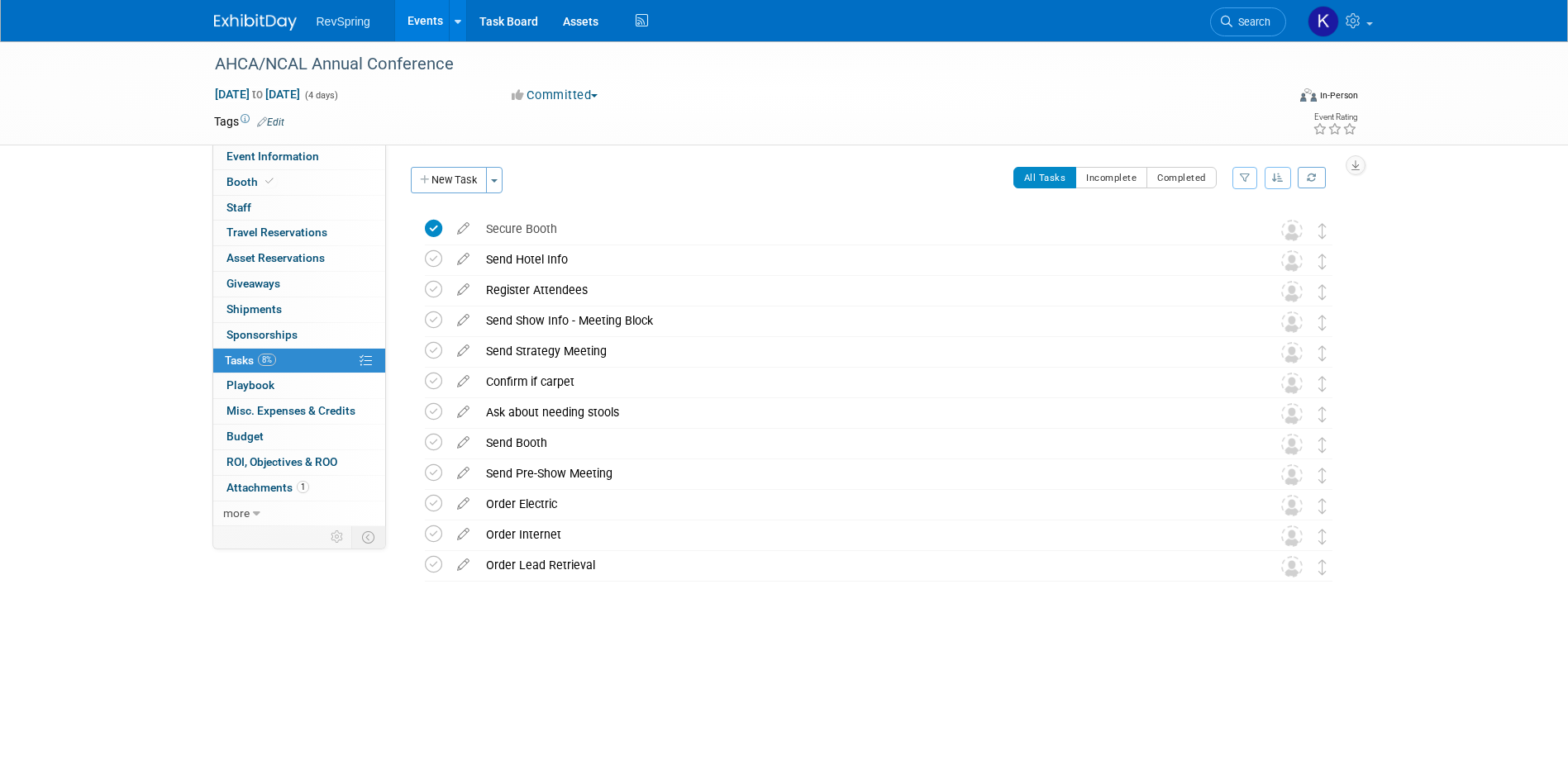 click at bounding box center (463, 378) 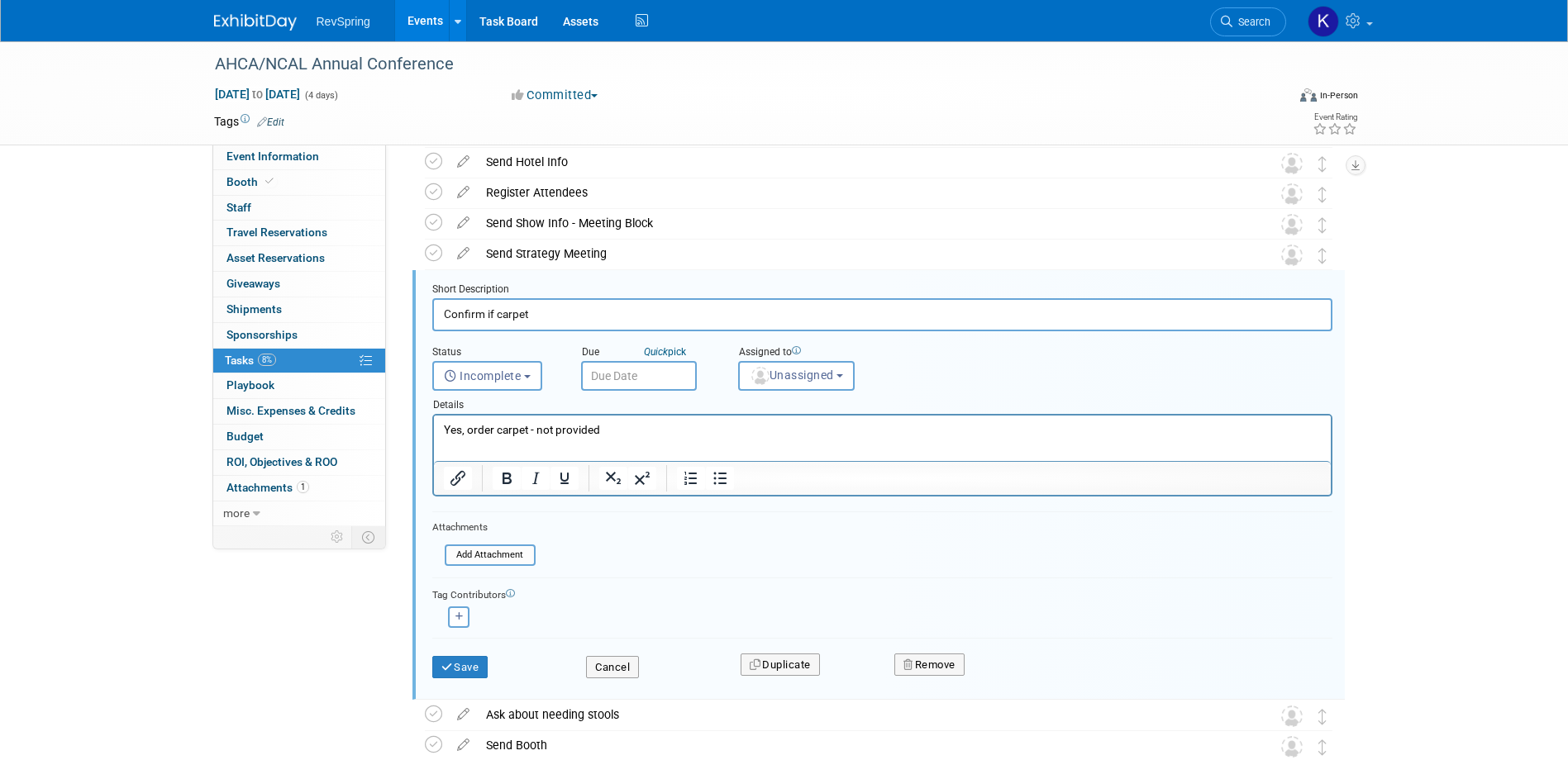 scroll, scrollTop: 126, scrollLeft: 0, axis: vertical 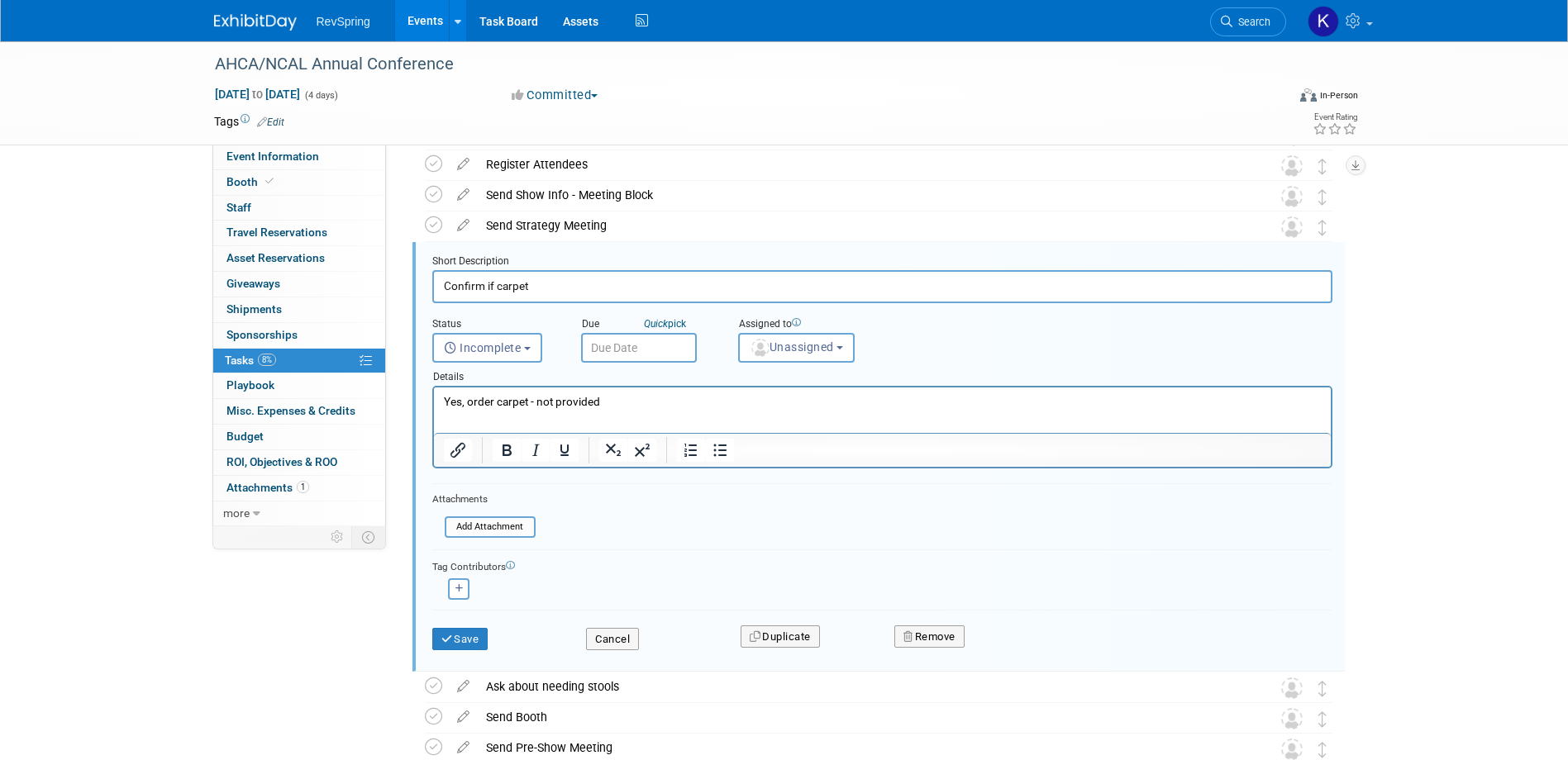 drag, startPoint x: 545, startPoint y: 286, endPoint x: 389, endPoint y: 274, distance: 156.46086 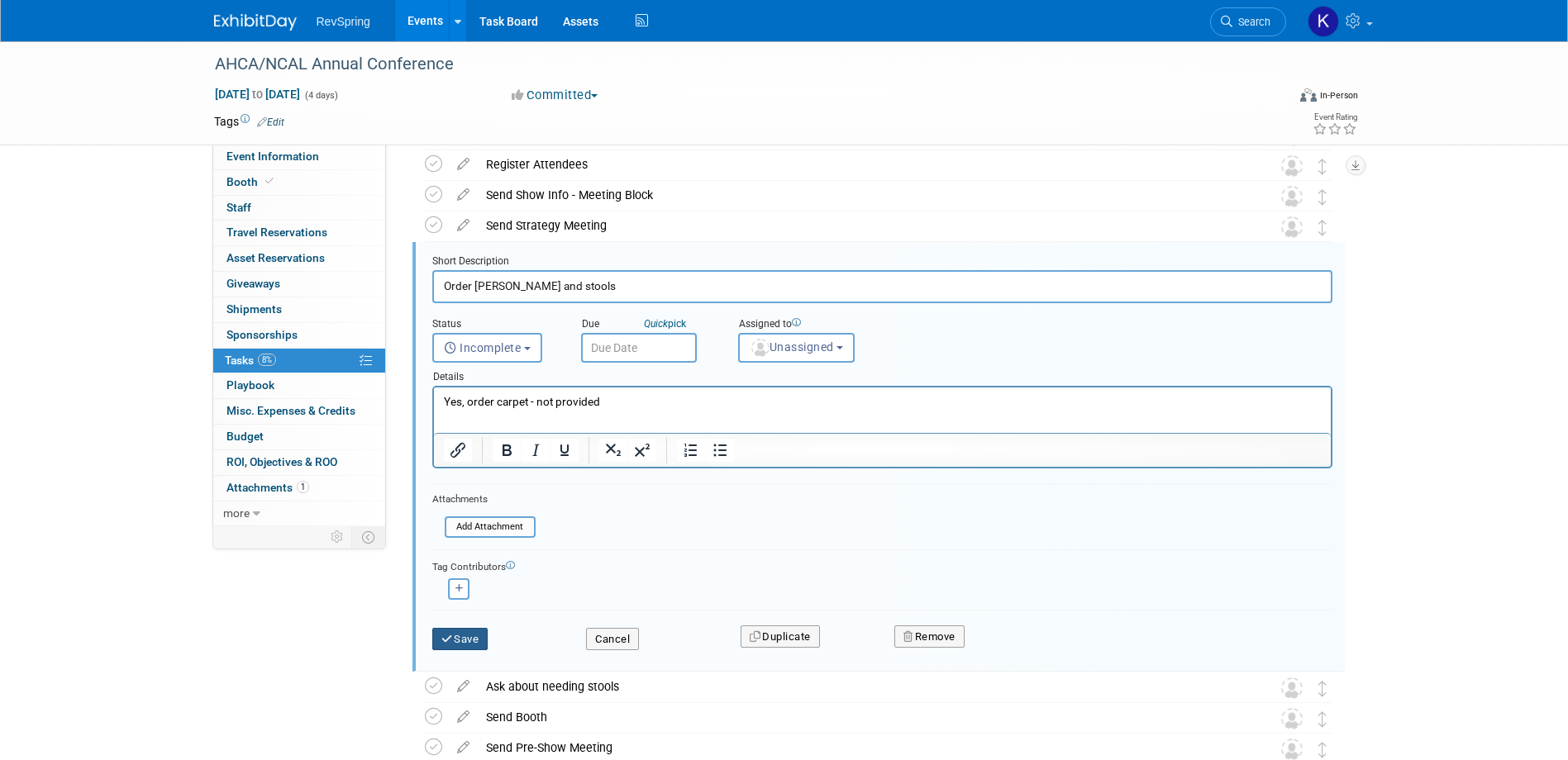 type on "Order carper and stools" 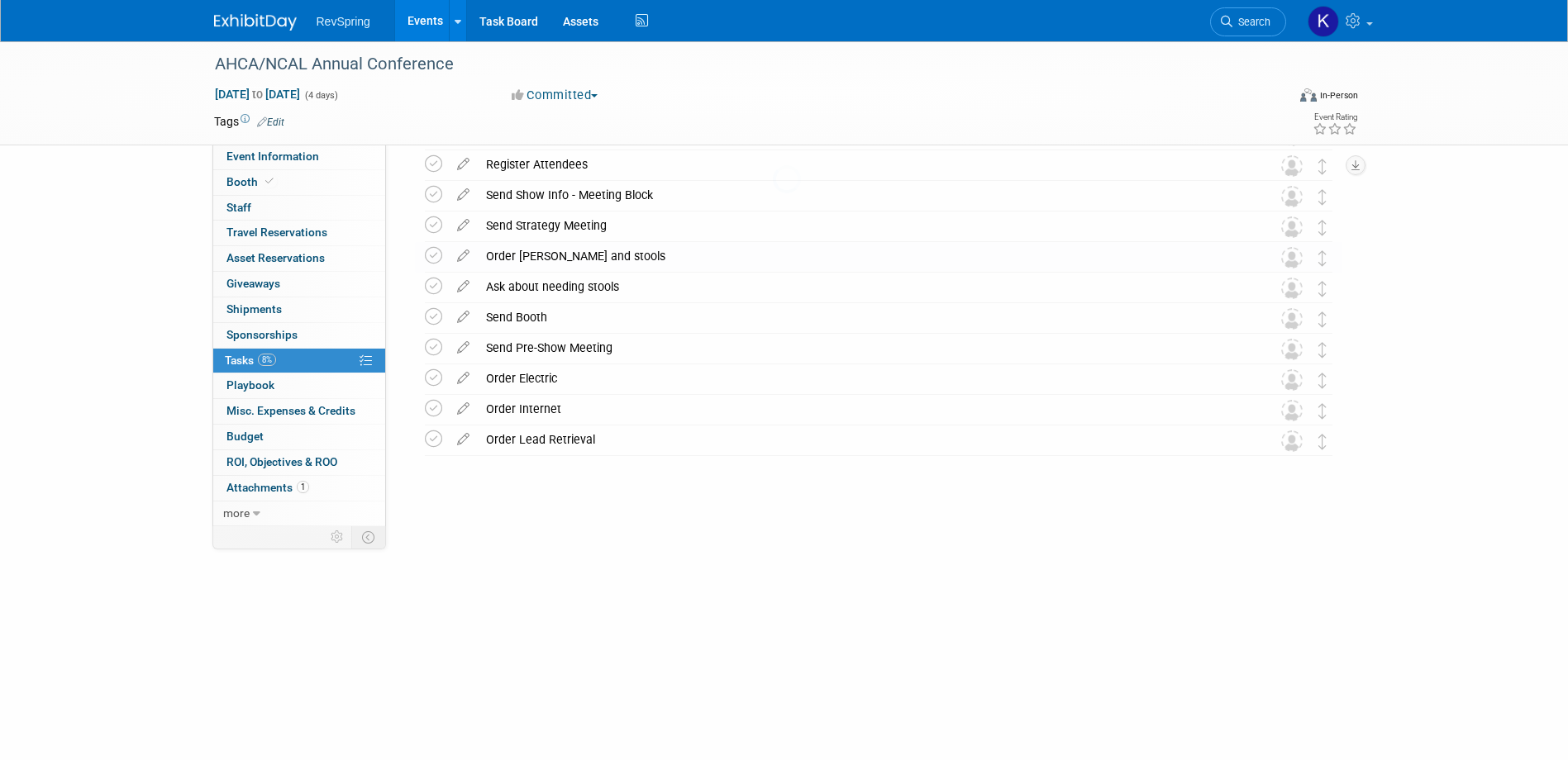 scroll, scrollTop: 0, scrollLeft: 0, axis: both 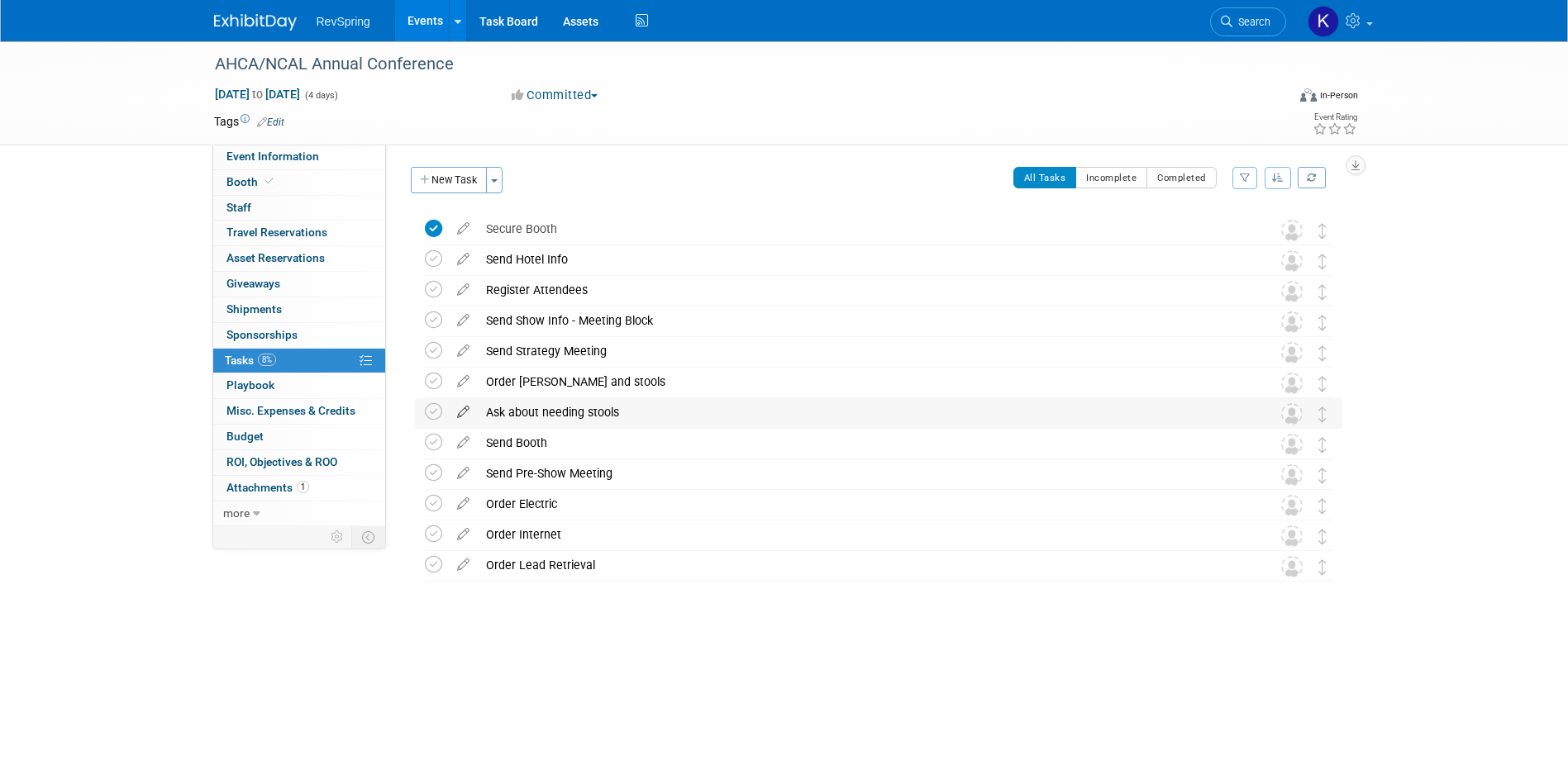 click at bounding box center [463, 408] 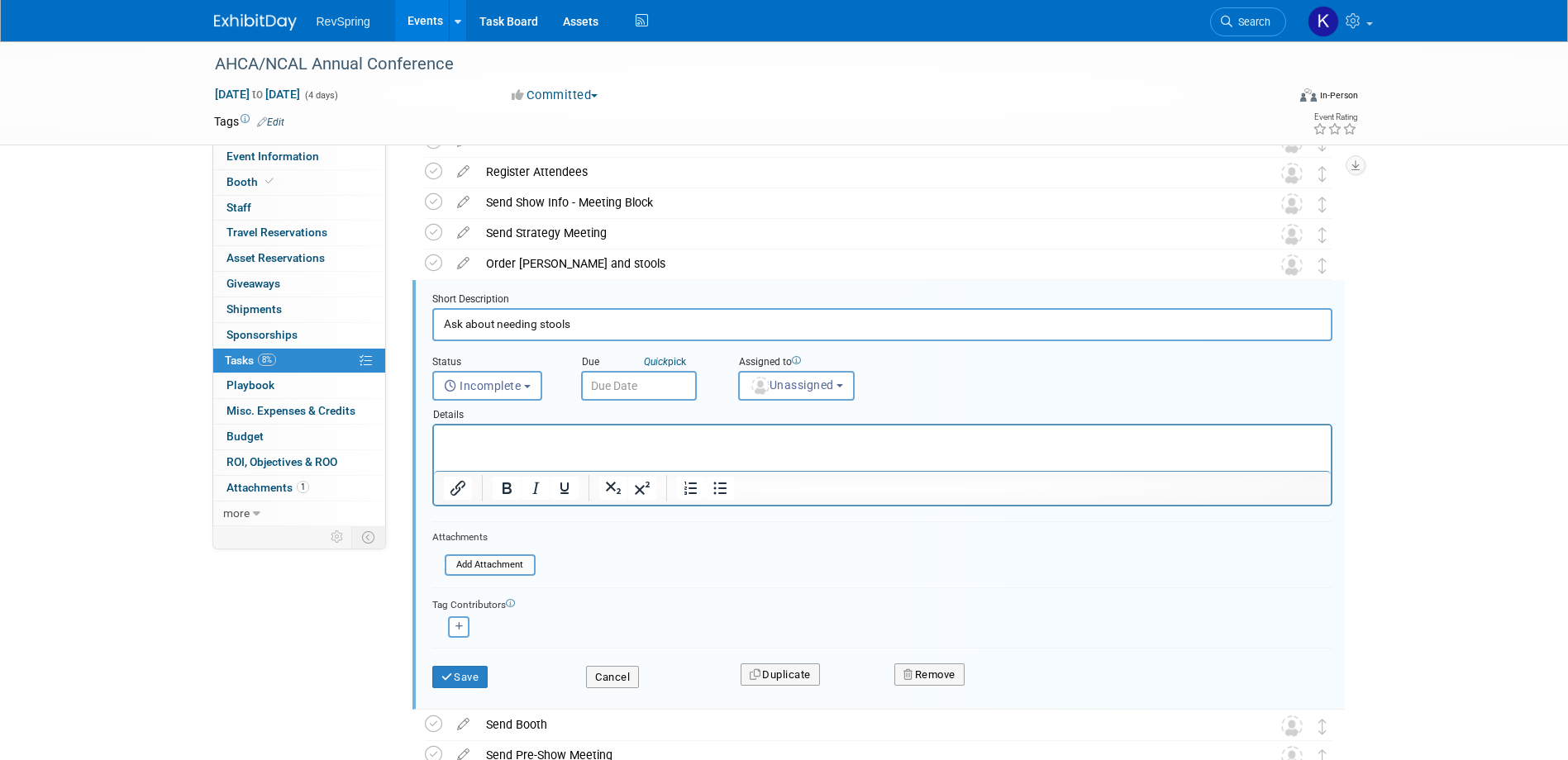 scroll, scrollTop: 156, scrollLeft: 0, axis: vertical 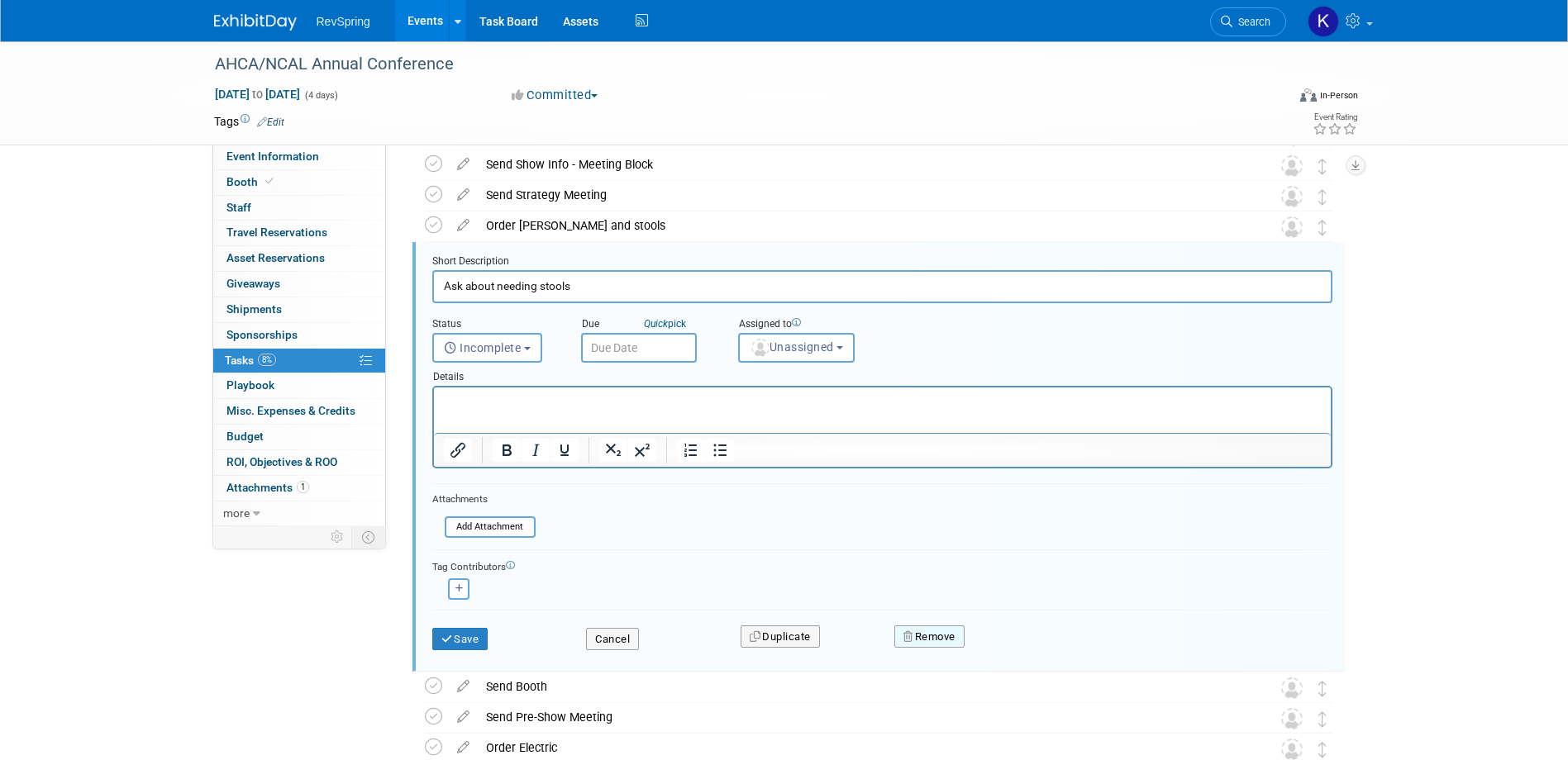 click on "Remove" at bounding box center [929, 637] 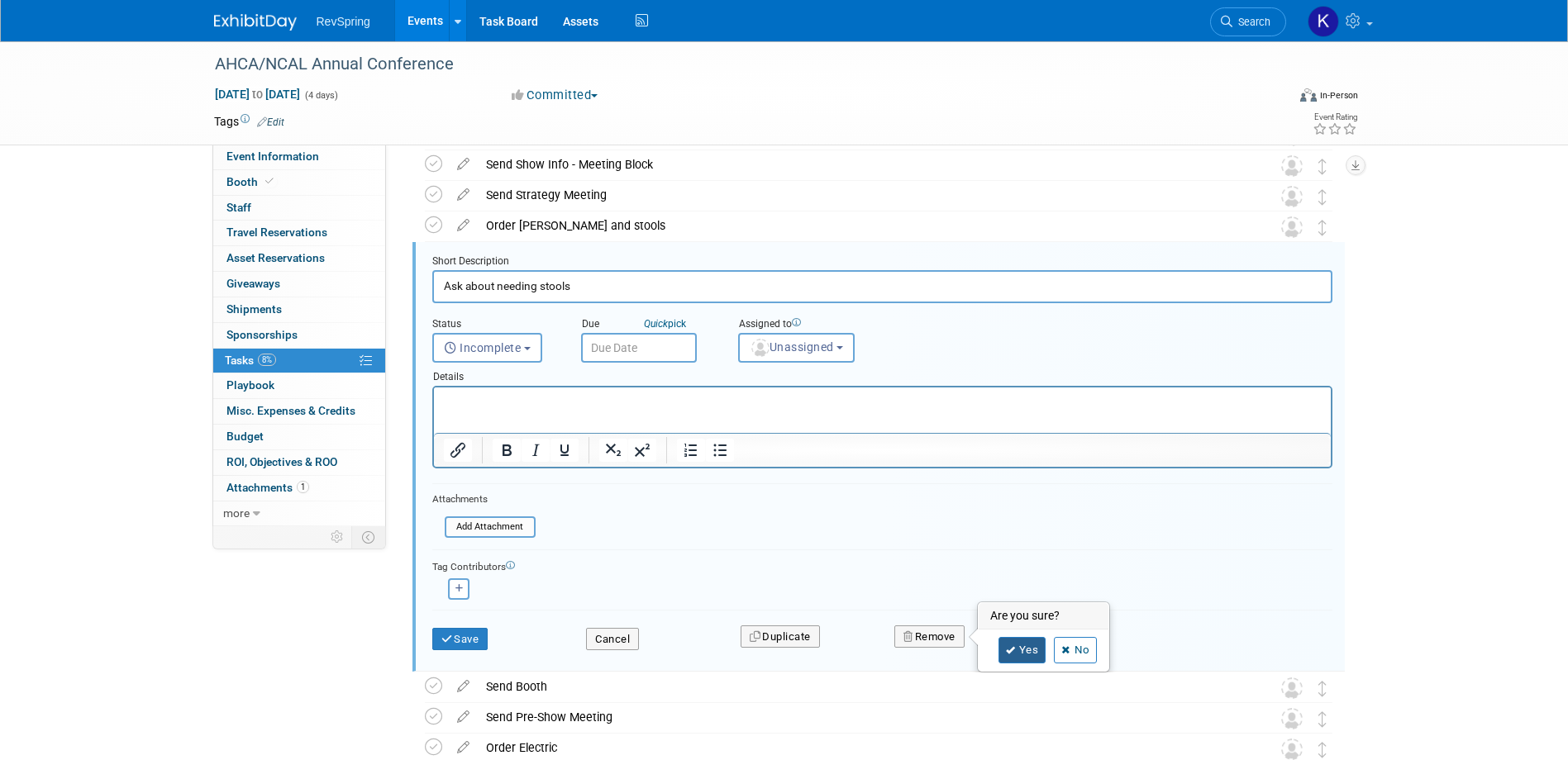 click on "Yes" at bounding box center (1022, 650) 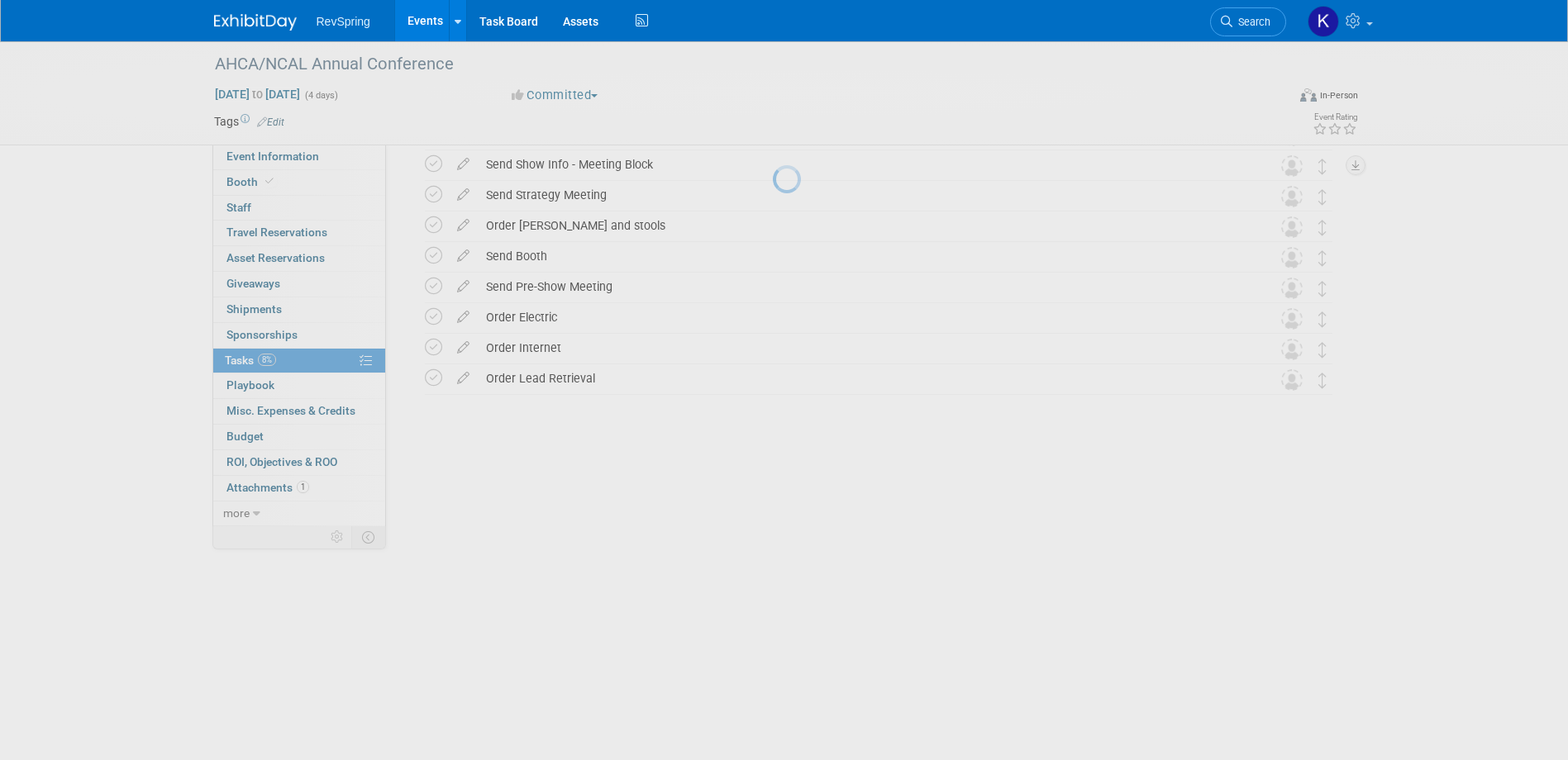 scroll, scrollTop: 0, scrollLeft: 0, axis: both 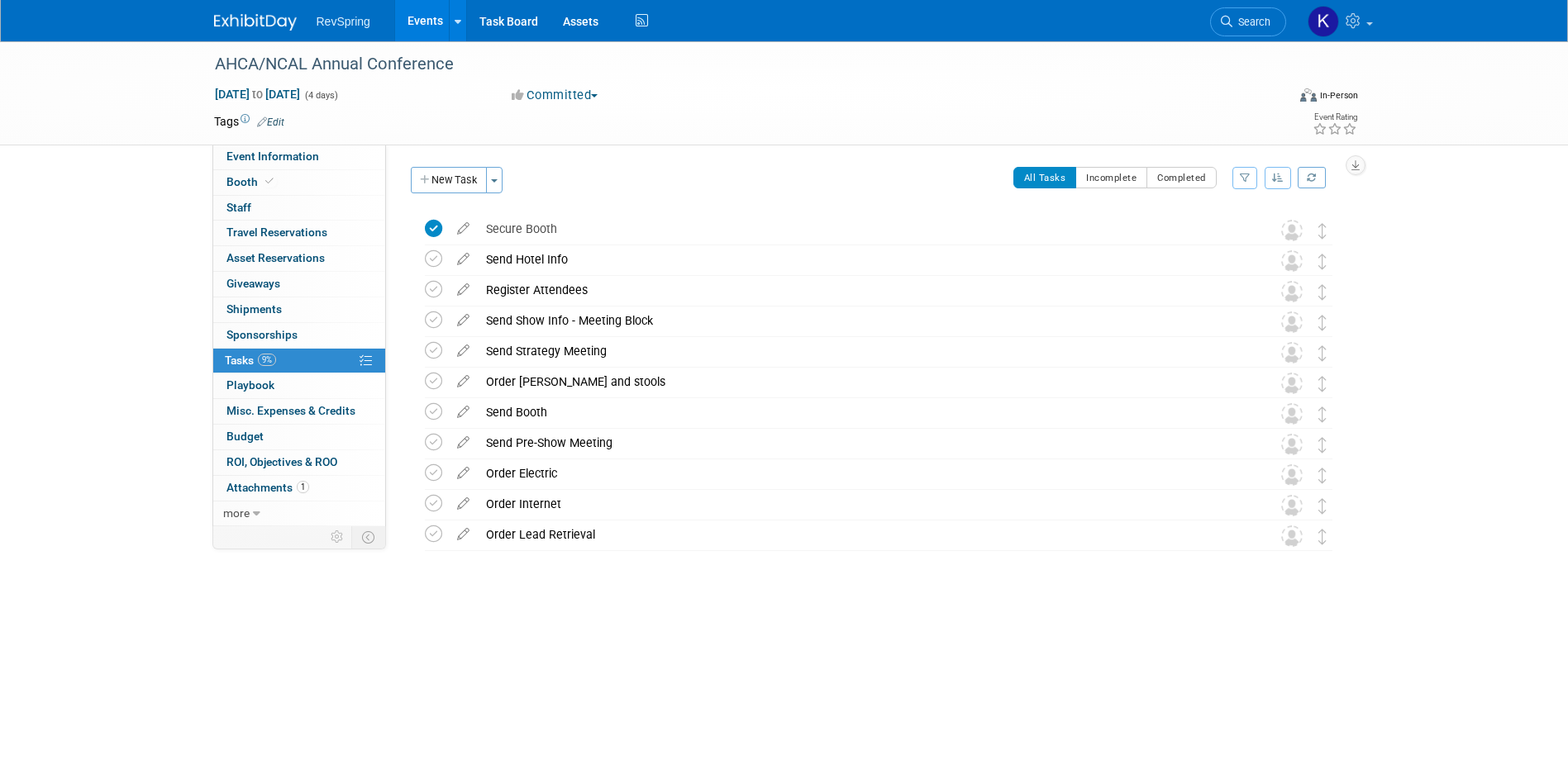 click on "Events" at bounding box center (425, 21) 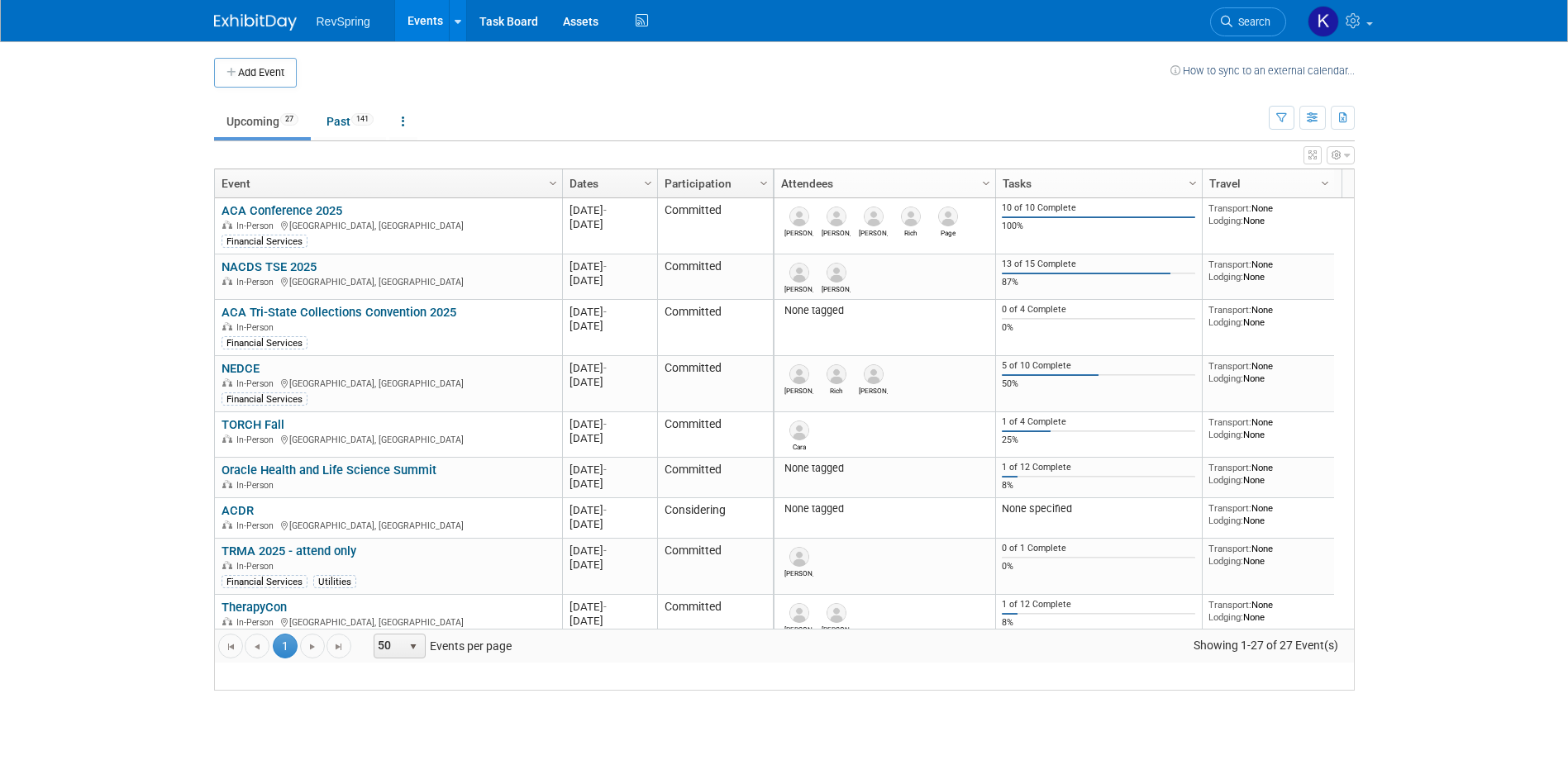 scroll, scrollTop: 0, scrollLeft: 0, axis: both 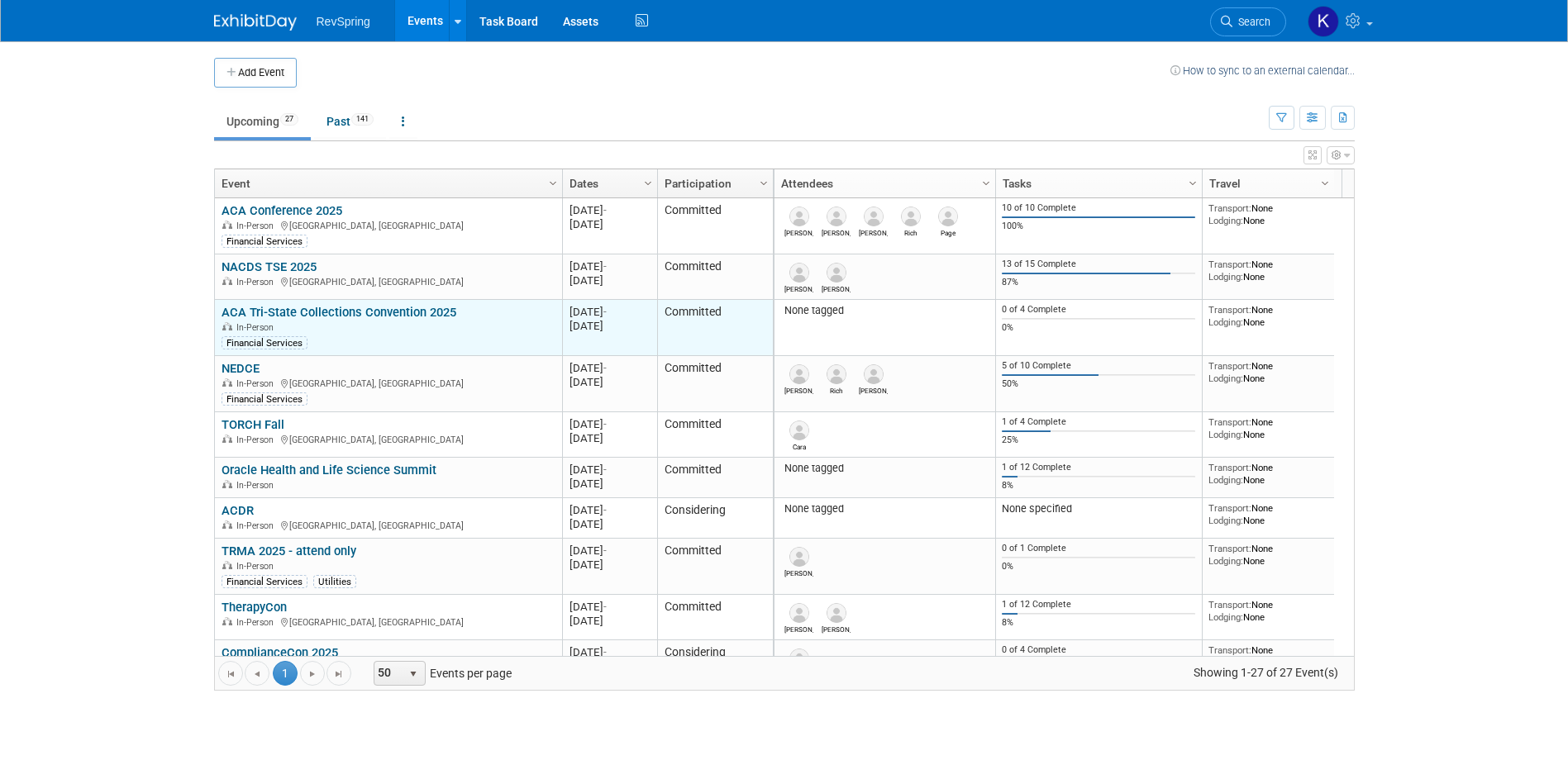 click on "ACA Tri-State Collections Convention 2025" at bounding box center [339, 312] 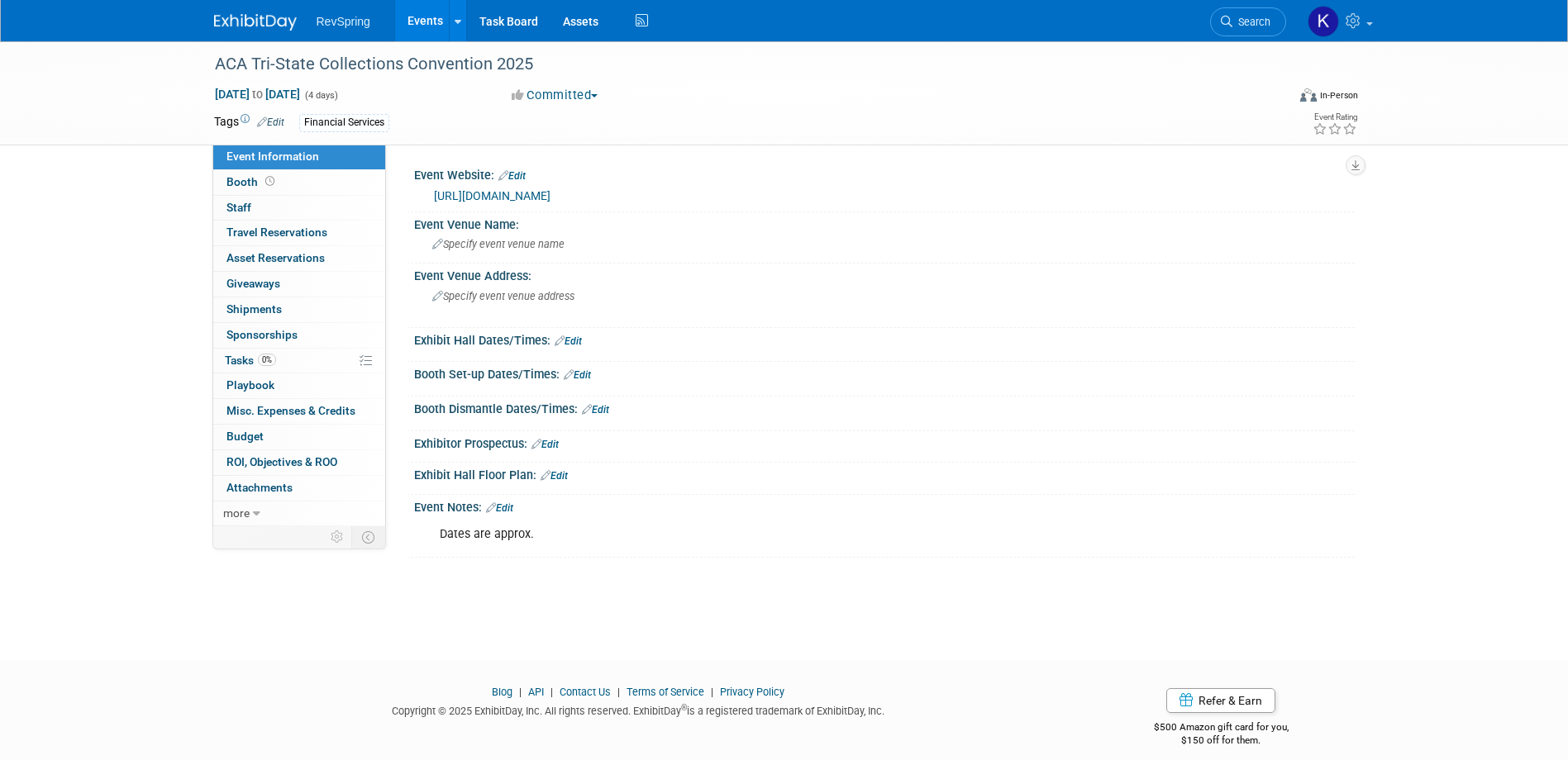 scroll, scrollTop: 0, scrollLeft: 0, axis: both 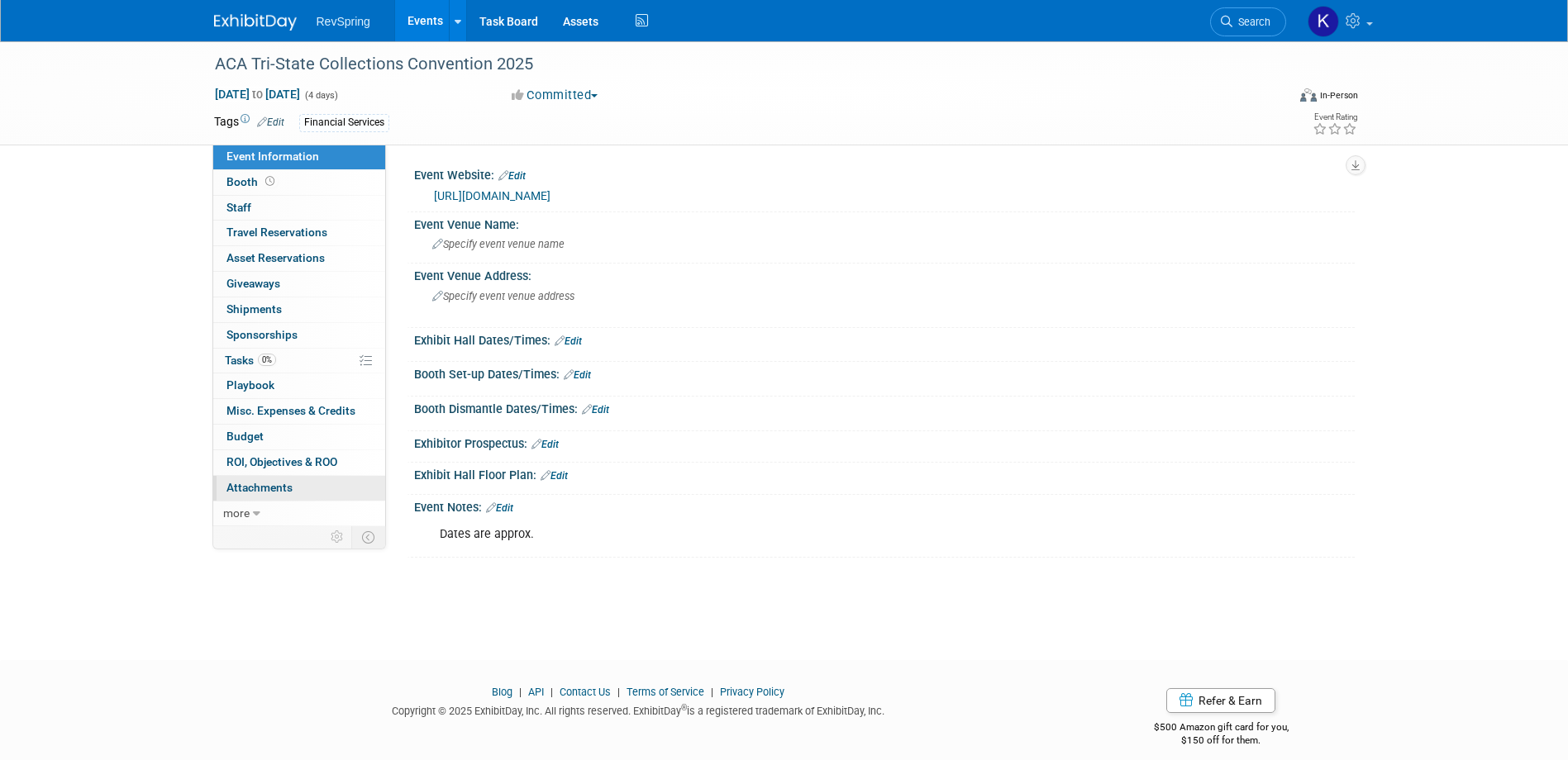 click on "0
Attachments 0" at bounding box center [299, 488] 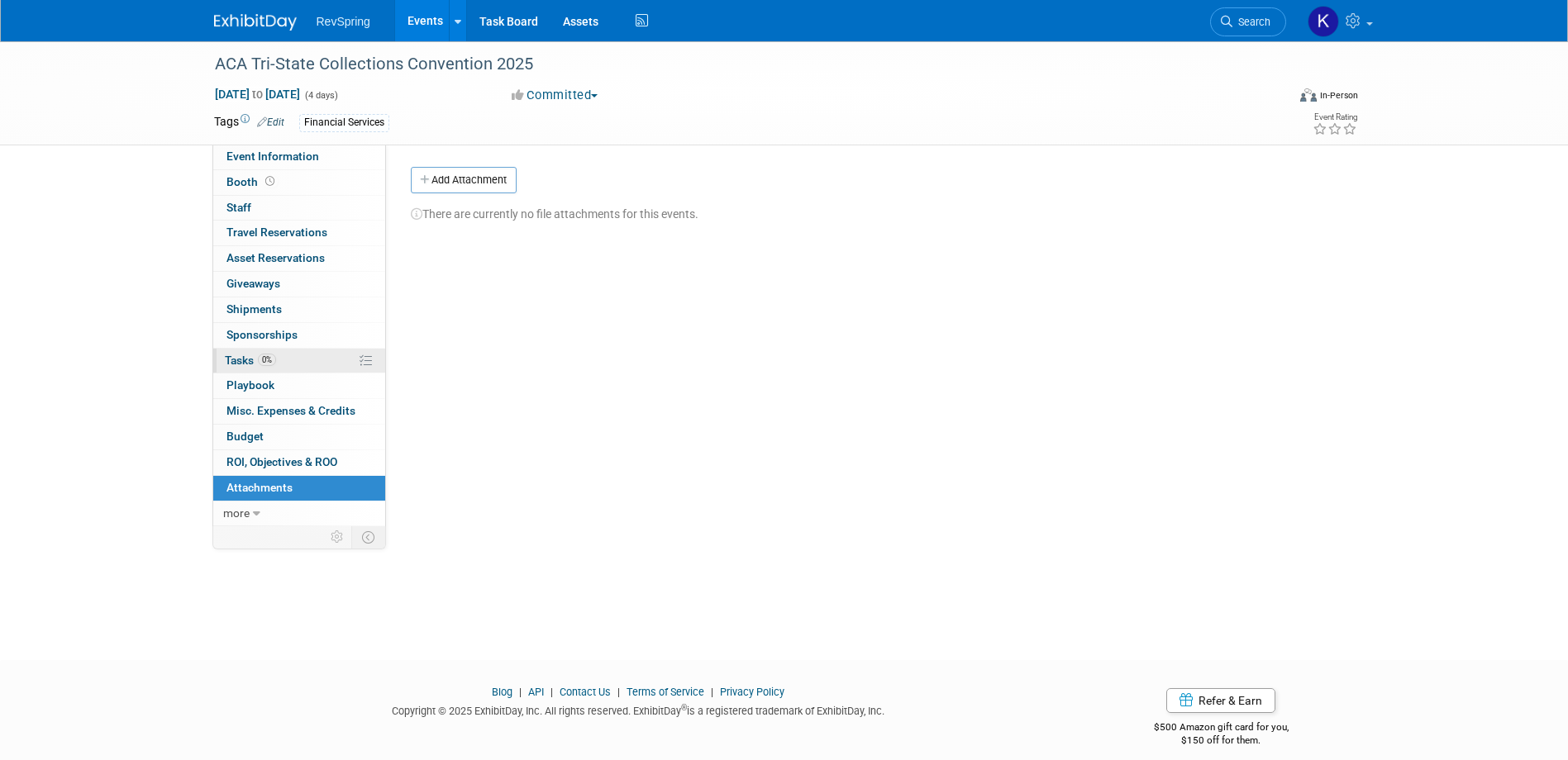 click on "0%
Tasks 0%" at bounding box center [299, 361] 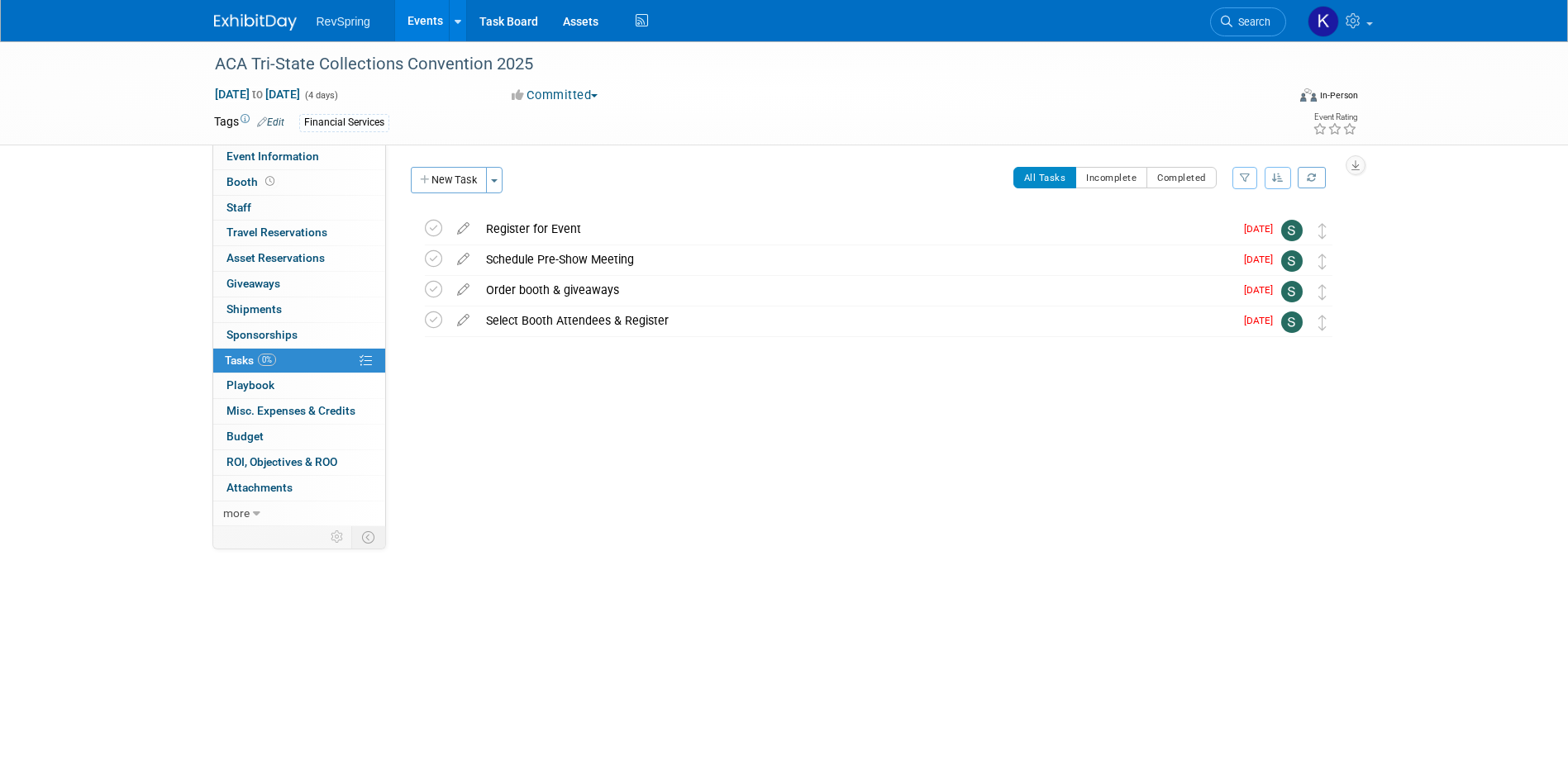 click on "Events" at bounding box center (425, 21) 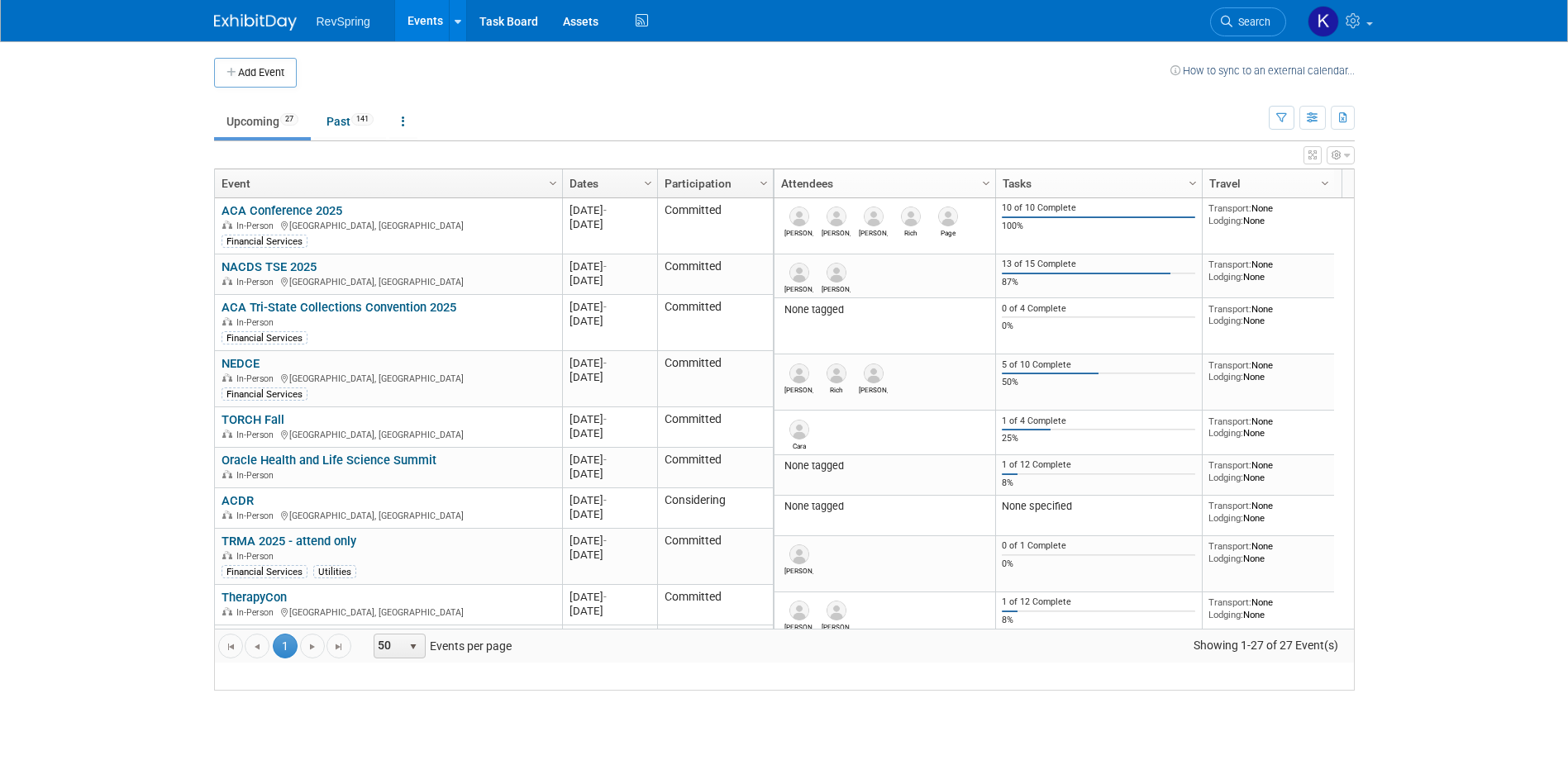 scroll, scrollTop: 0, scrollLeft: 0, axis: both 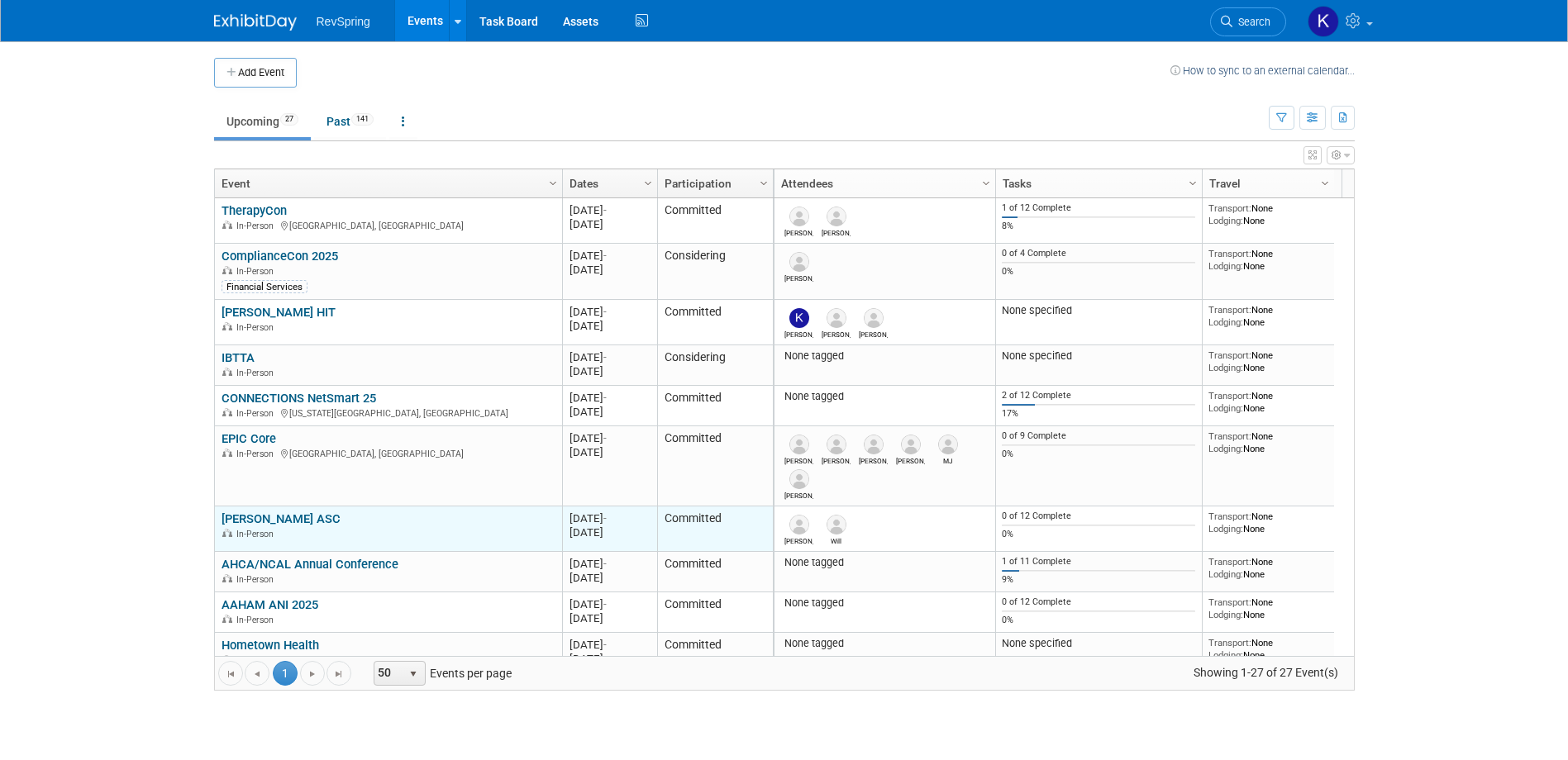 click on "[PERSON_NAME] ASC" at bounding box center (281, 519) 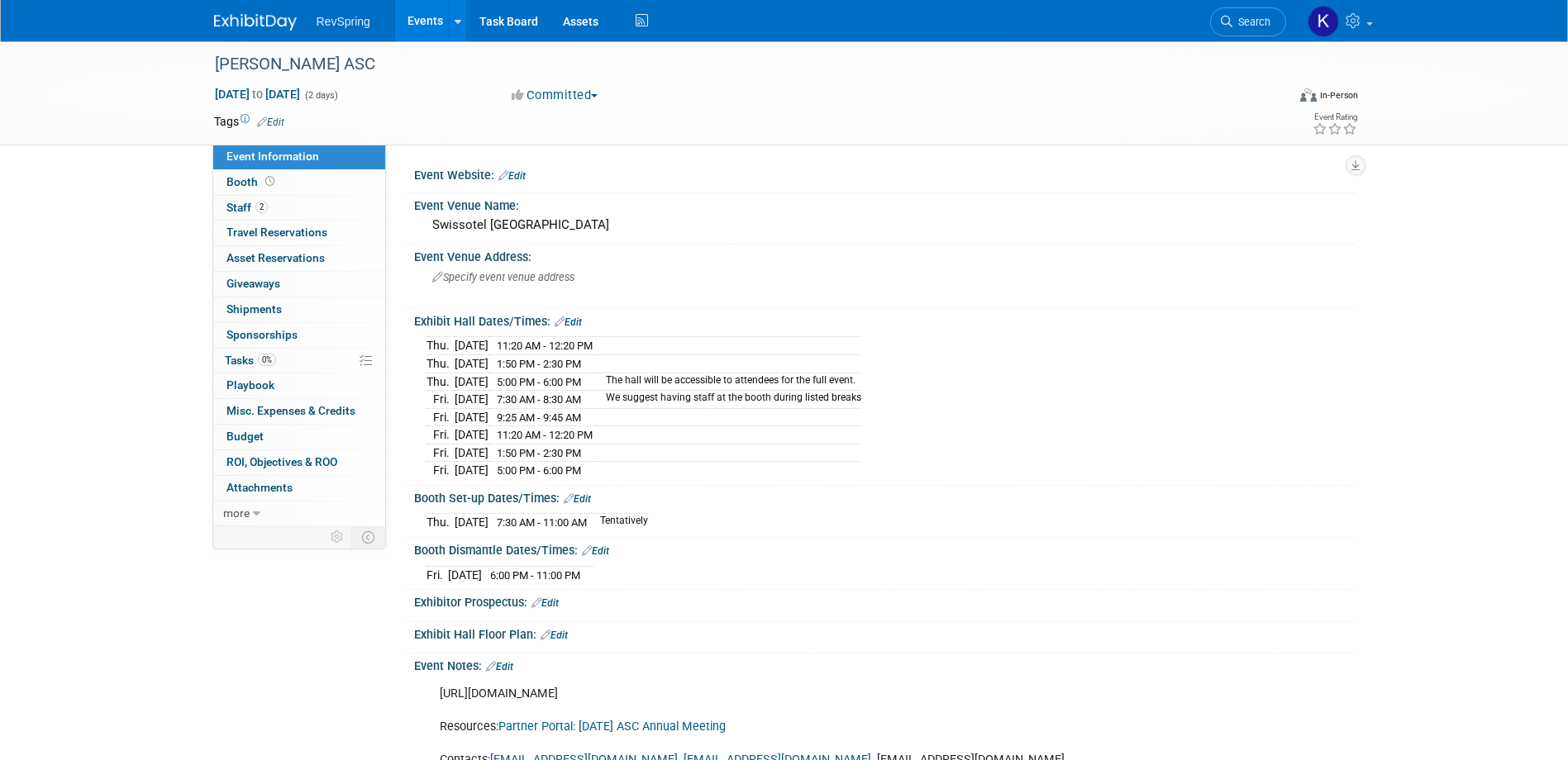 scroll, scrollTop: 0, scrollLeft: 0, axis: both 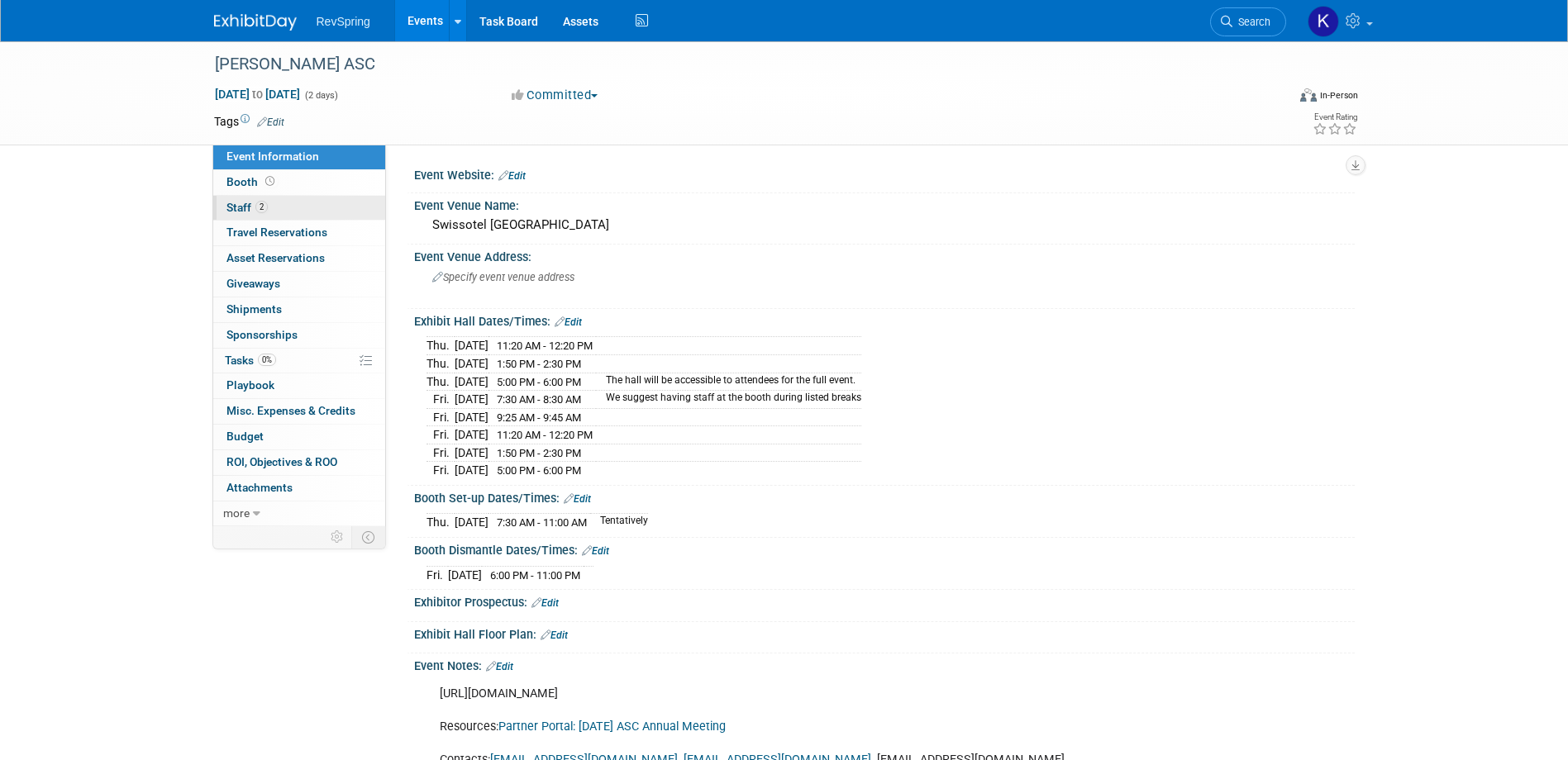 click on "2
Staff 2" at bounding box center (299, 208) 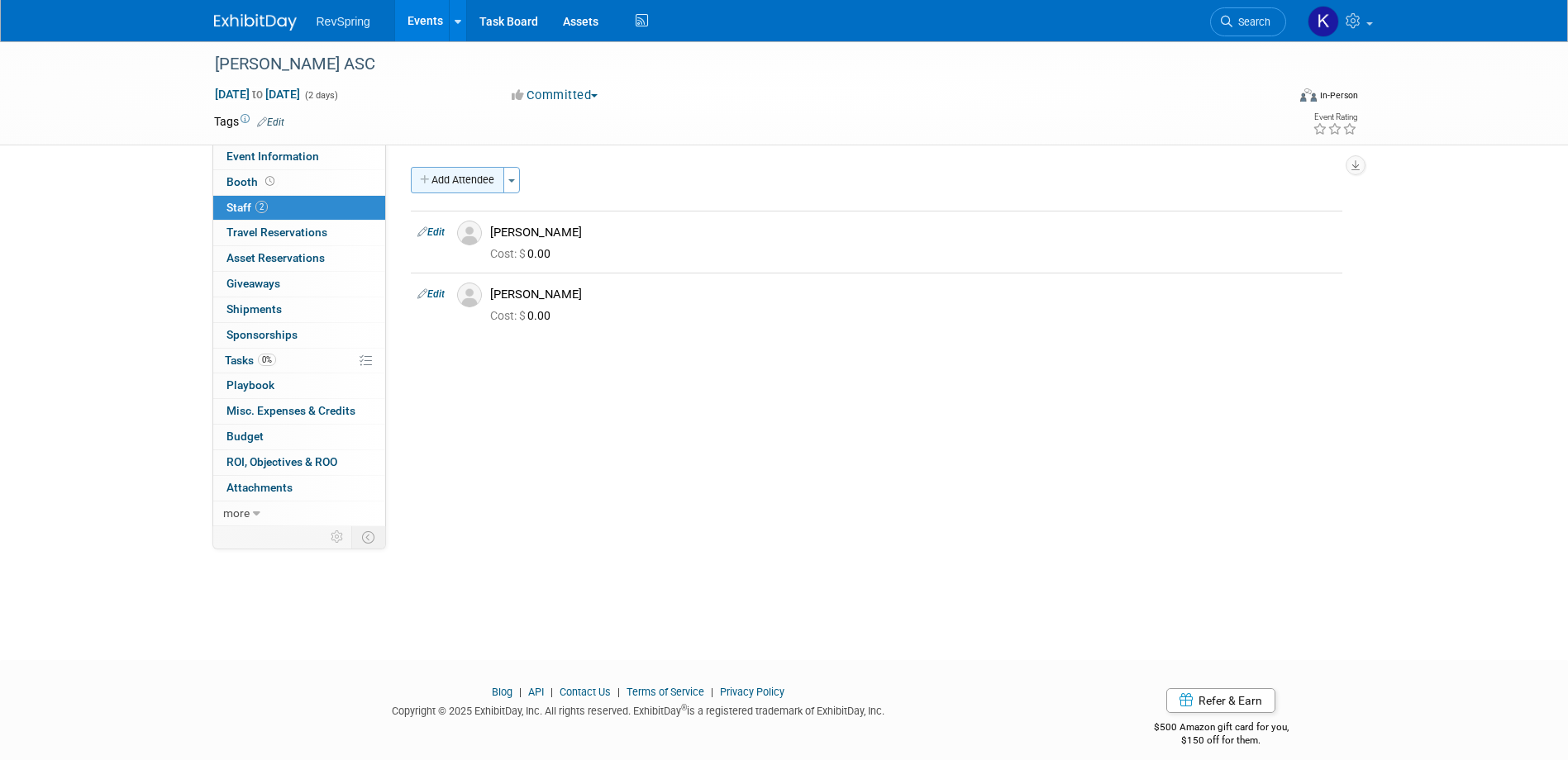 click on "Add Attendee" at bounding box center [457, 180] 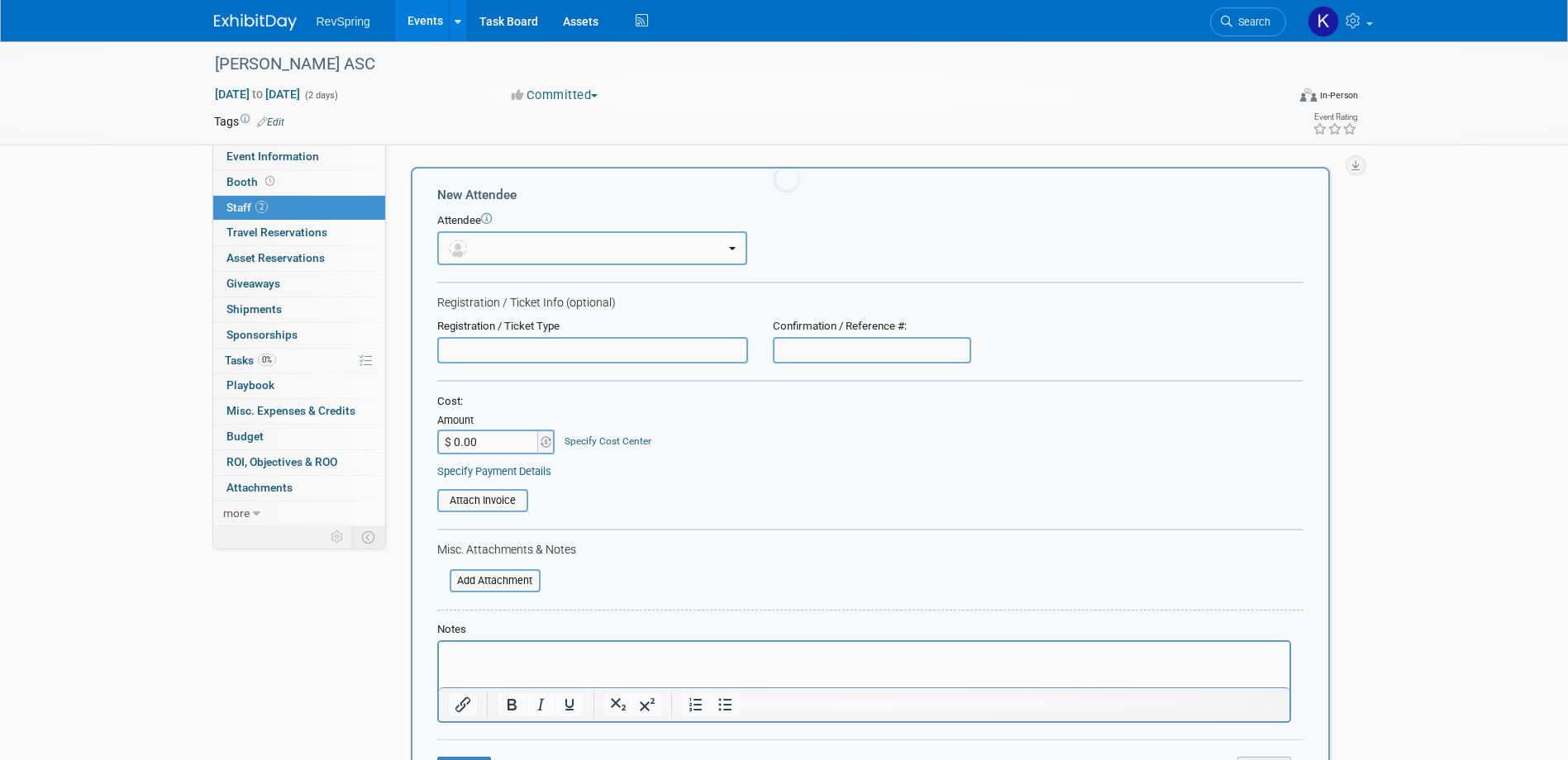 scroll, scrollTop: 0, scrollLeft: 0, axis: both 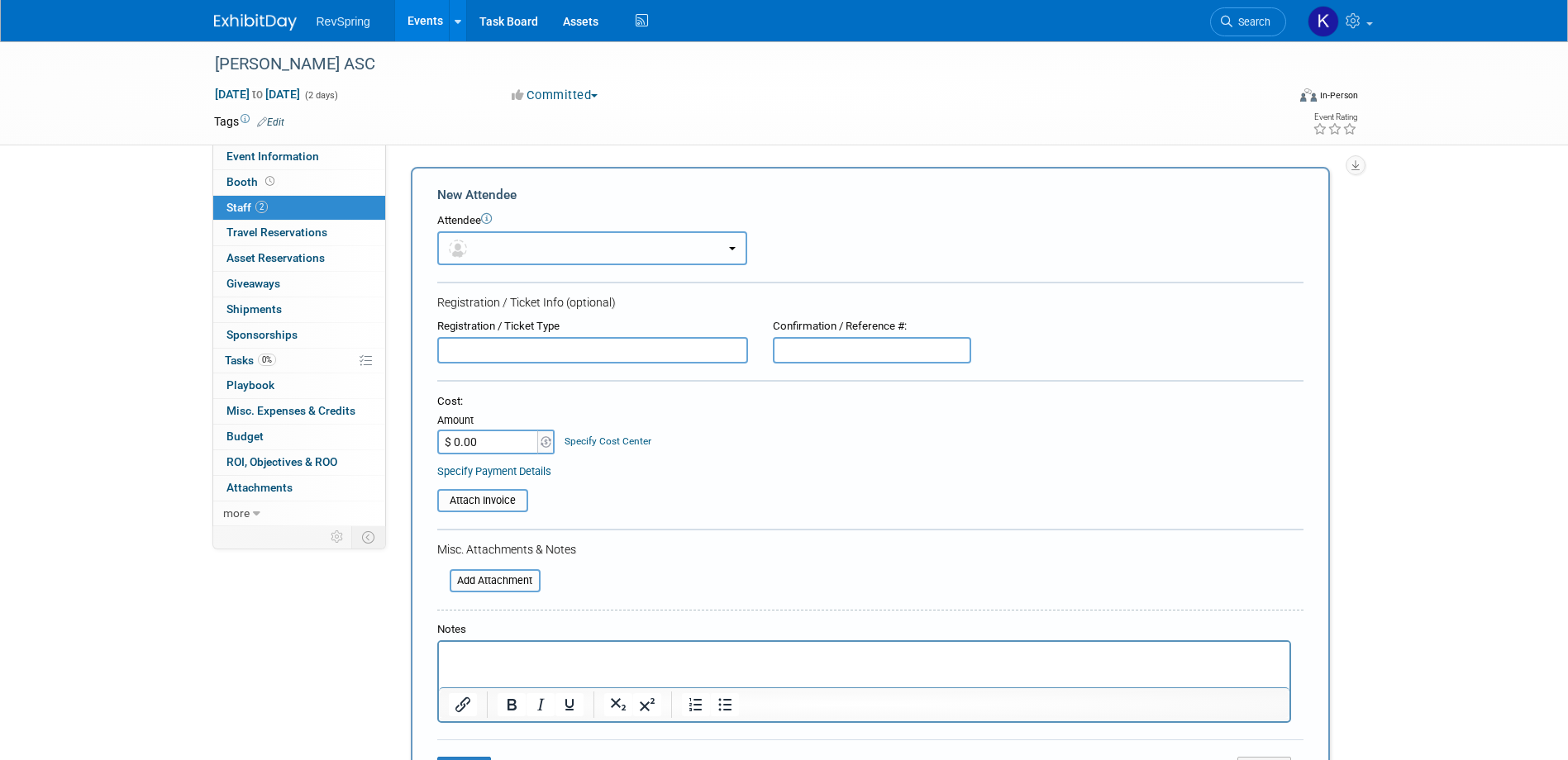 click at bounding box center [592, 248] 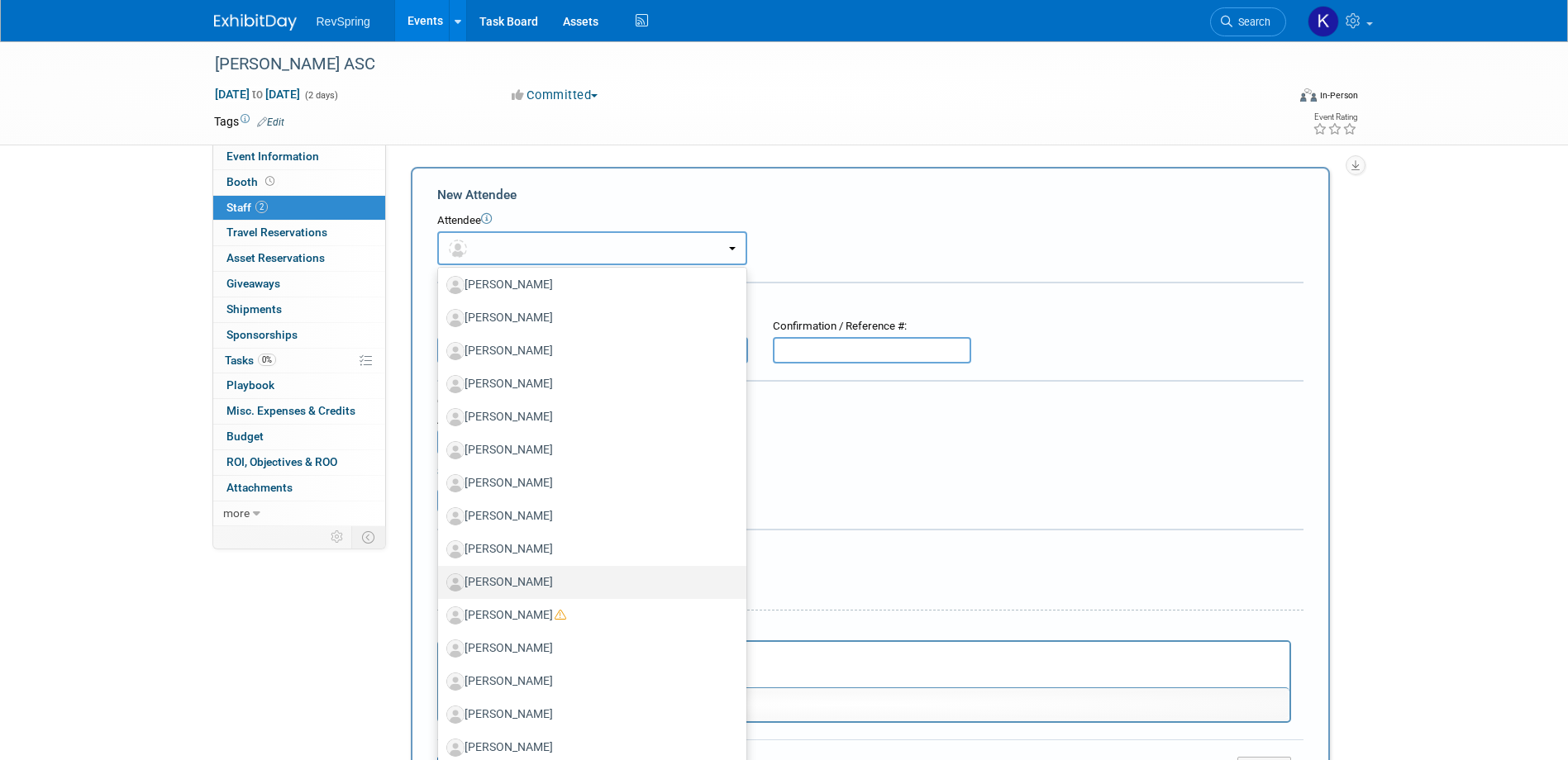 scroll, scrollTop: 165, scrollLeft: 0, axis: vertical 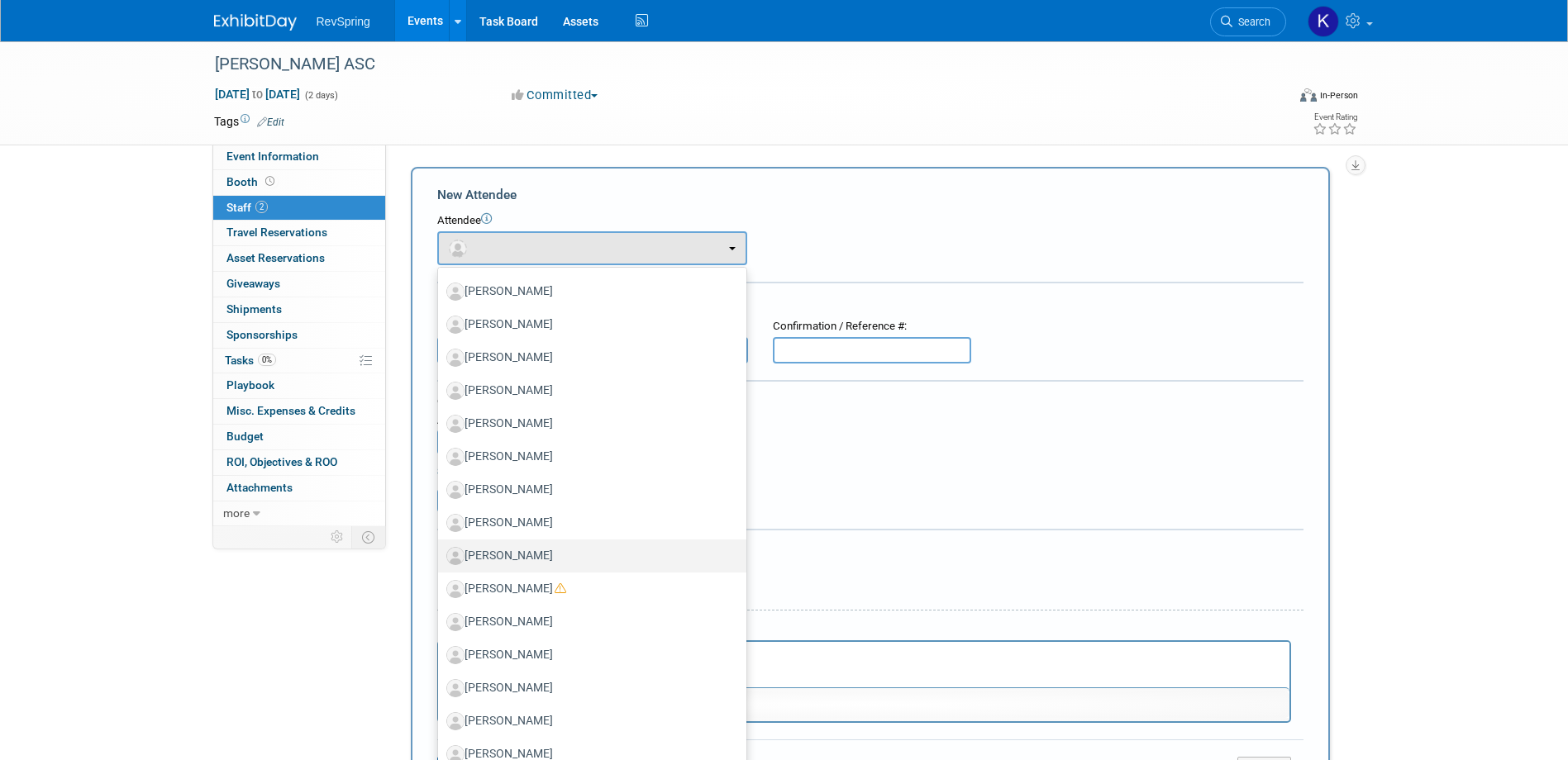 click on "[PERSON_NAME]" at bounding box center (588, 556) 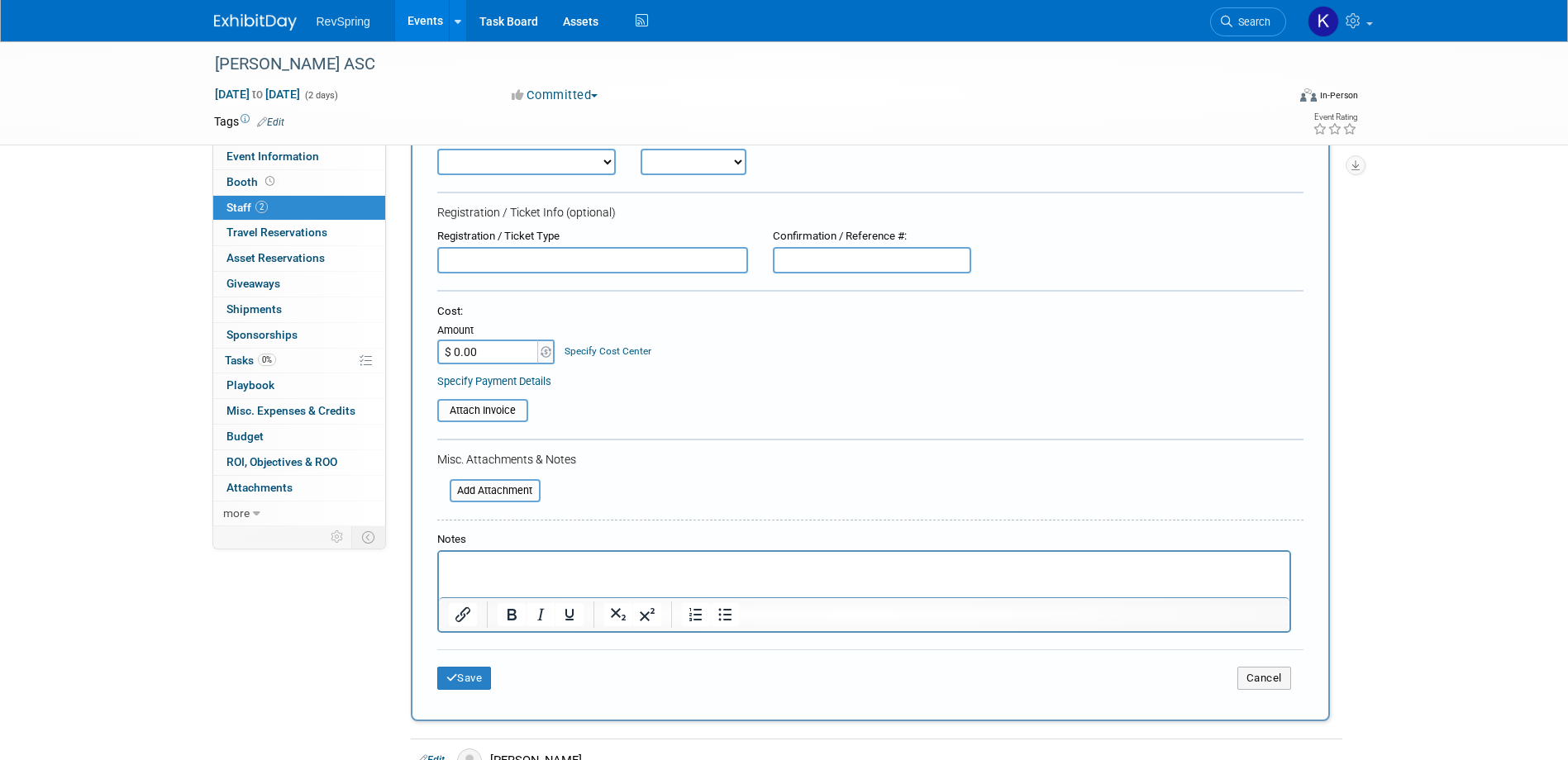 scroll, scrollTop: 165, scrollLeft: 0, axis: vertical 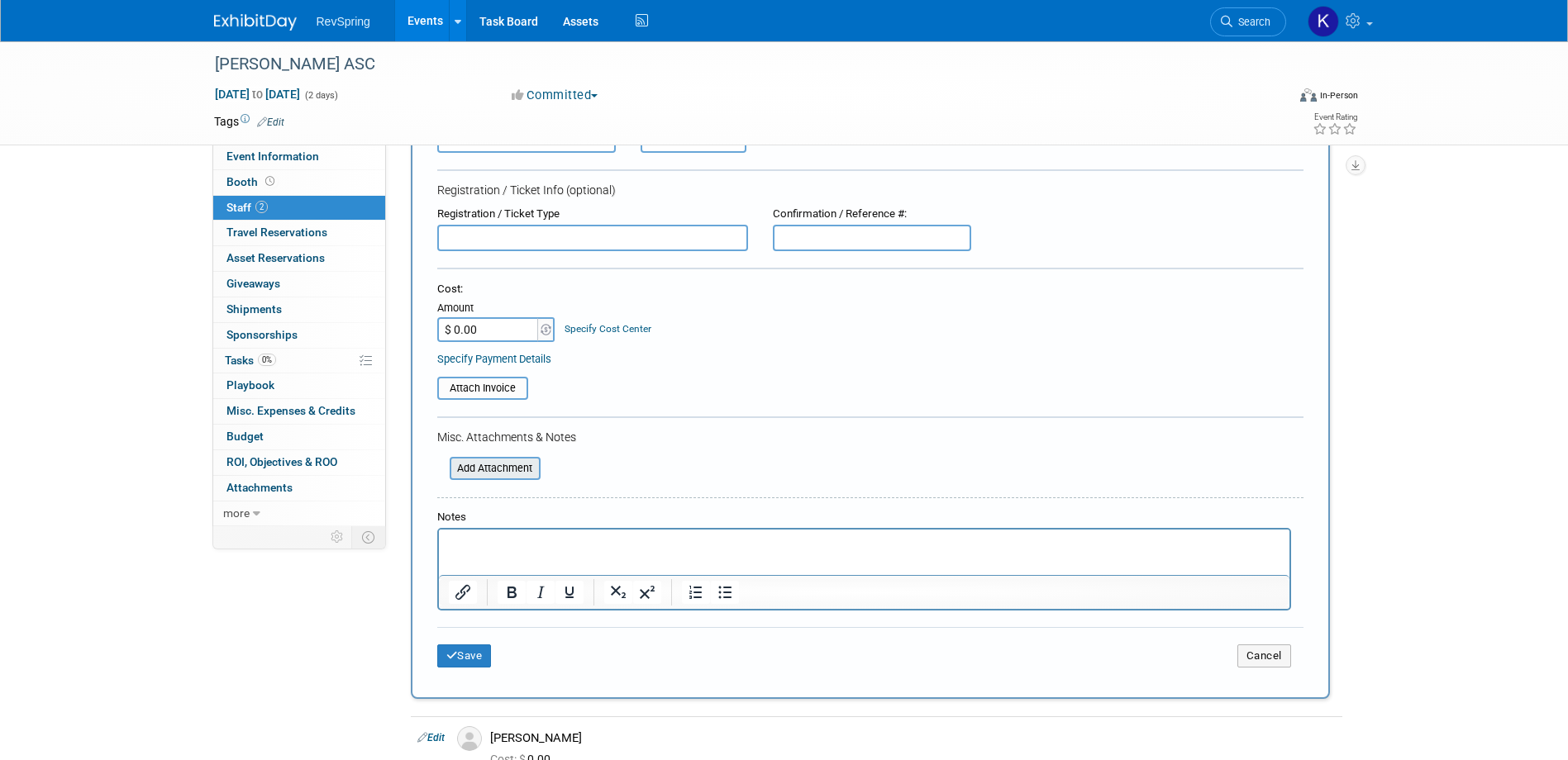 click at bounding box center (441, 468) 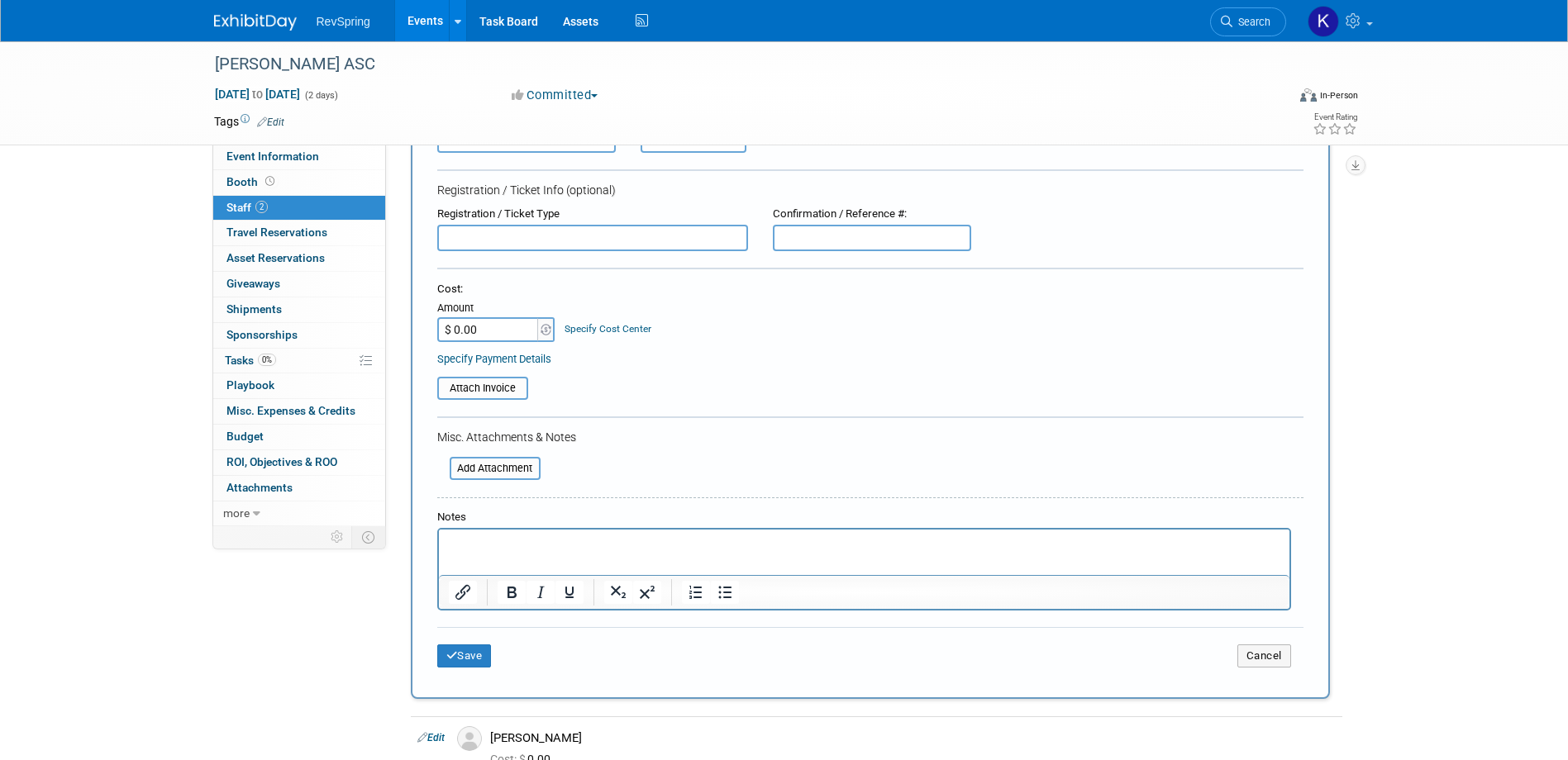 click on "Save
Cancel" at bounding box center [870, 653] 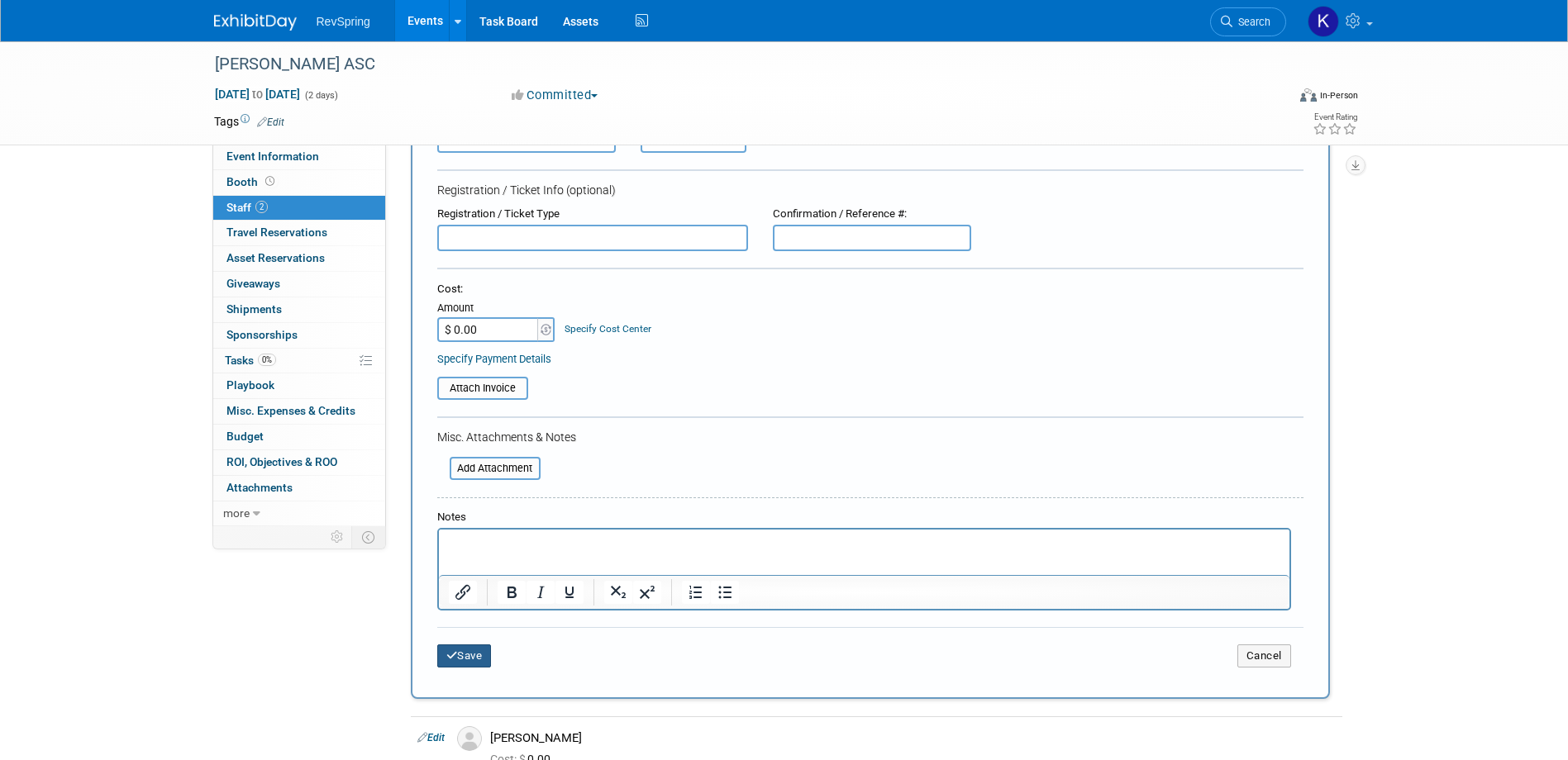 click on "Save" at bounding box center [465, 656] 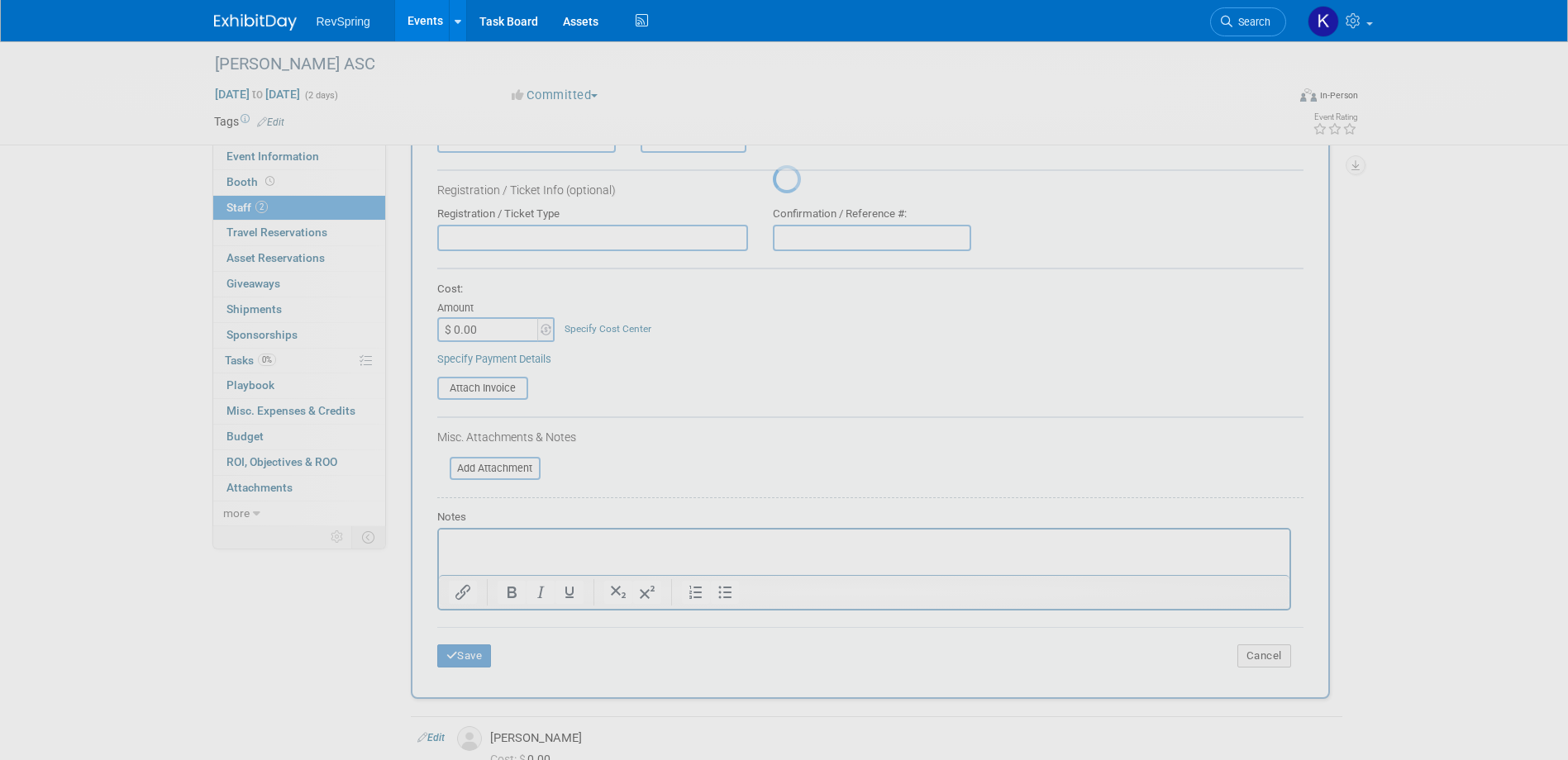 scroll, scrollTop: 16, scrollLeft: 0, axis: vertical 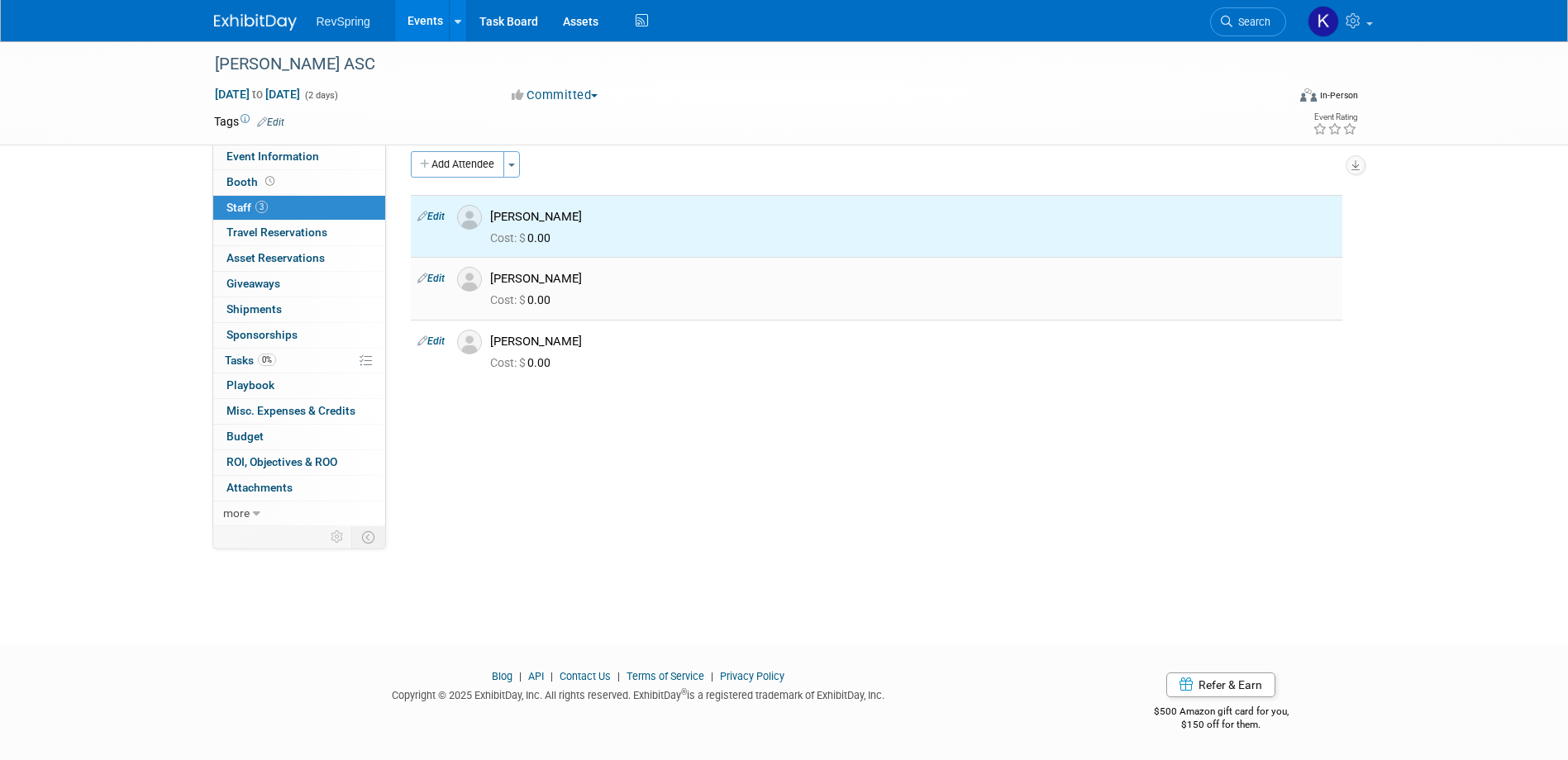 click at bounding box center (422, 278) 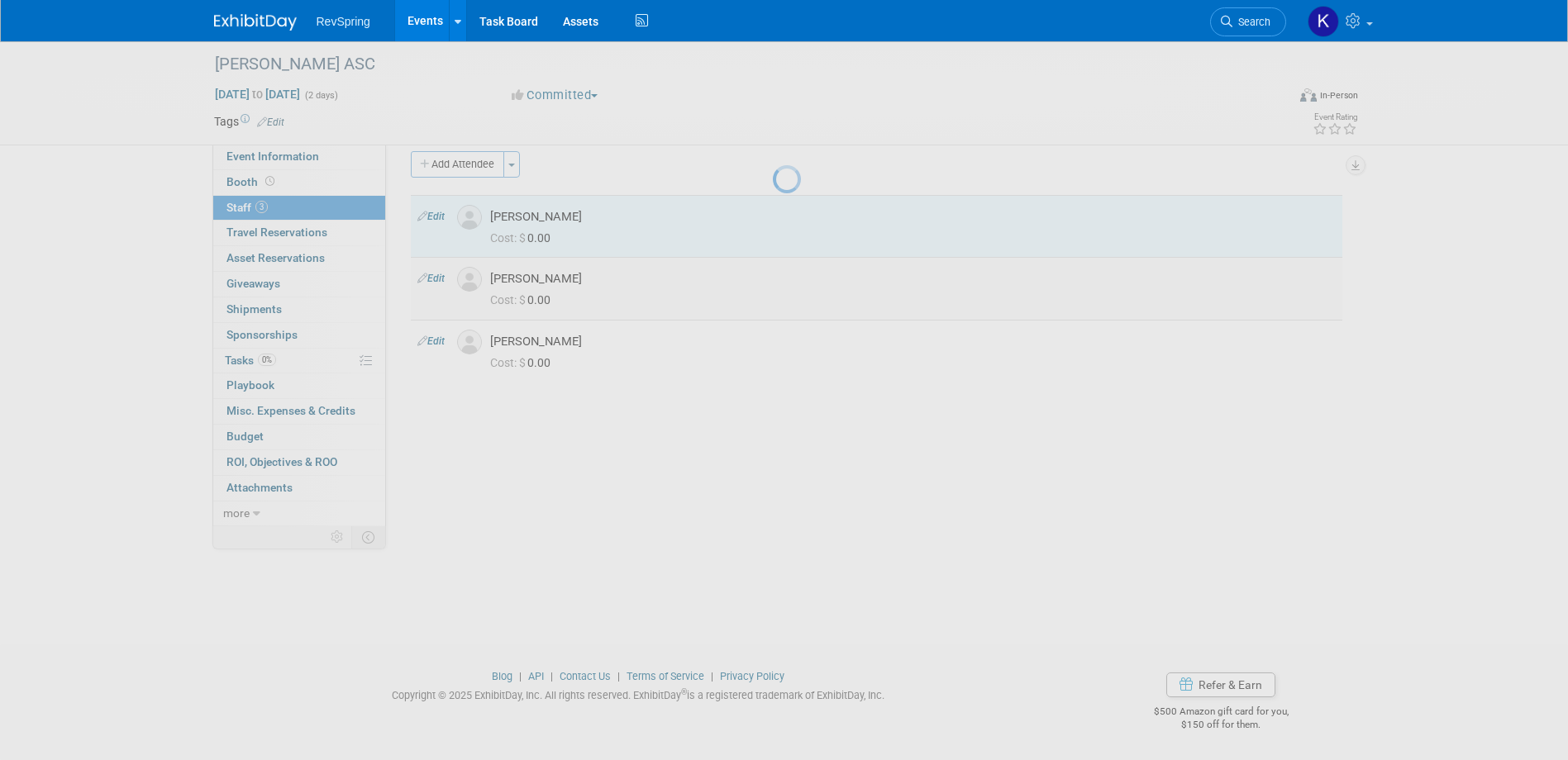 select on "4c06762a-e784-4368-902b-2aef063cf689" 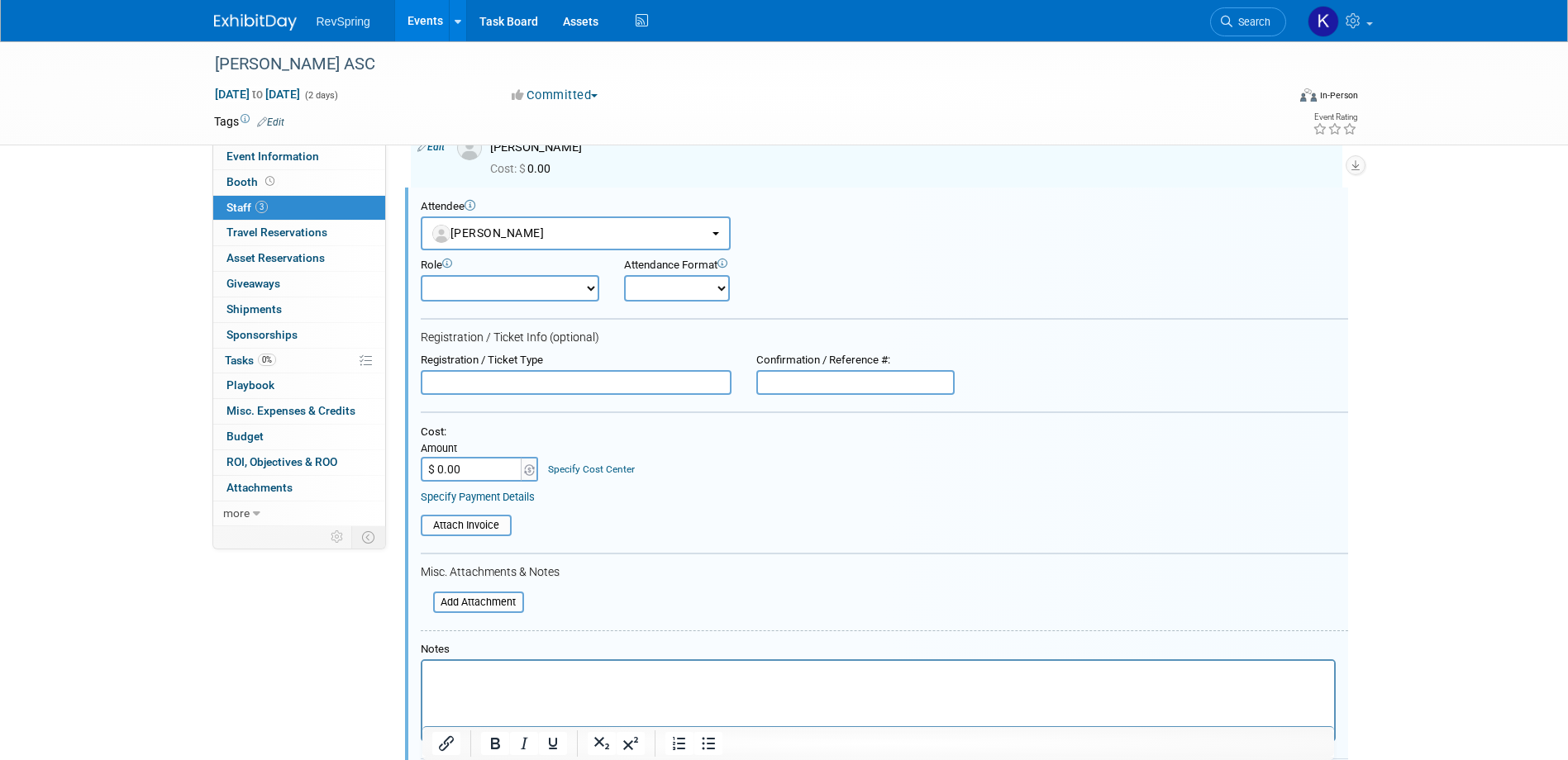 scroll, scrollTop: 0, scrollLeft: 0, axis: both 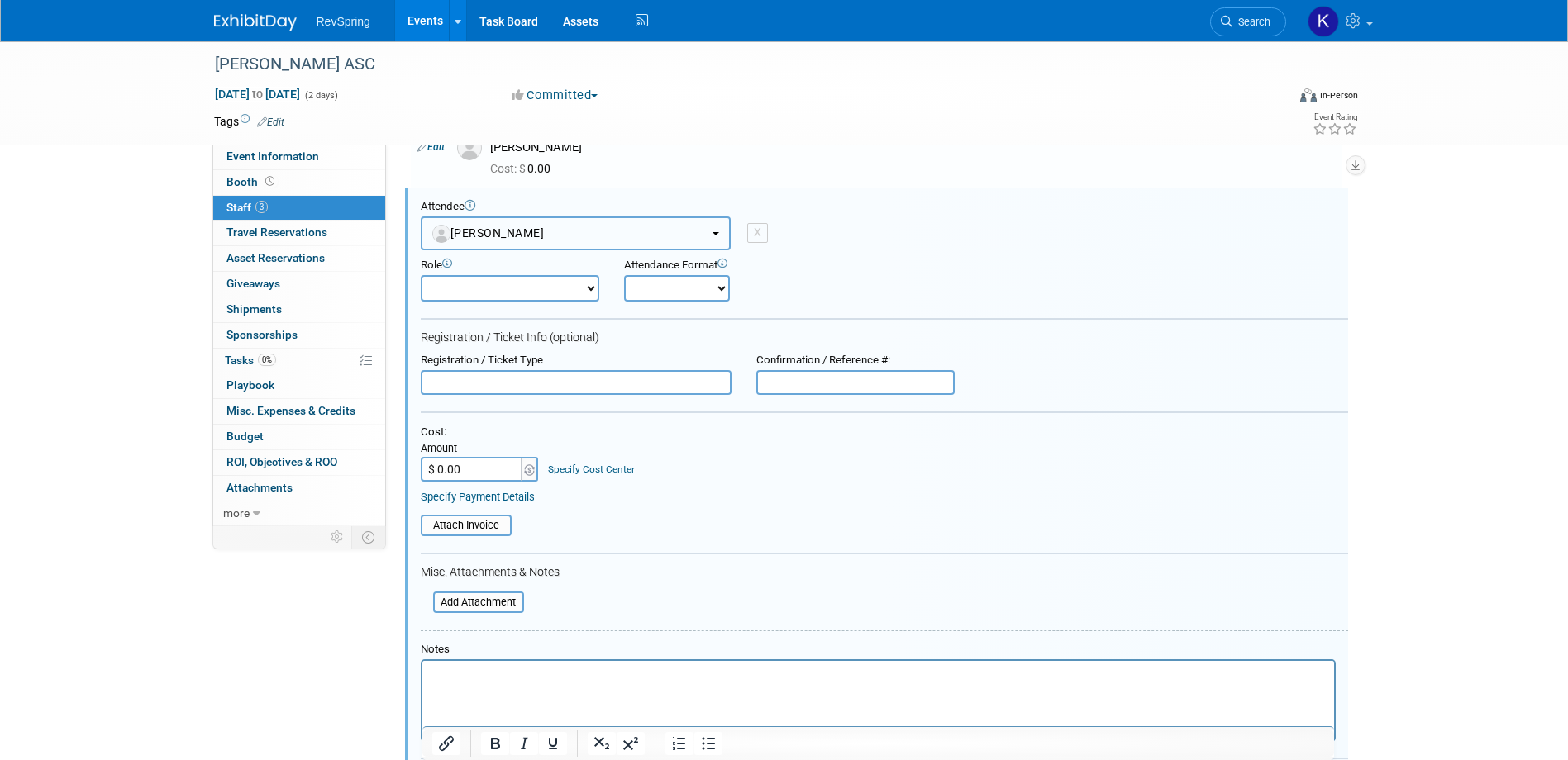 click on "[PERSON_NAME]" at bounding box center [575, 233] 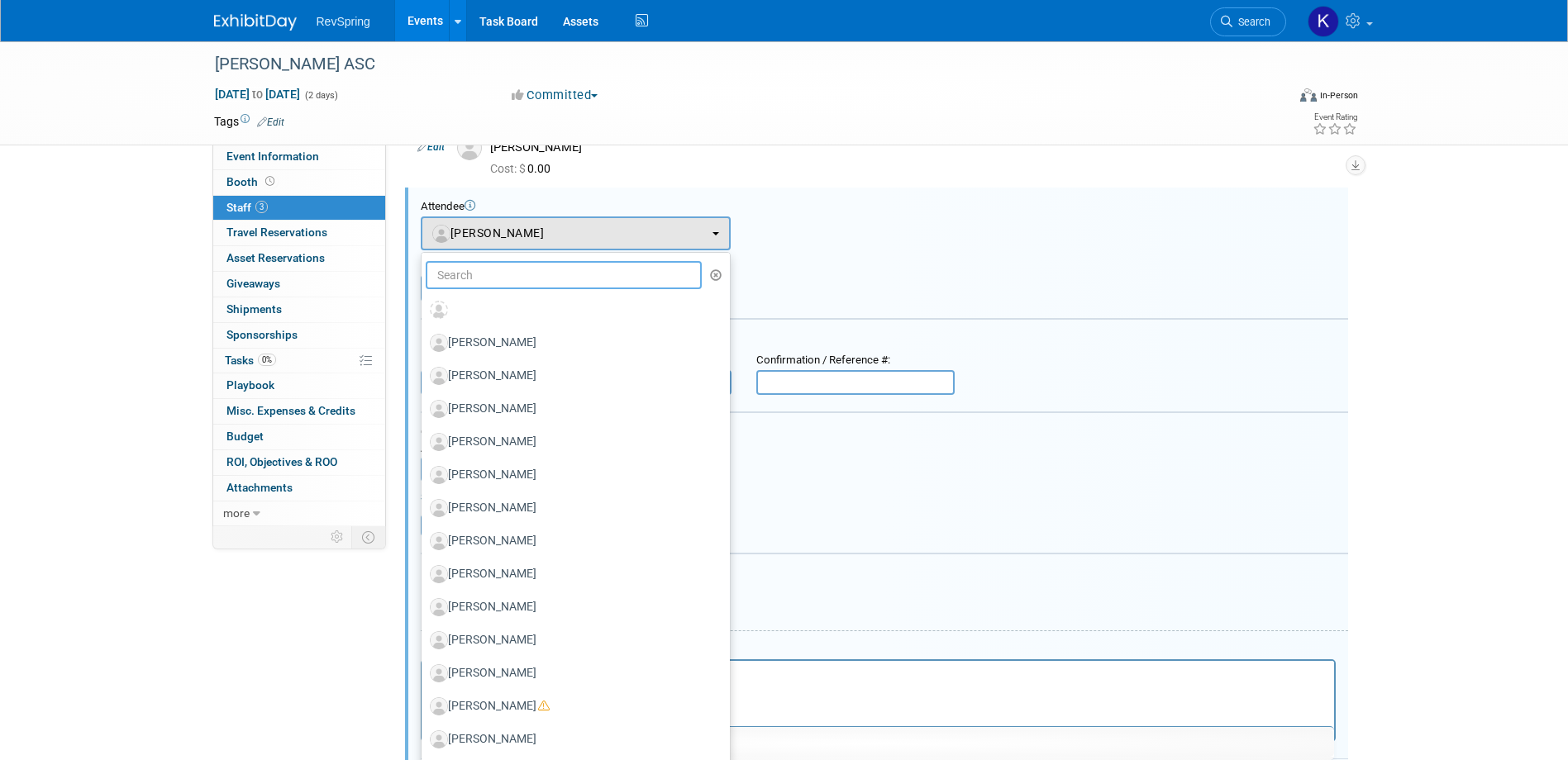 click at bounding box center (564, 275) 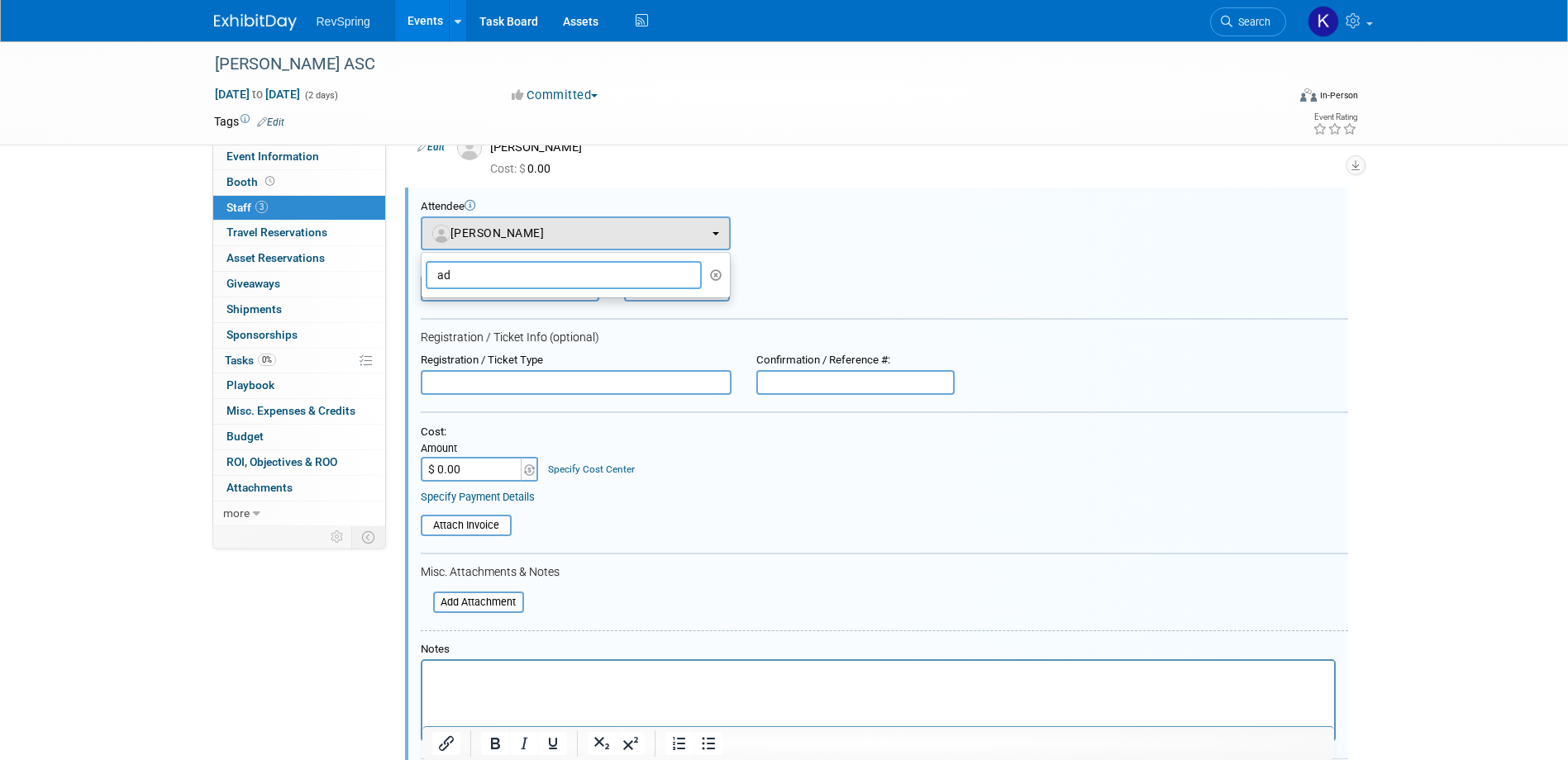 type on "a" 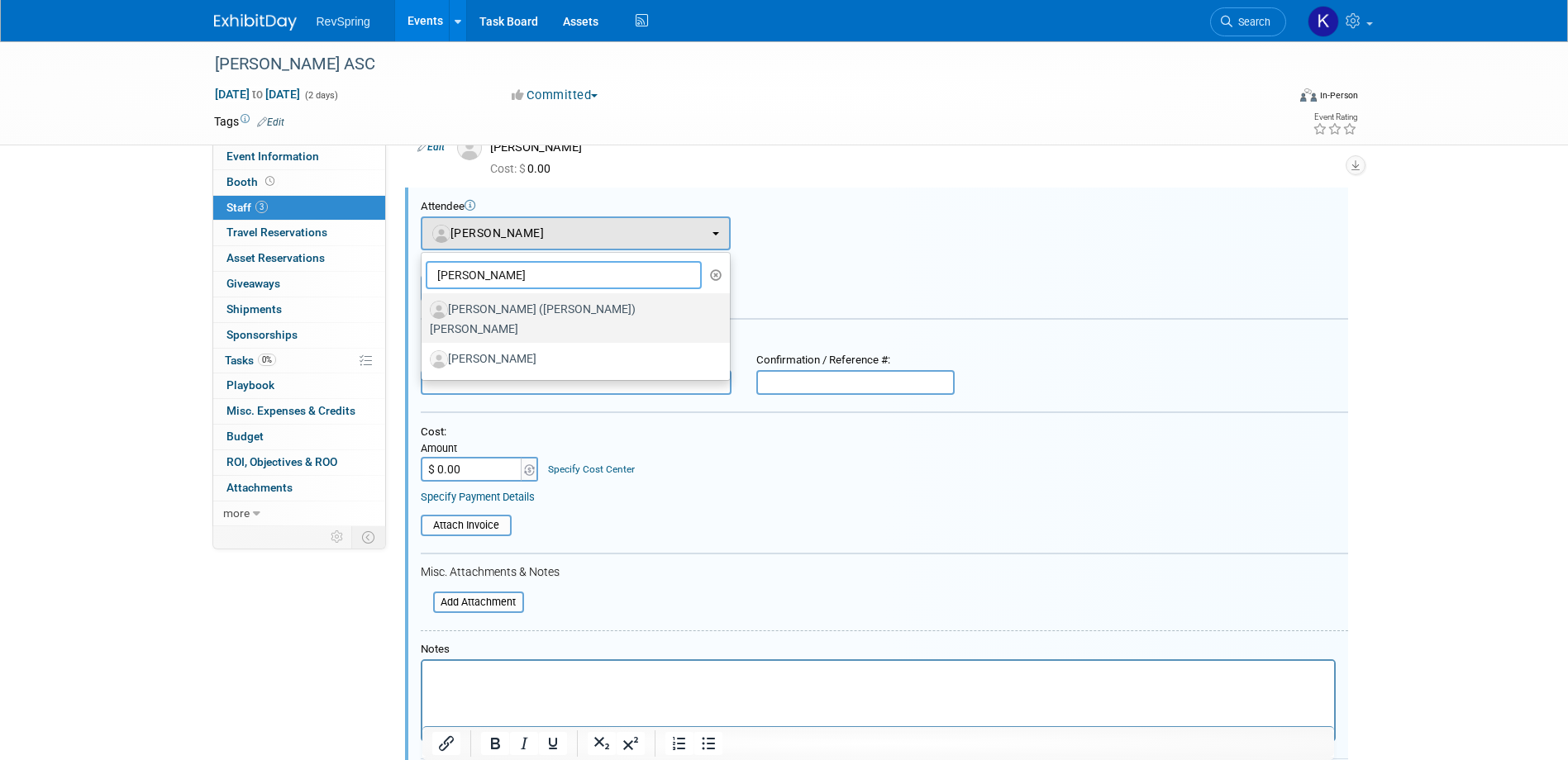 type on "jim" 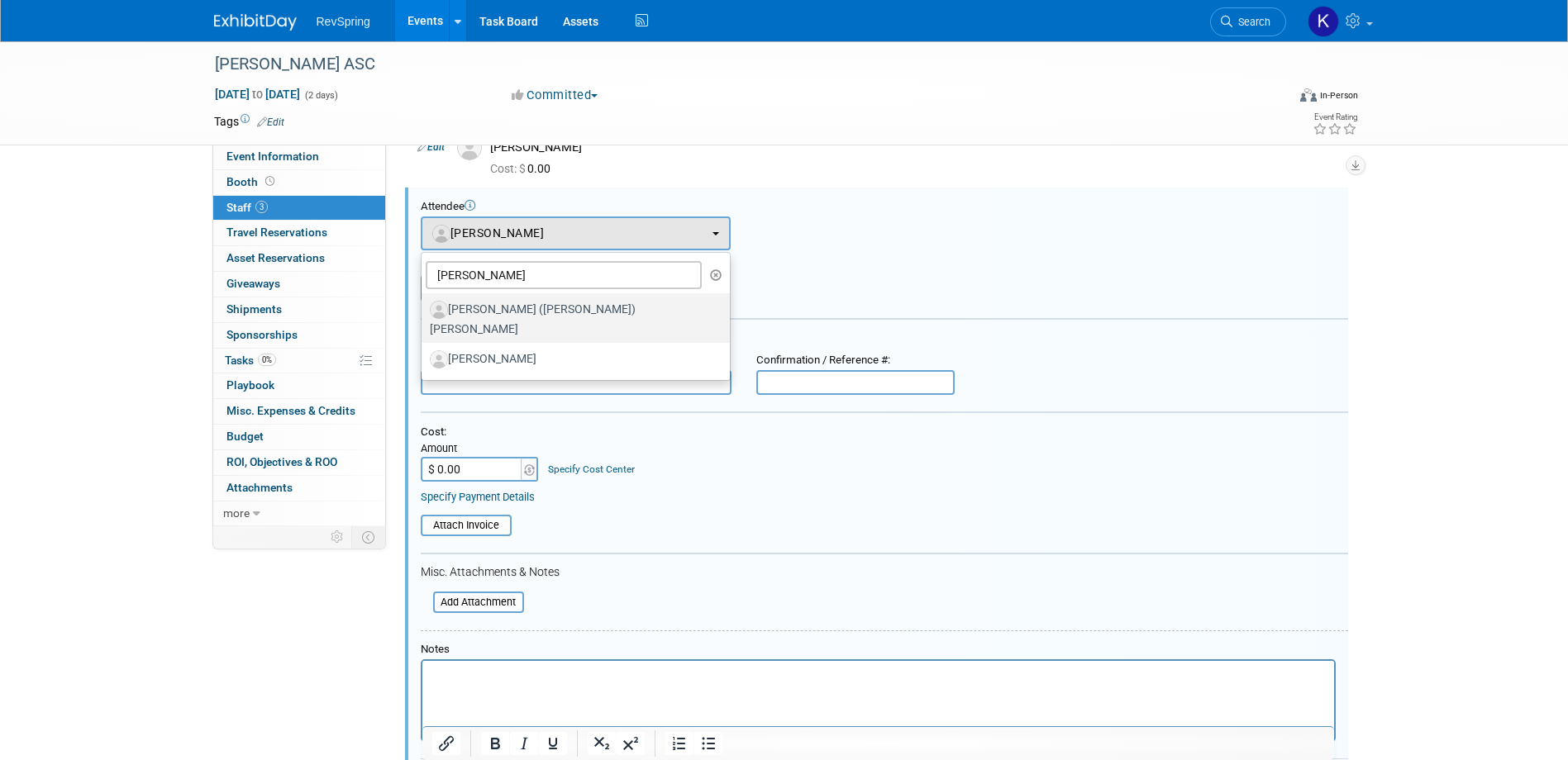 click on "James (Jim) Hosty" at bounding box center (571, 318) 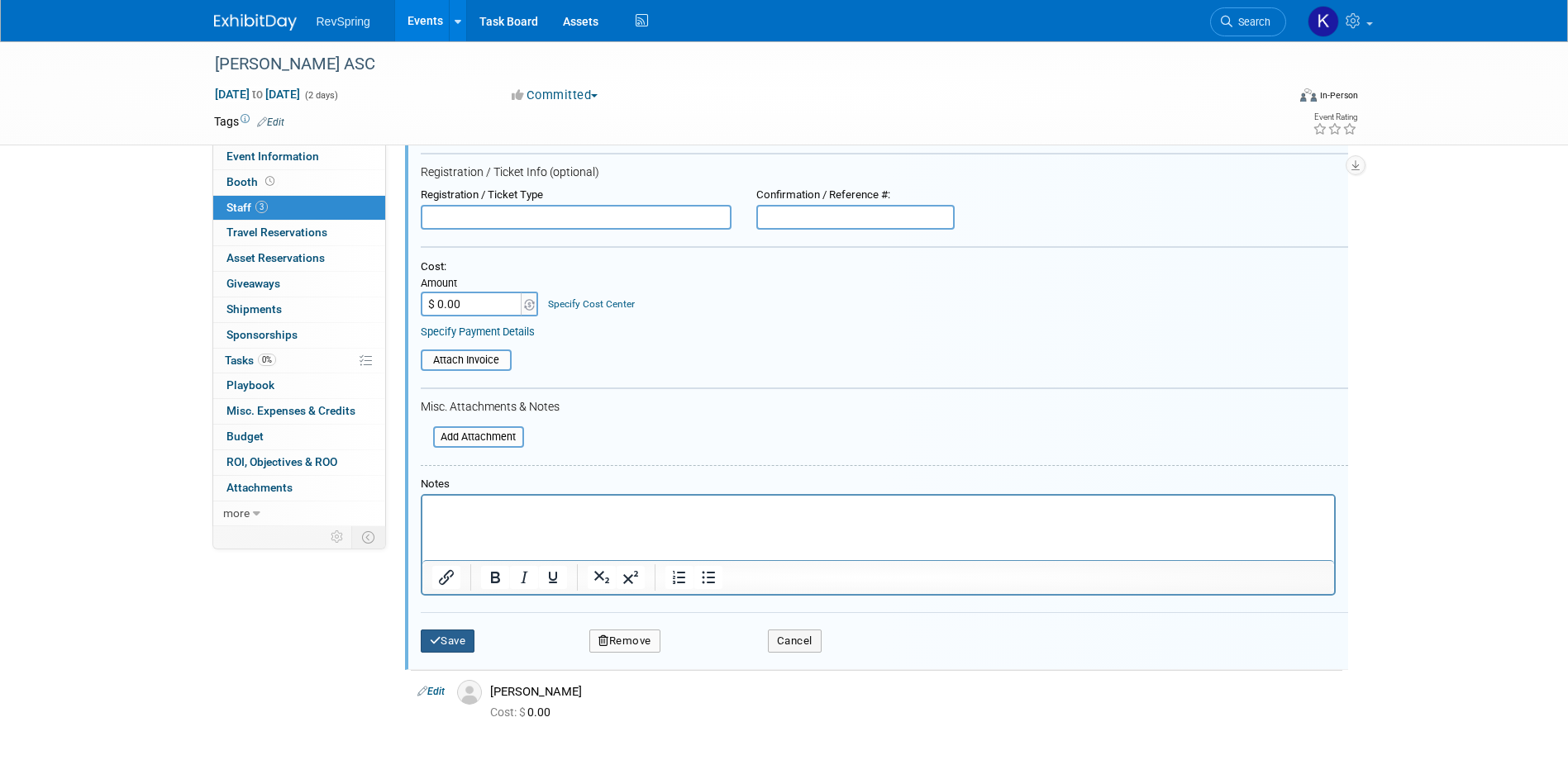 click on "Save" at bounding box center (448, 641) 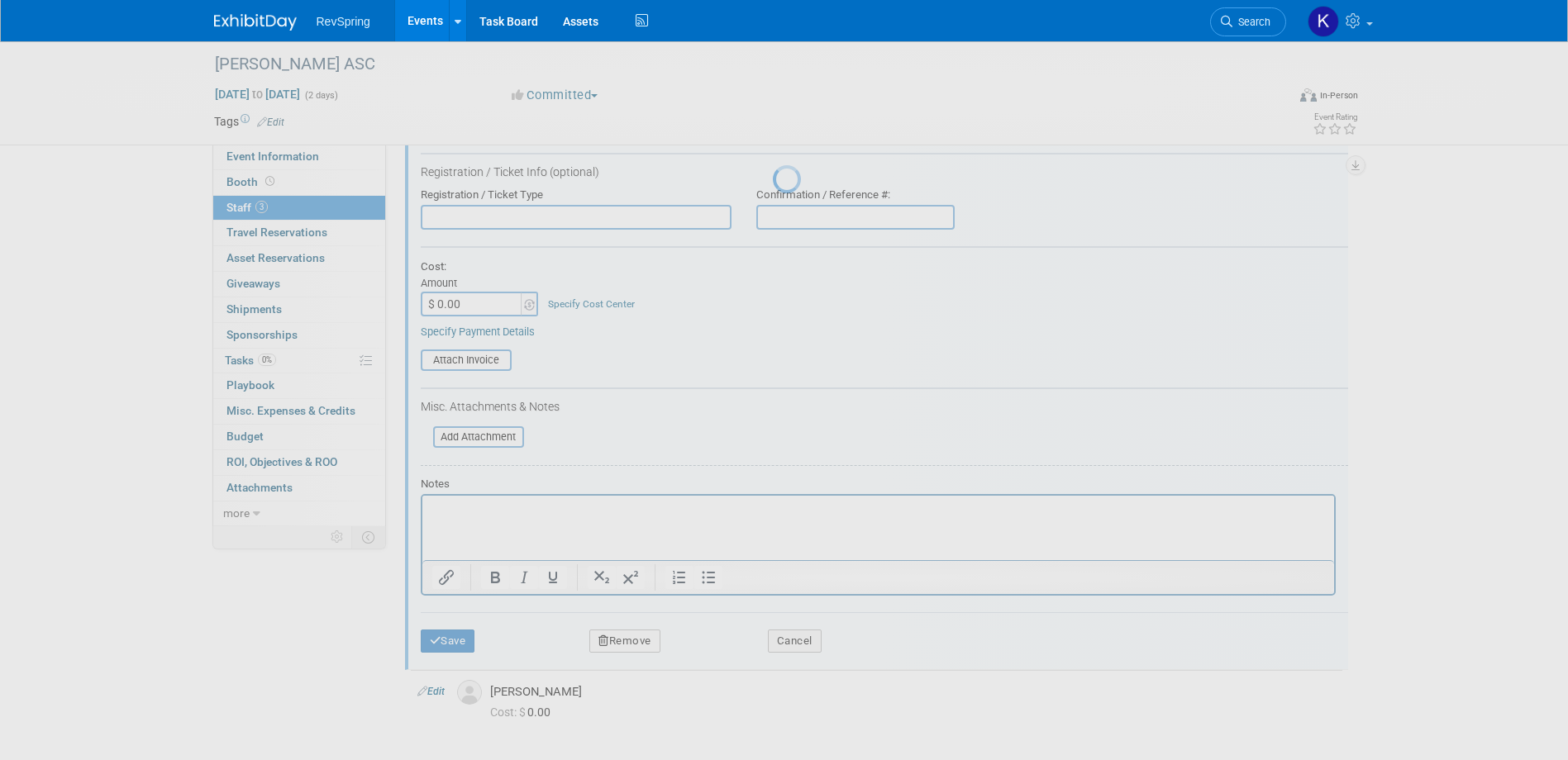 scroll, scrollTop: 16, scrollLeft: 0, axis: vertical 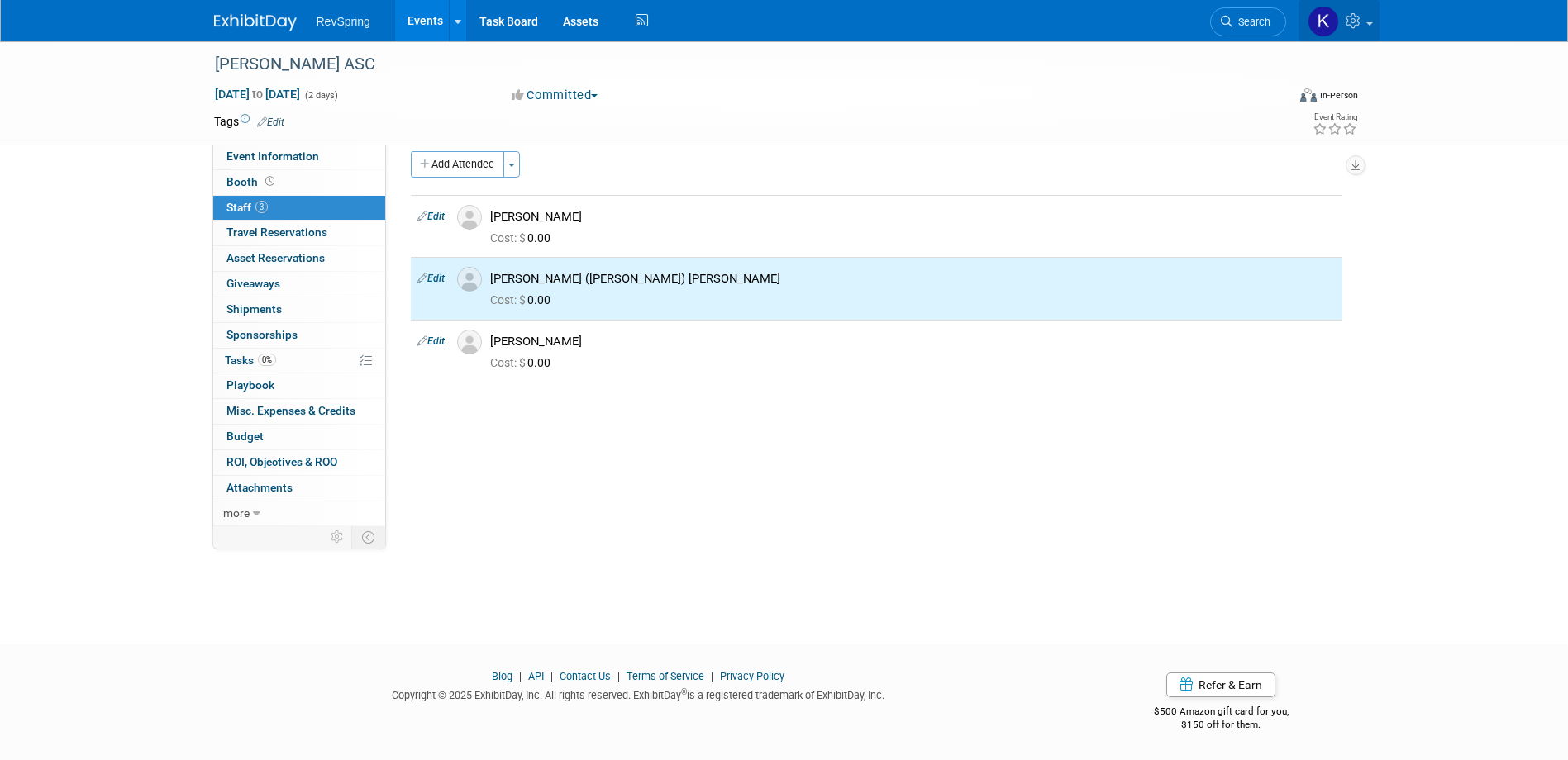 click at bounding box center (1355, 21) 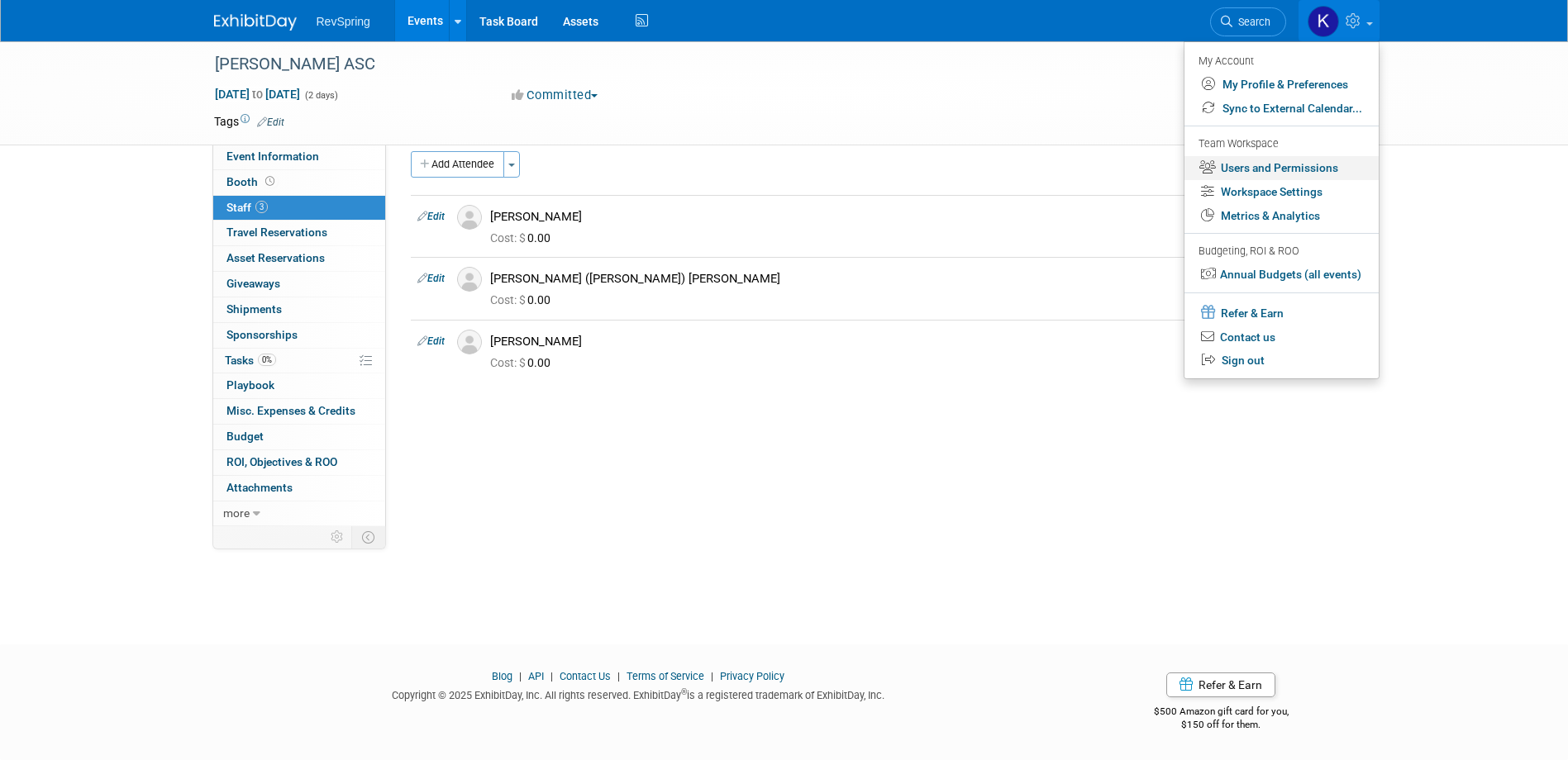 click on "Users and Permissions" at bounding box center [1281, 168] 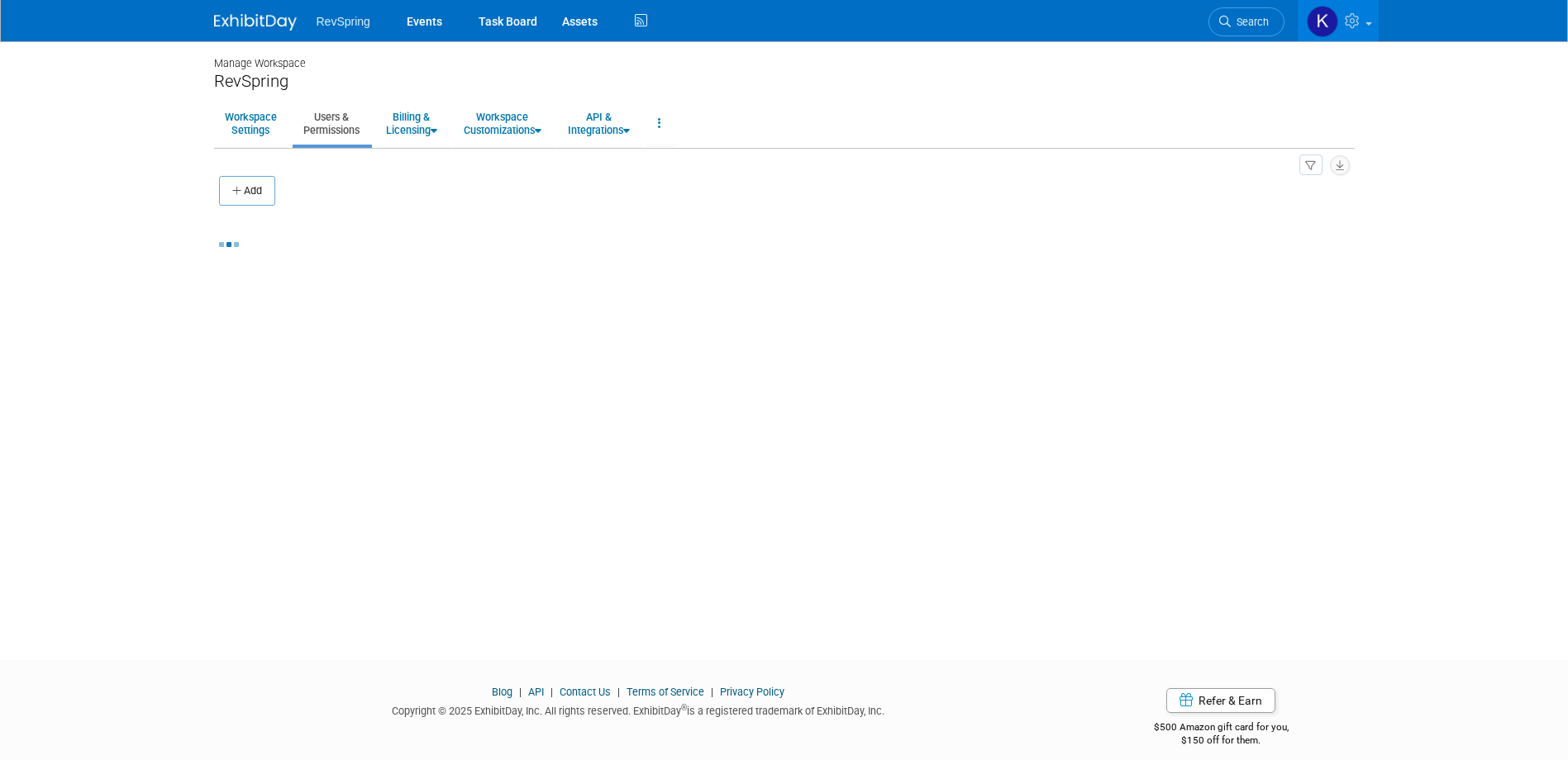 scroll, scrollTop: 0, scrollLeft: 0, axis: both 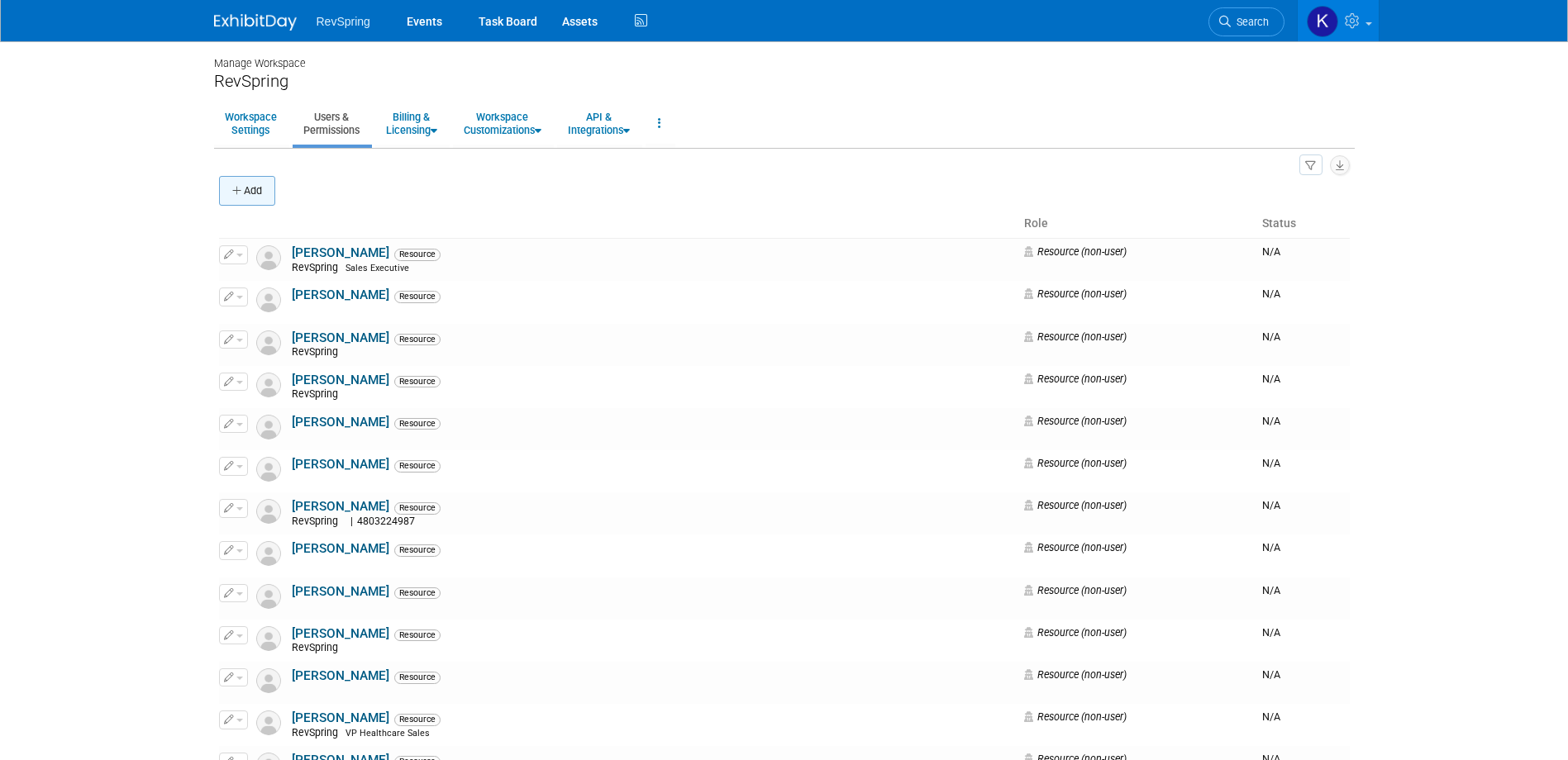 click on "Add" at bounding box center [247, 191] 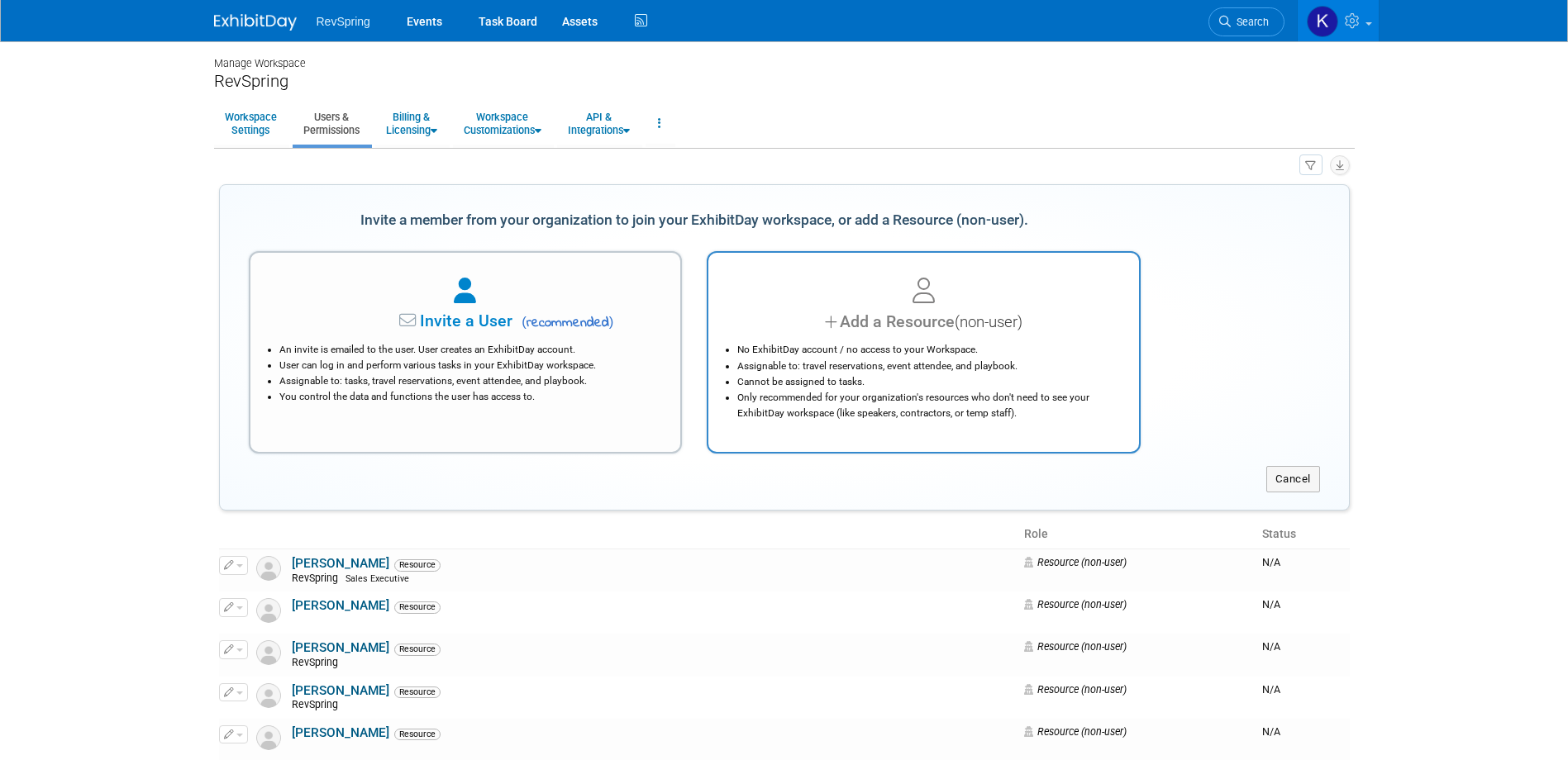 click at bounding box center [923, 292] 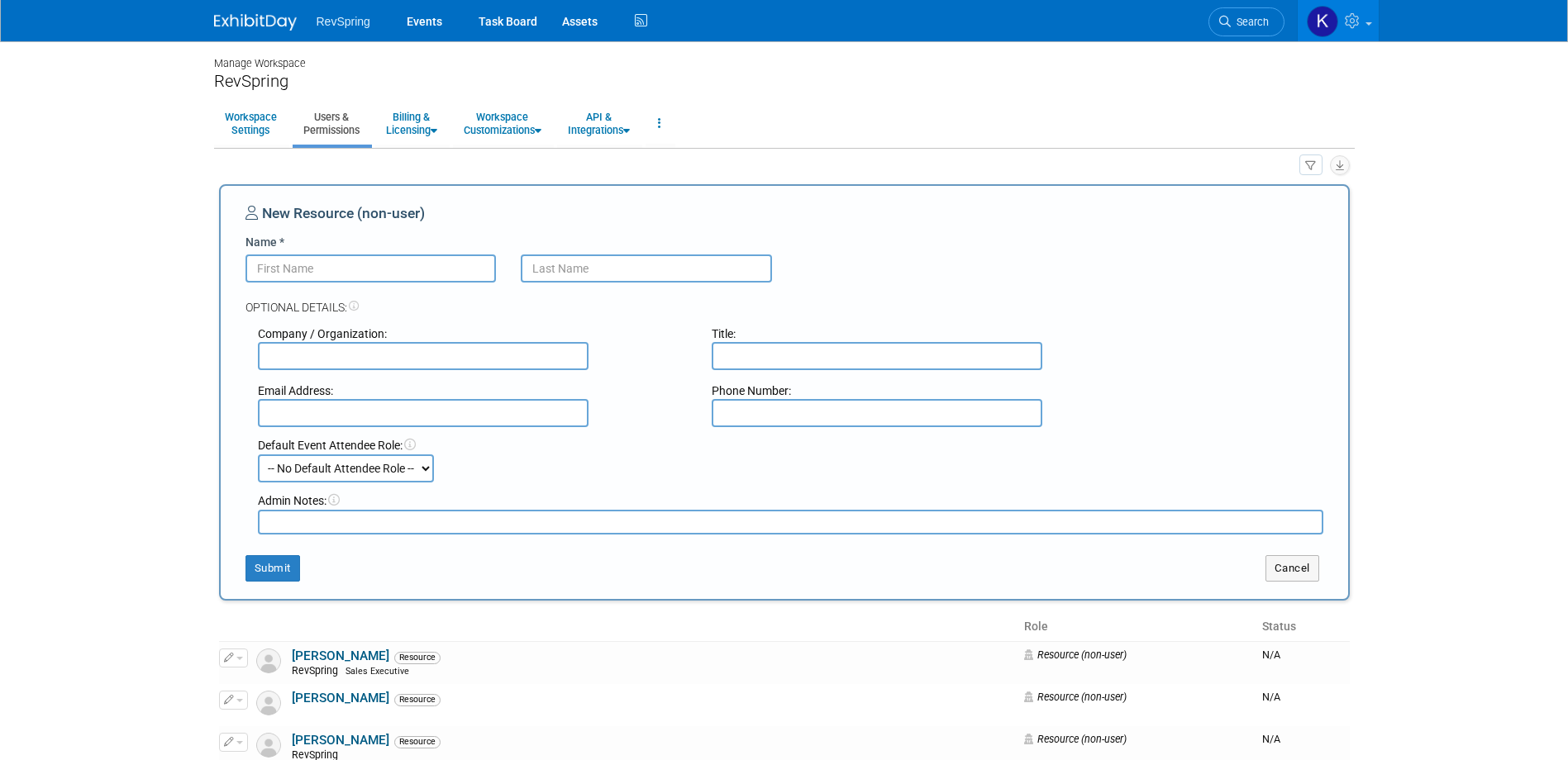 click on "Name *" at bounding box center [371, 268] 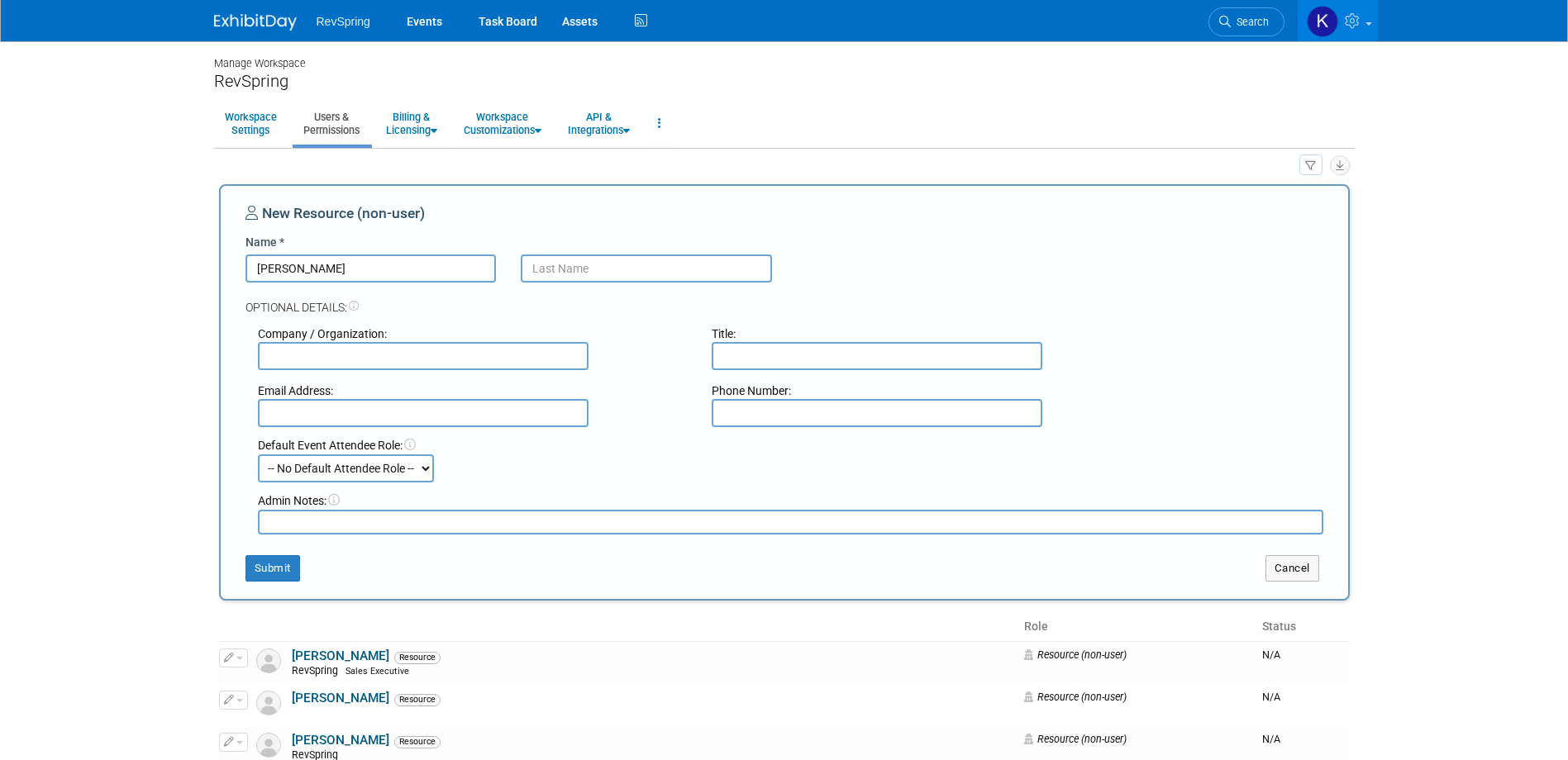 type on "Adam" 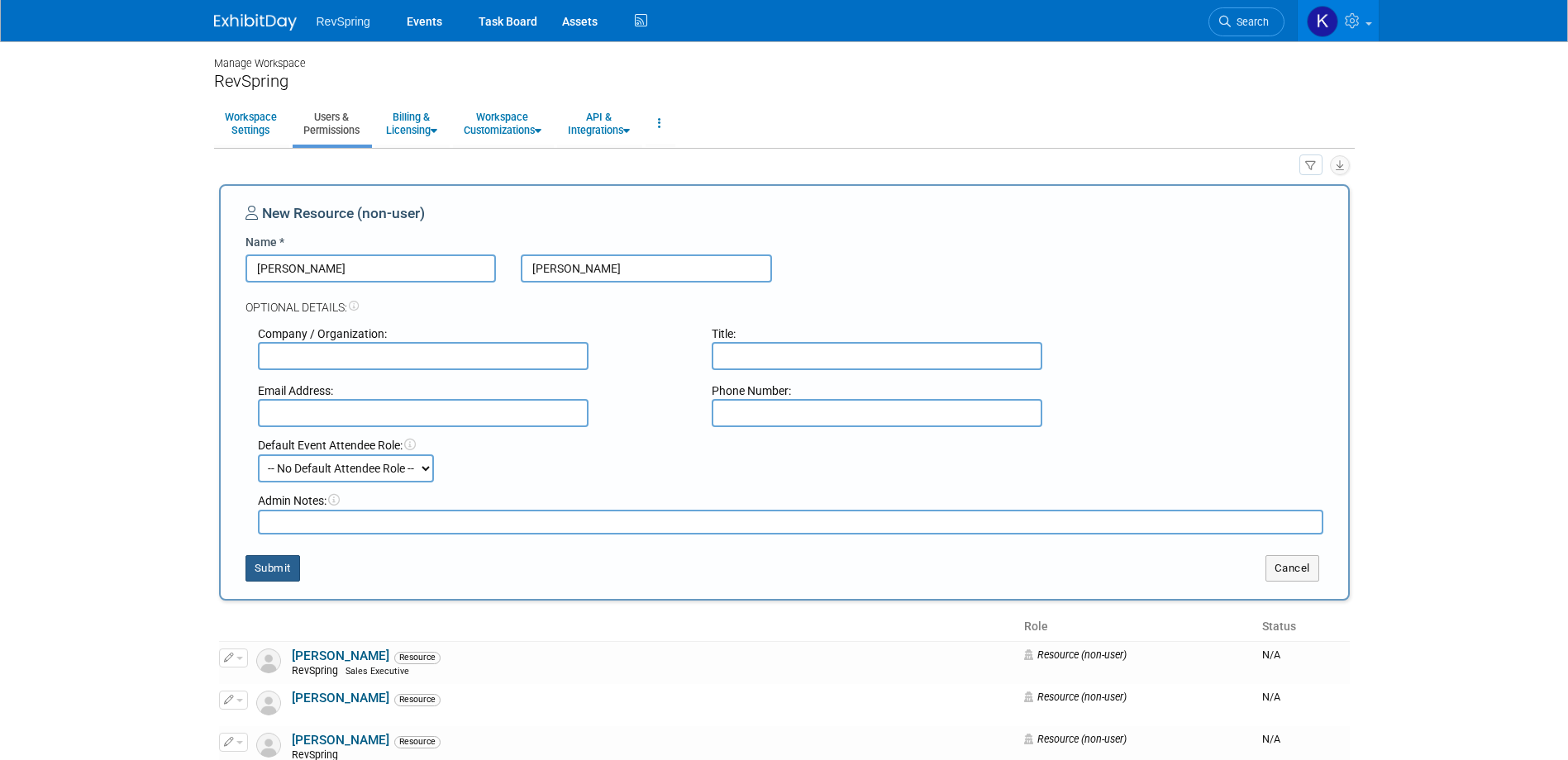 type on "Sanborn" 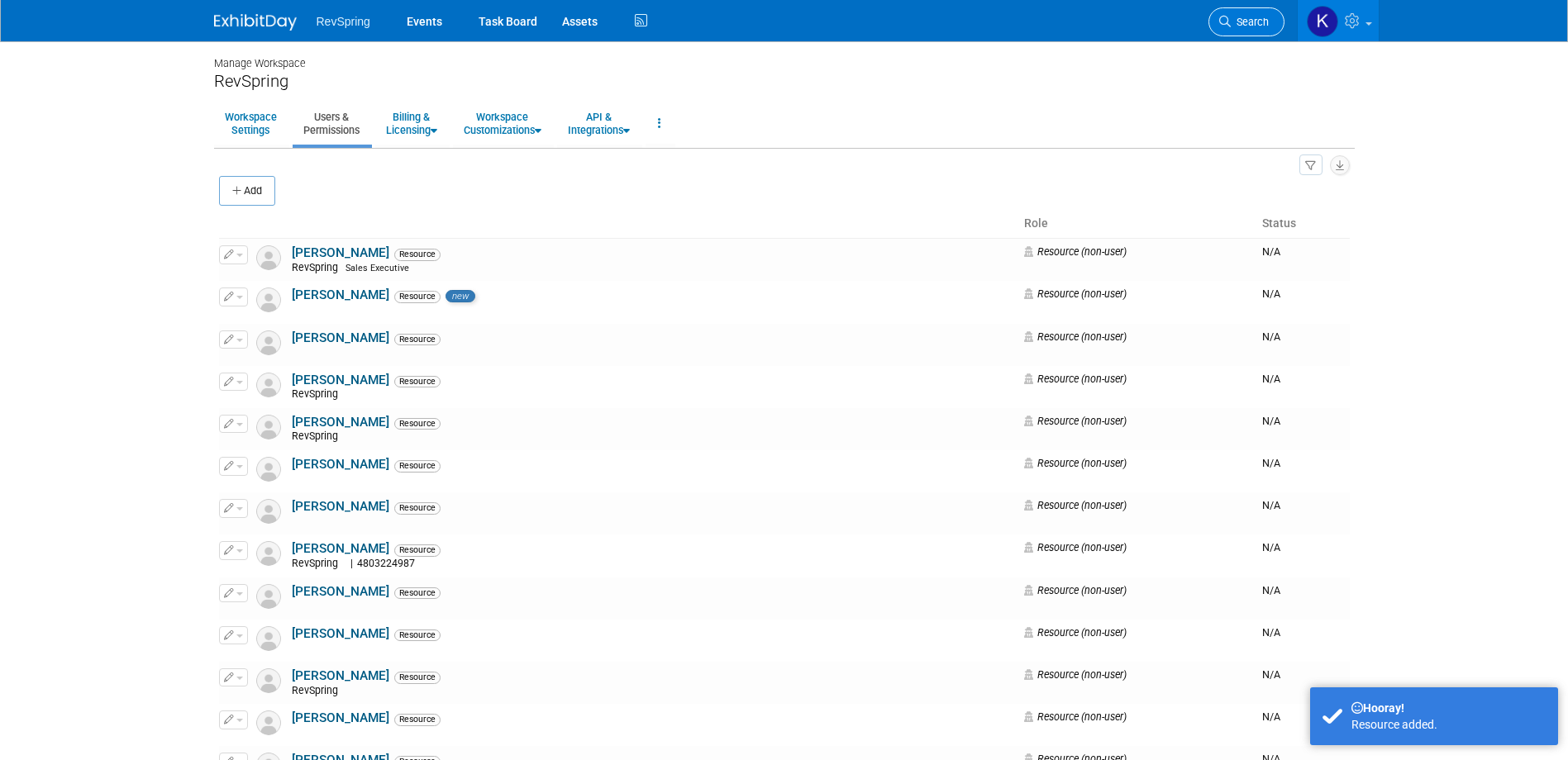 click on "Search" at bounding box center [1246, 21] 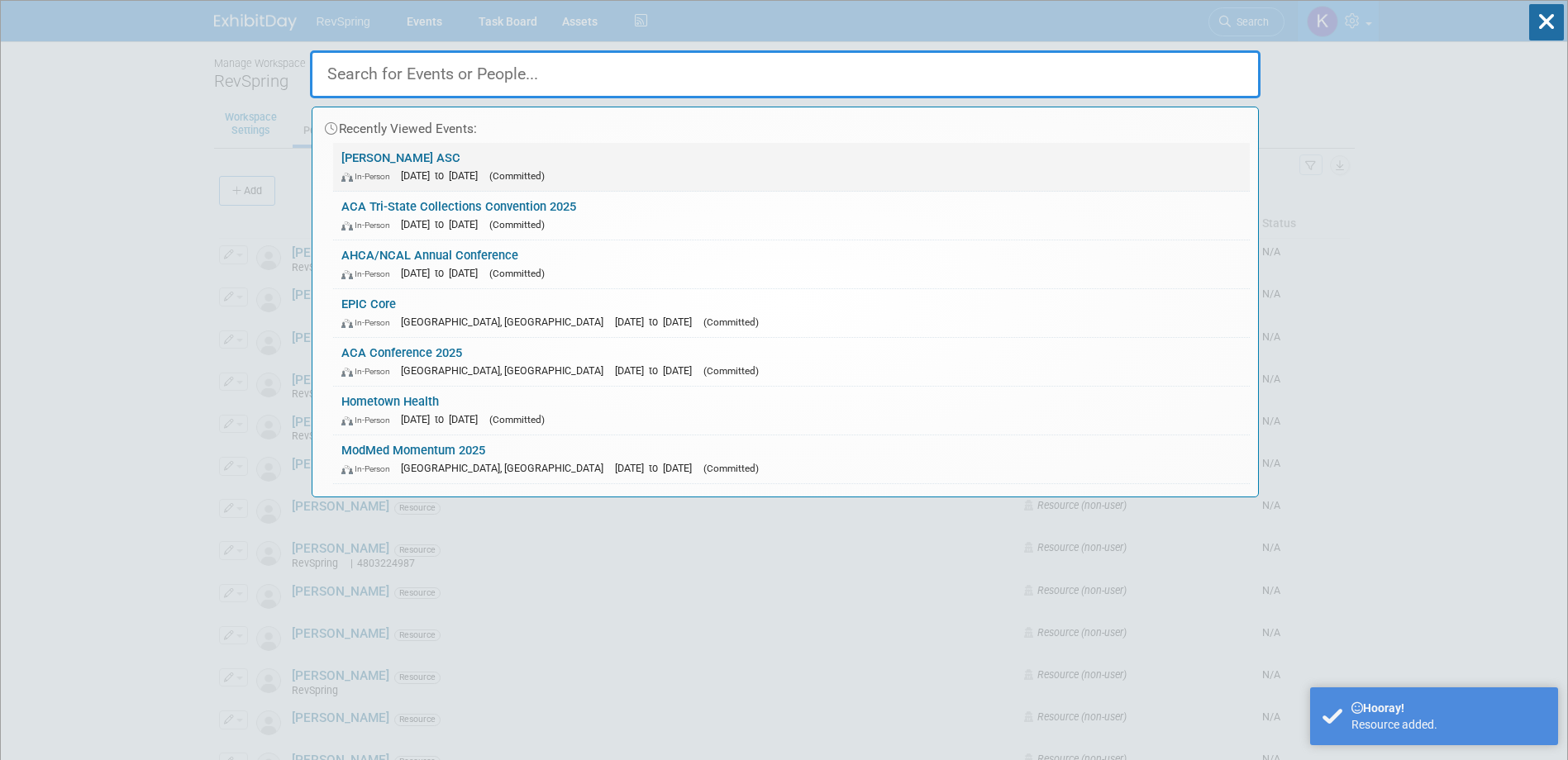 click on "Becker's ASC
In-Person
Oct 16, 2025  to  Oct 17, 2025
(Committed)" at bounding box center [791, 167] 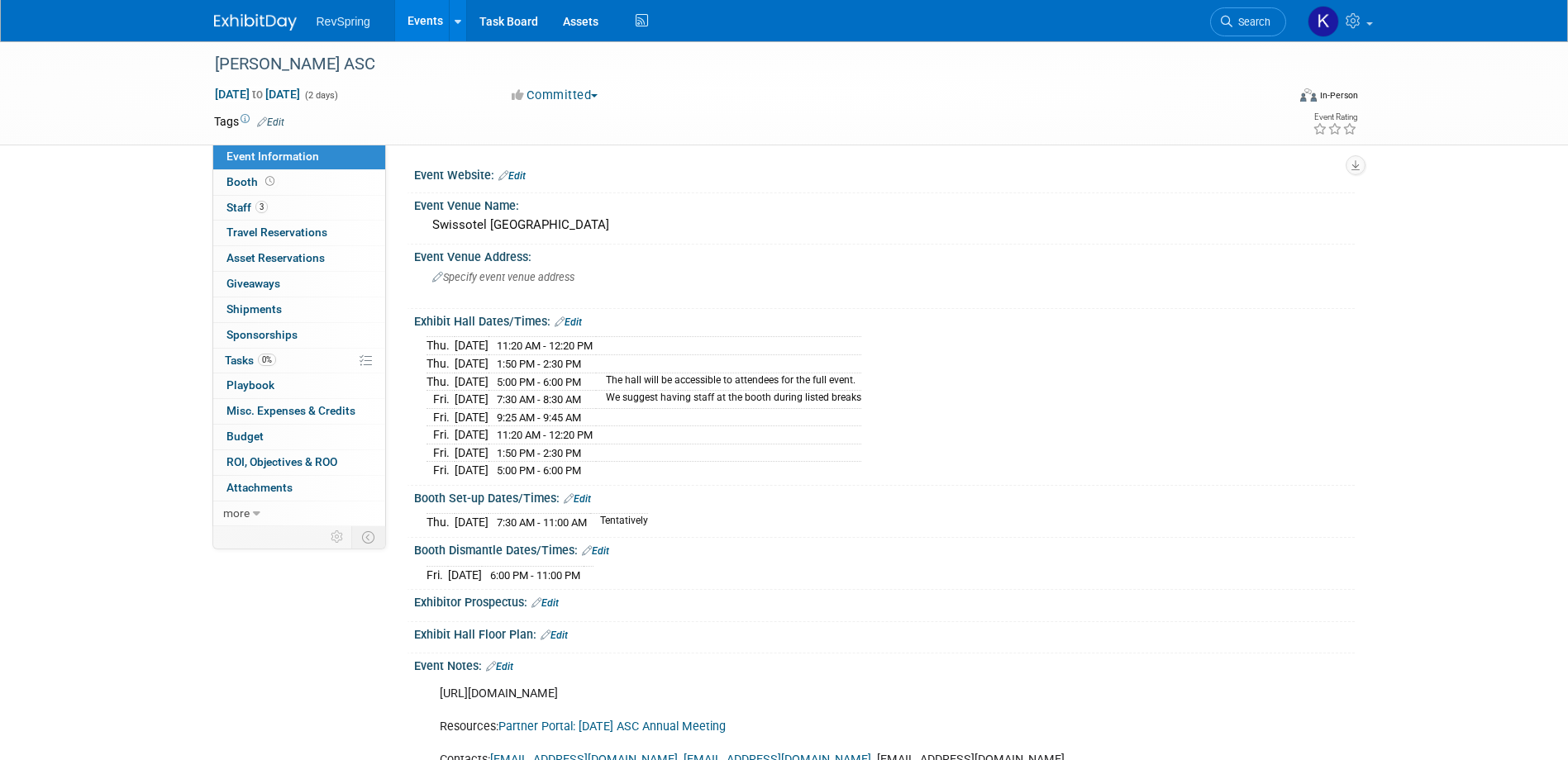 scroll, scrollTop: 0, scrollLeft: 0, axis: both 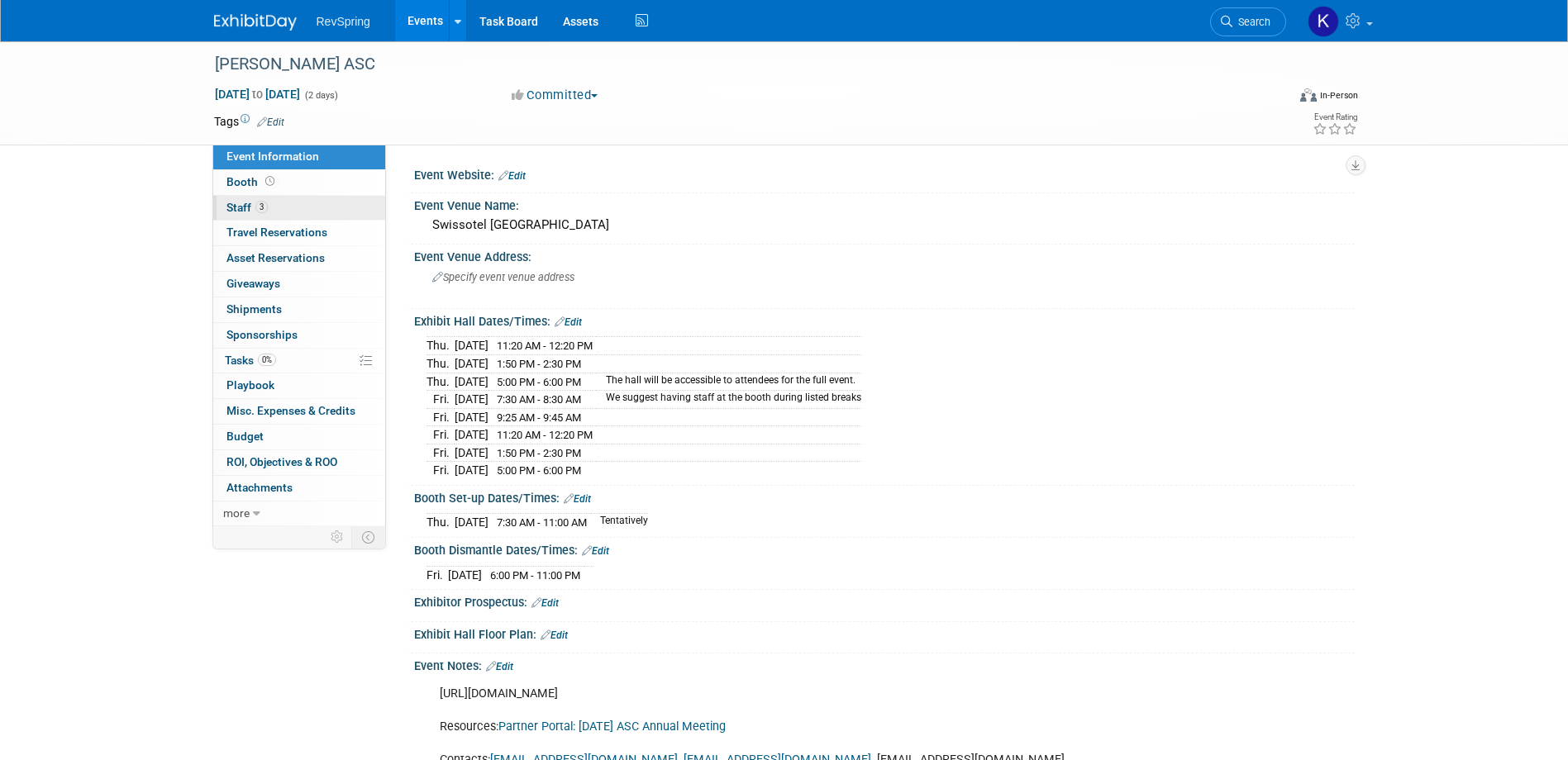 click on "3
Staff 3" at bounding box center [299, 208] 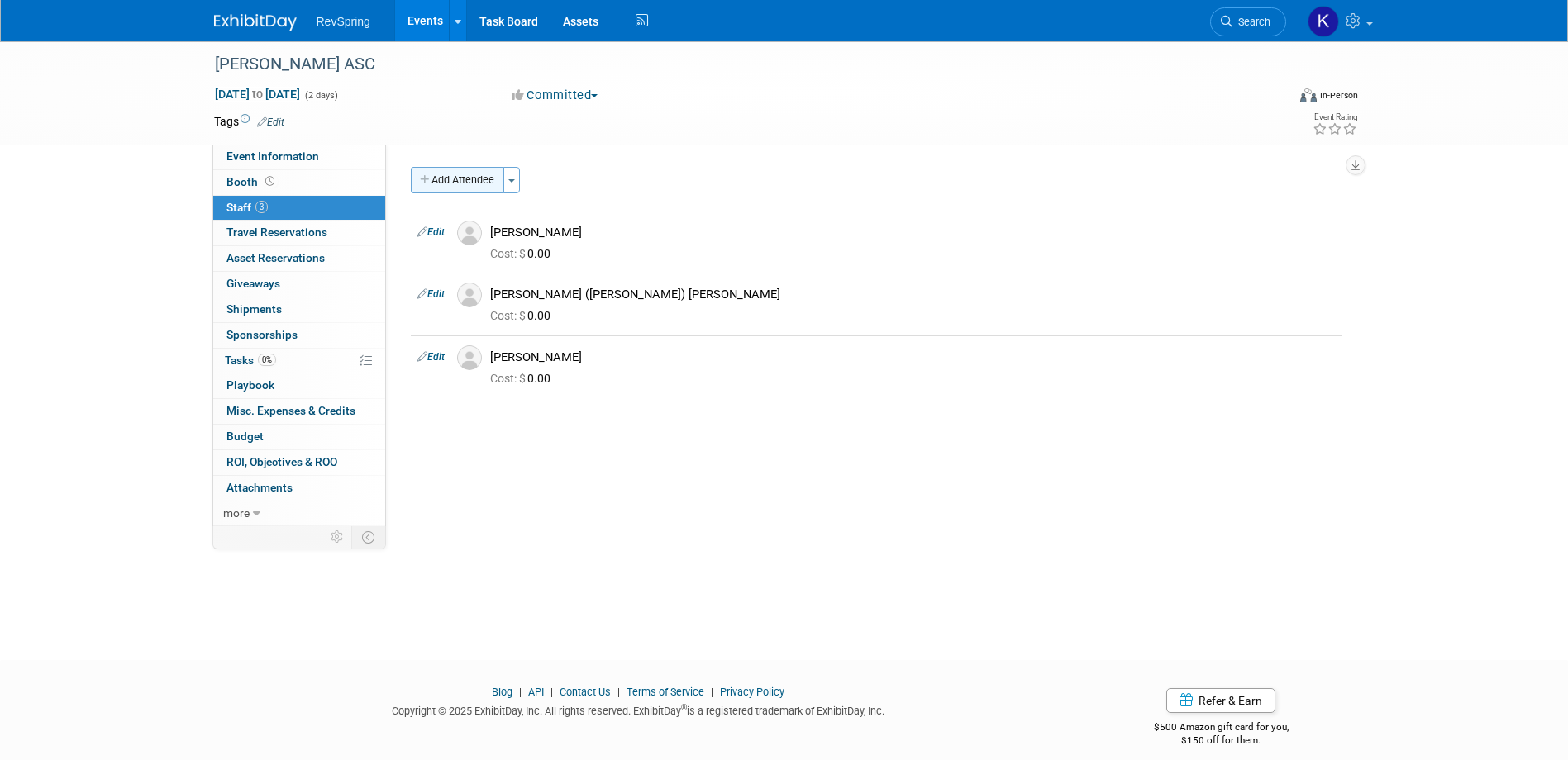 click on "Add Attendee" at bounding box center [457, 180] 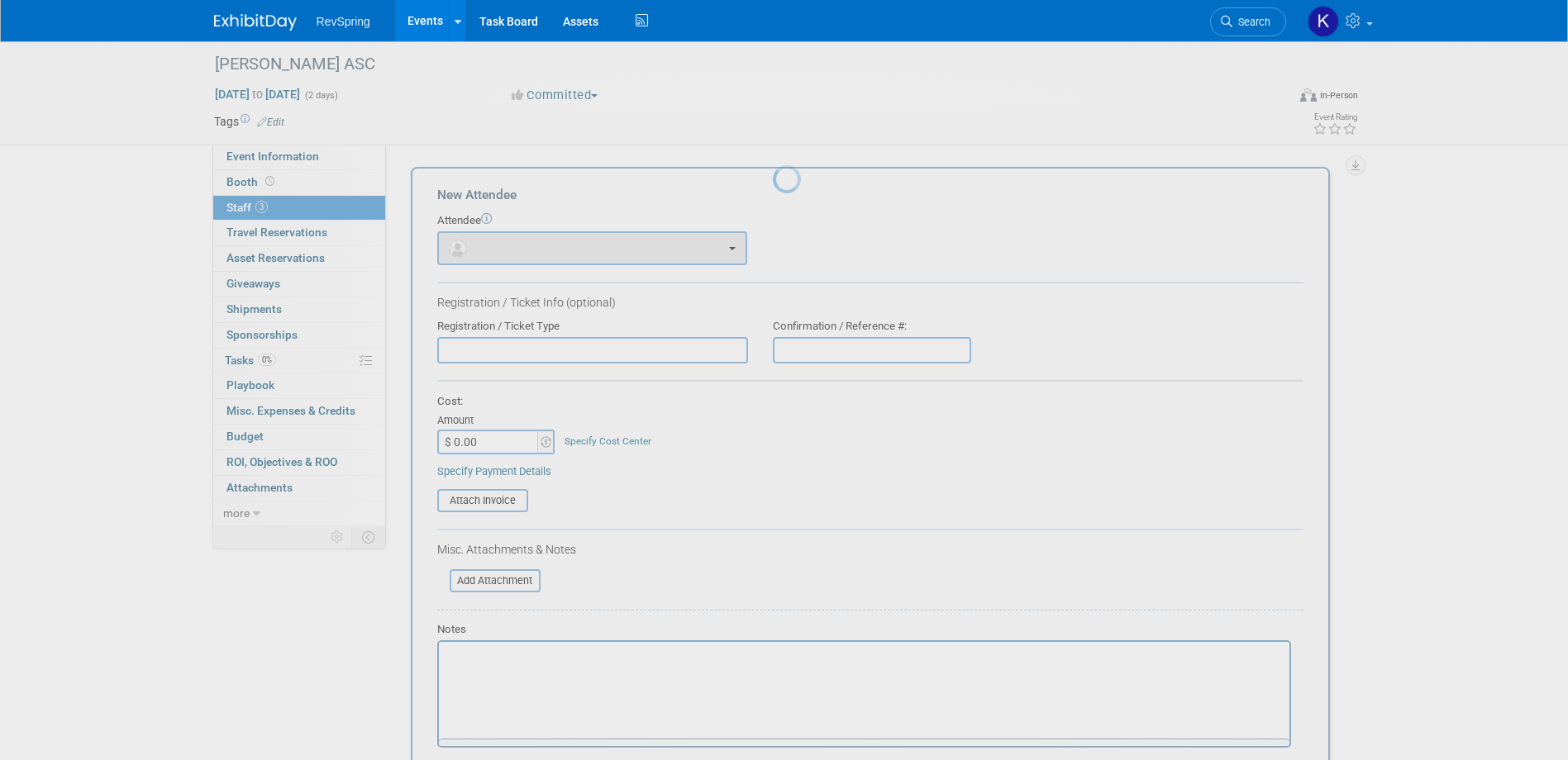 scroll, scrollTop: 0, scrollLeft: 0, axis: both 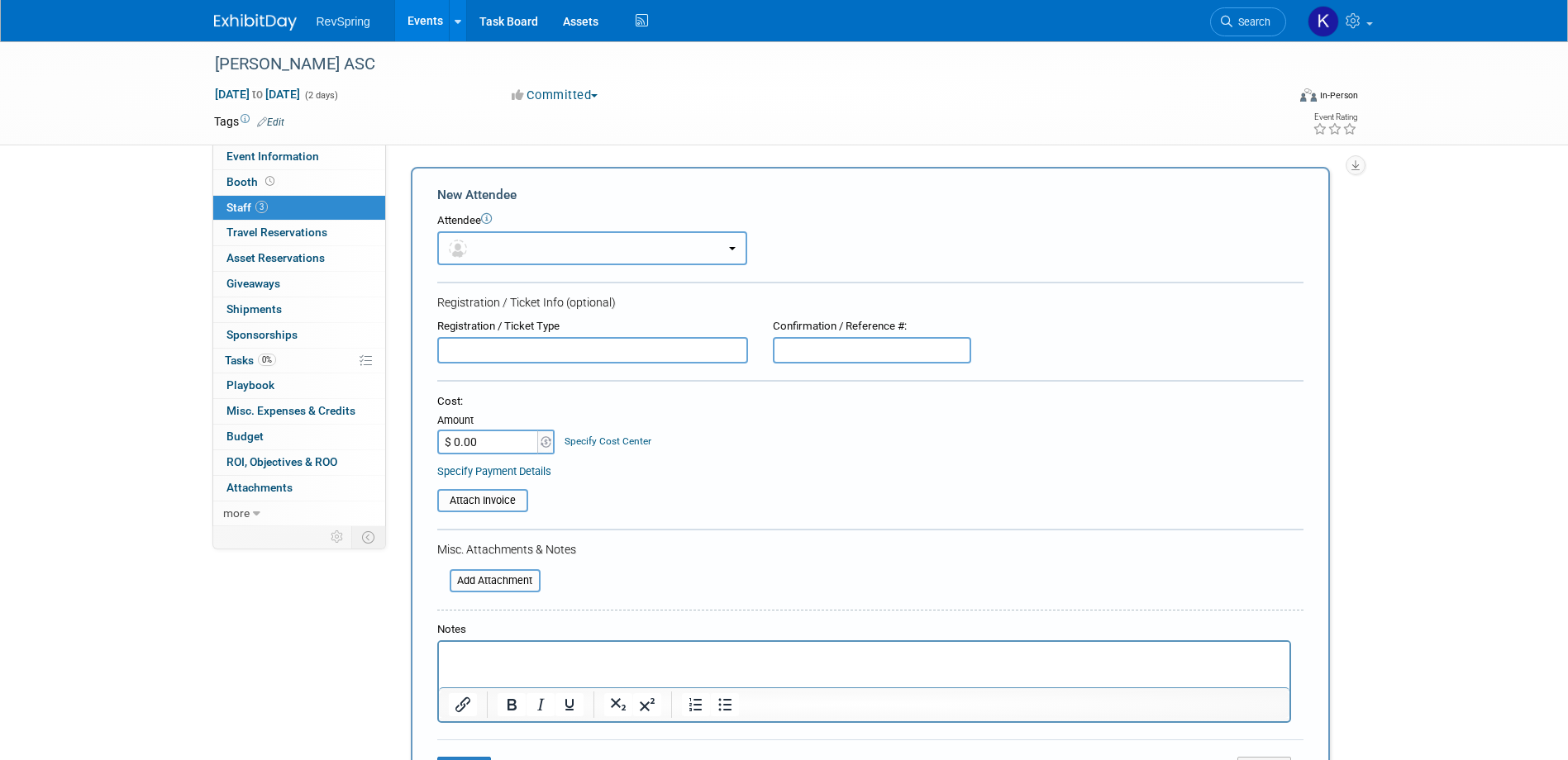 click at bounding box center (592, 248) 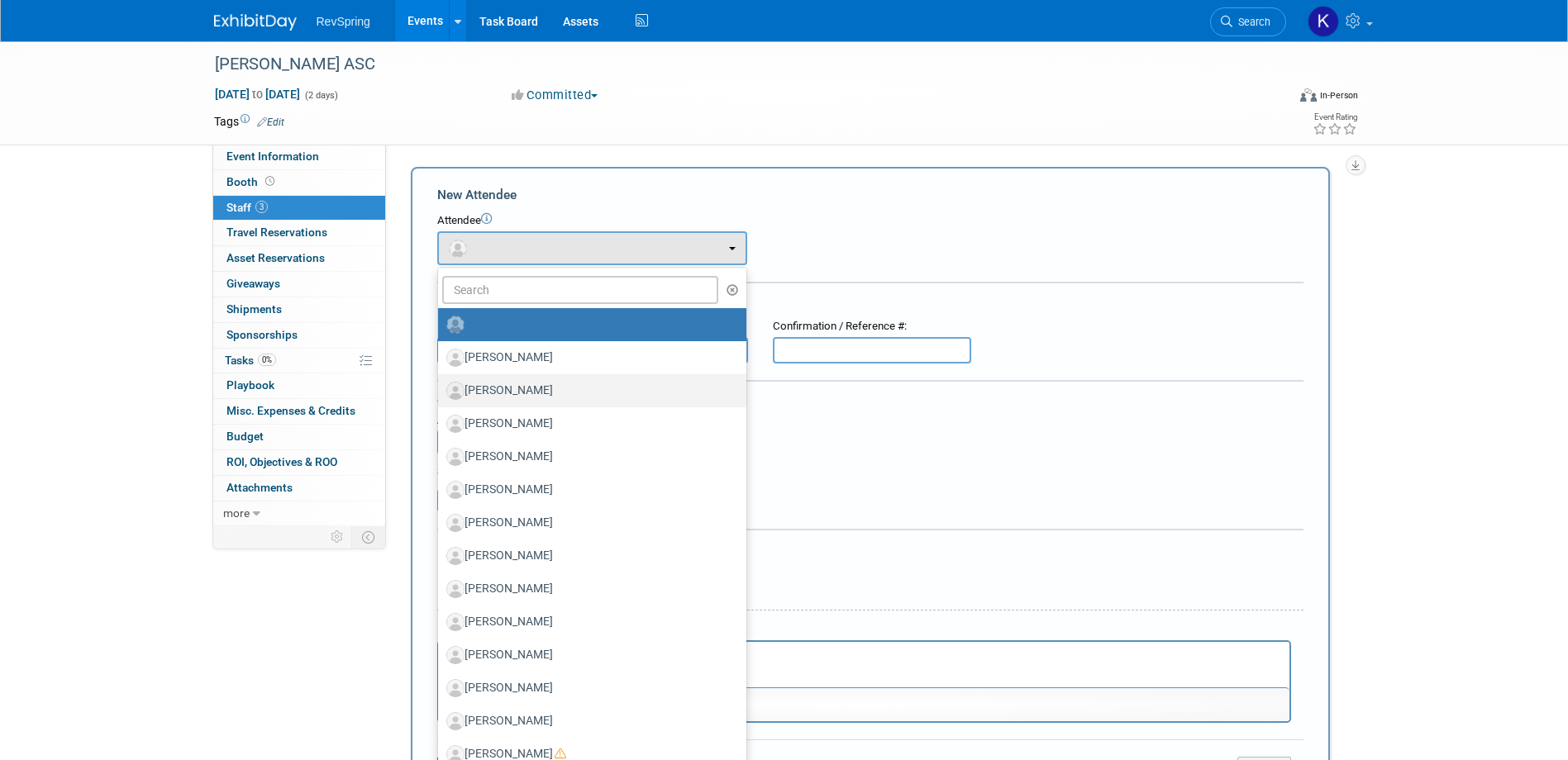 click on "[PERSON_NAME]" at bounding box center [588, 391] 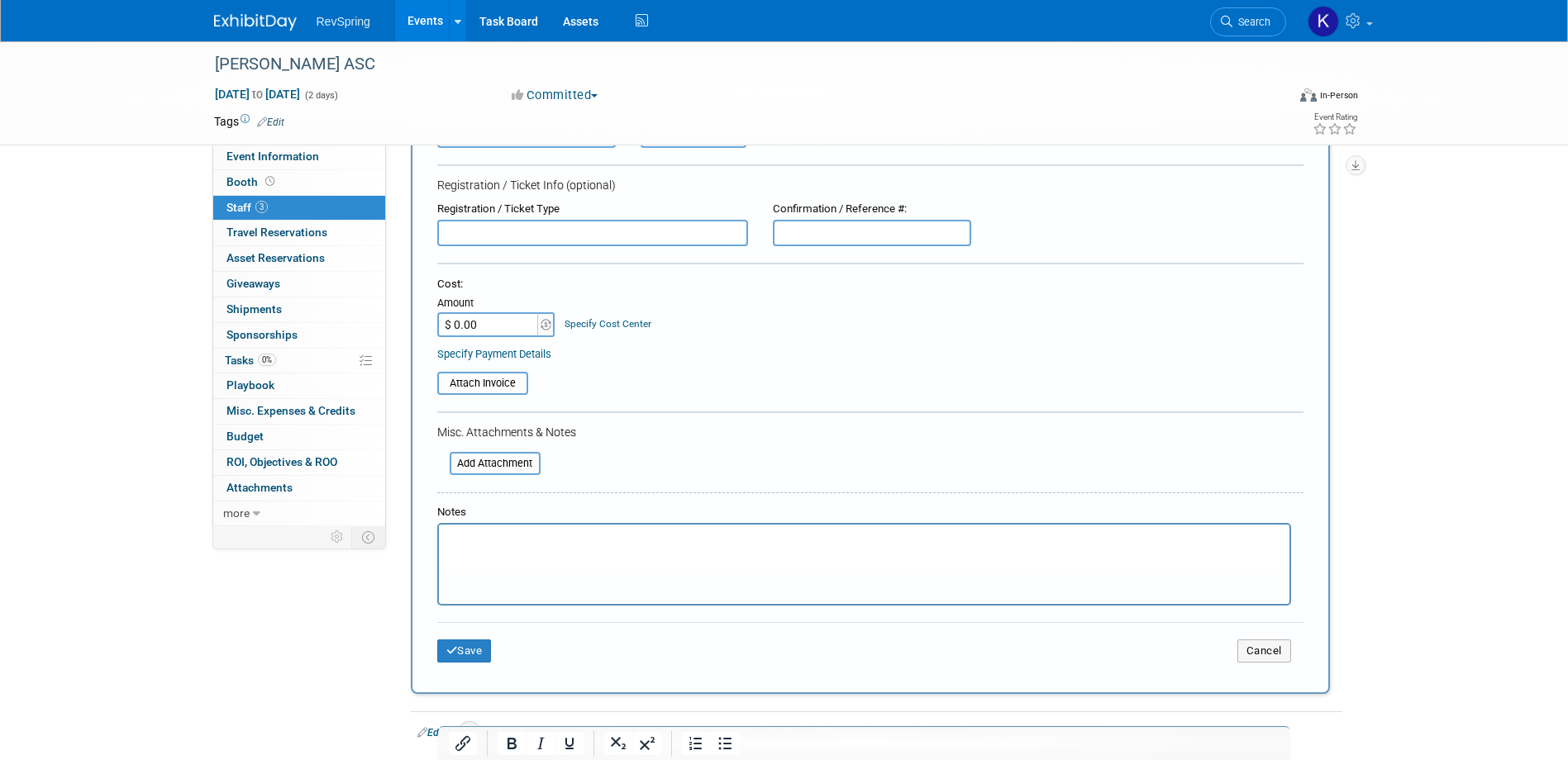 scroll, scrollTop: 413, scrollLeft: 0, axis: vertical 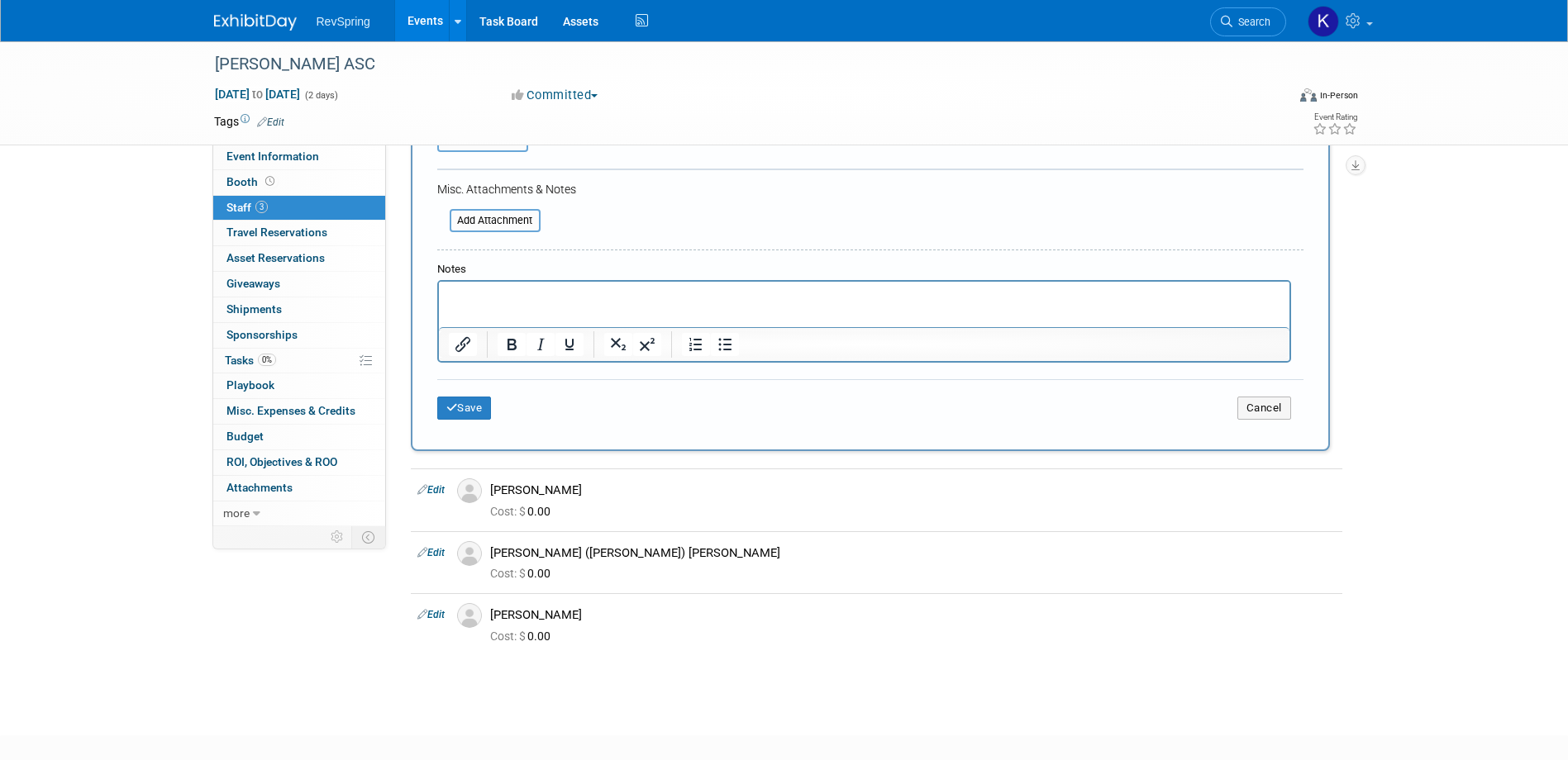 click on "Save
Cancel" at bounding box center (870, 406) 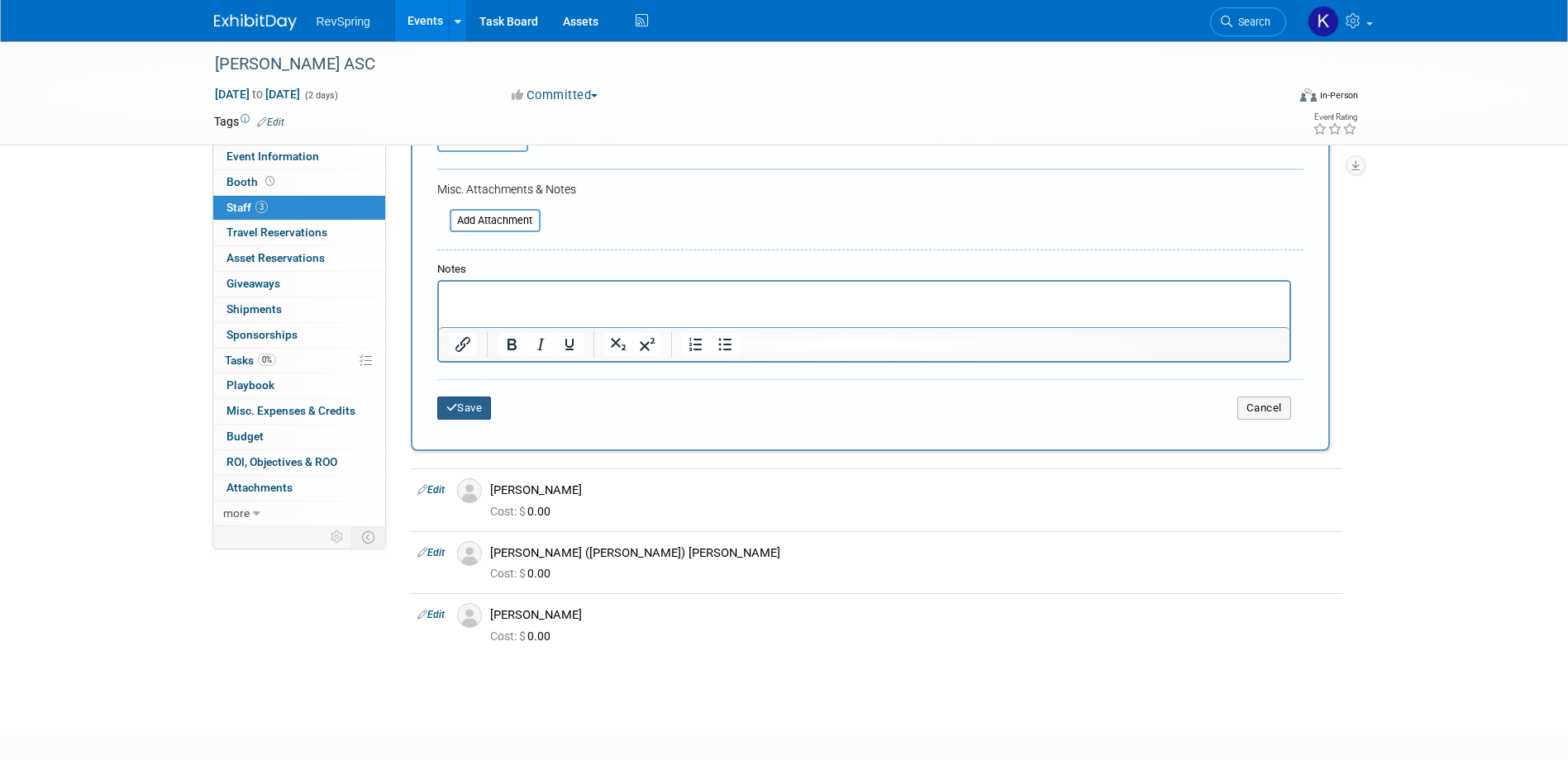 click on "Save" at bounding box center [465, 408] 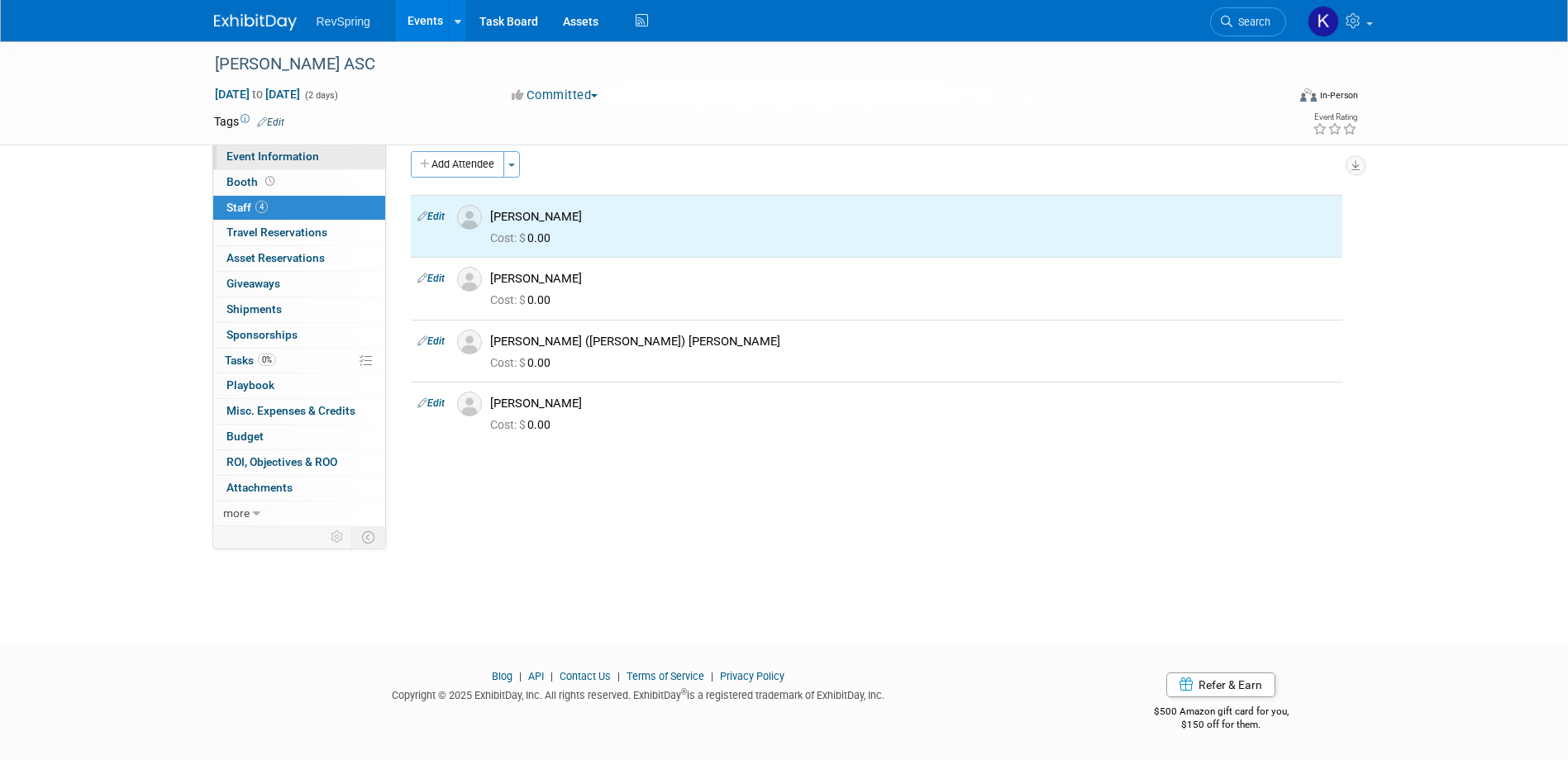 click on "Event Information" at bounding box center [273, 156] 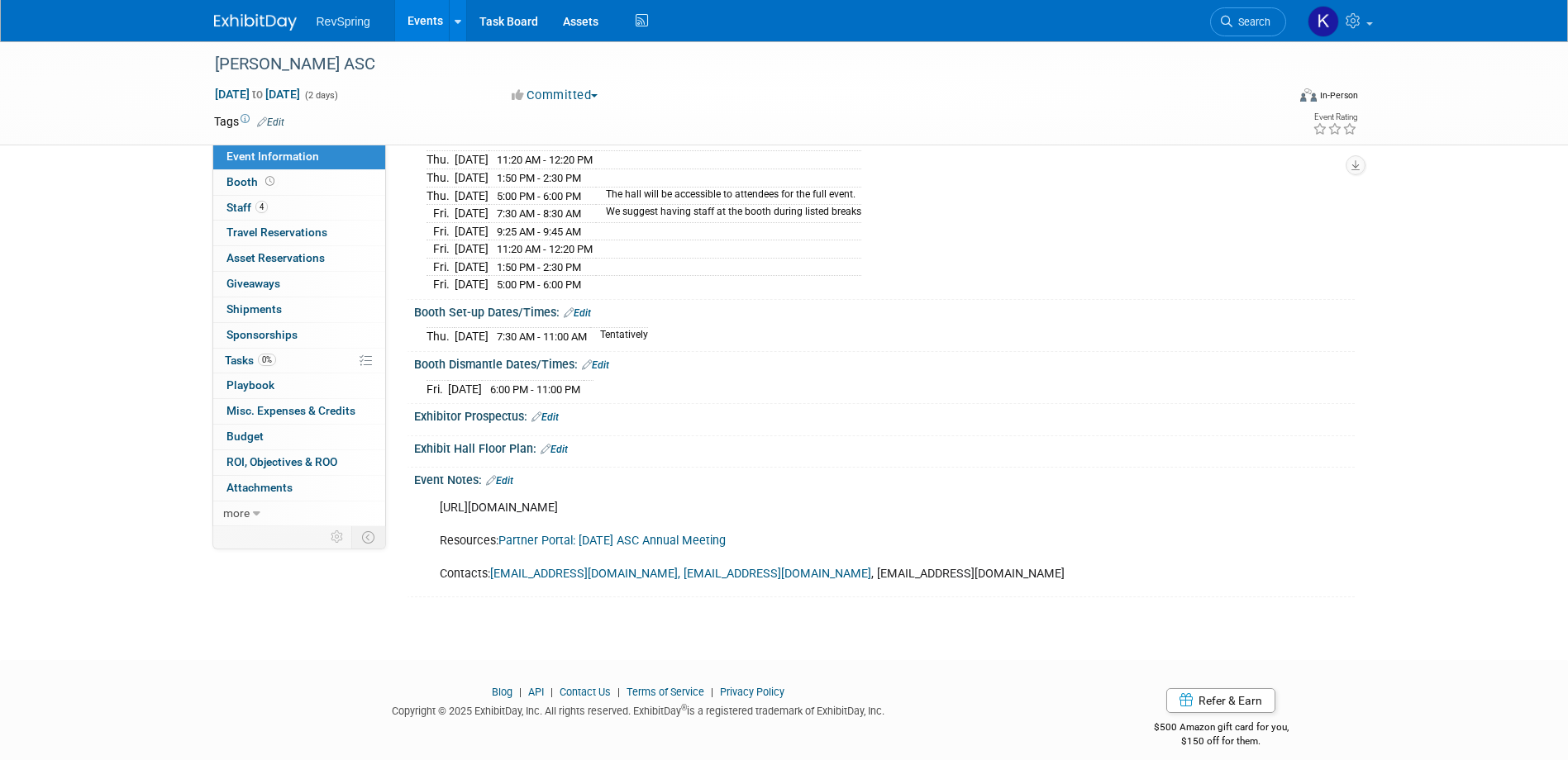 scroll, scrollTop: 197, scrollLeft: 0, axis: vertical 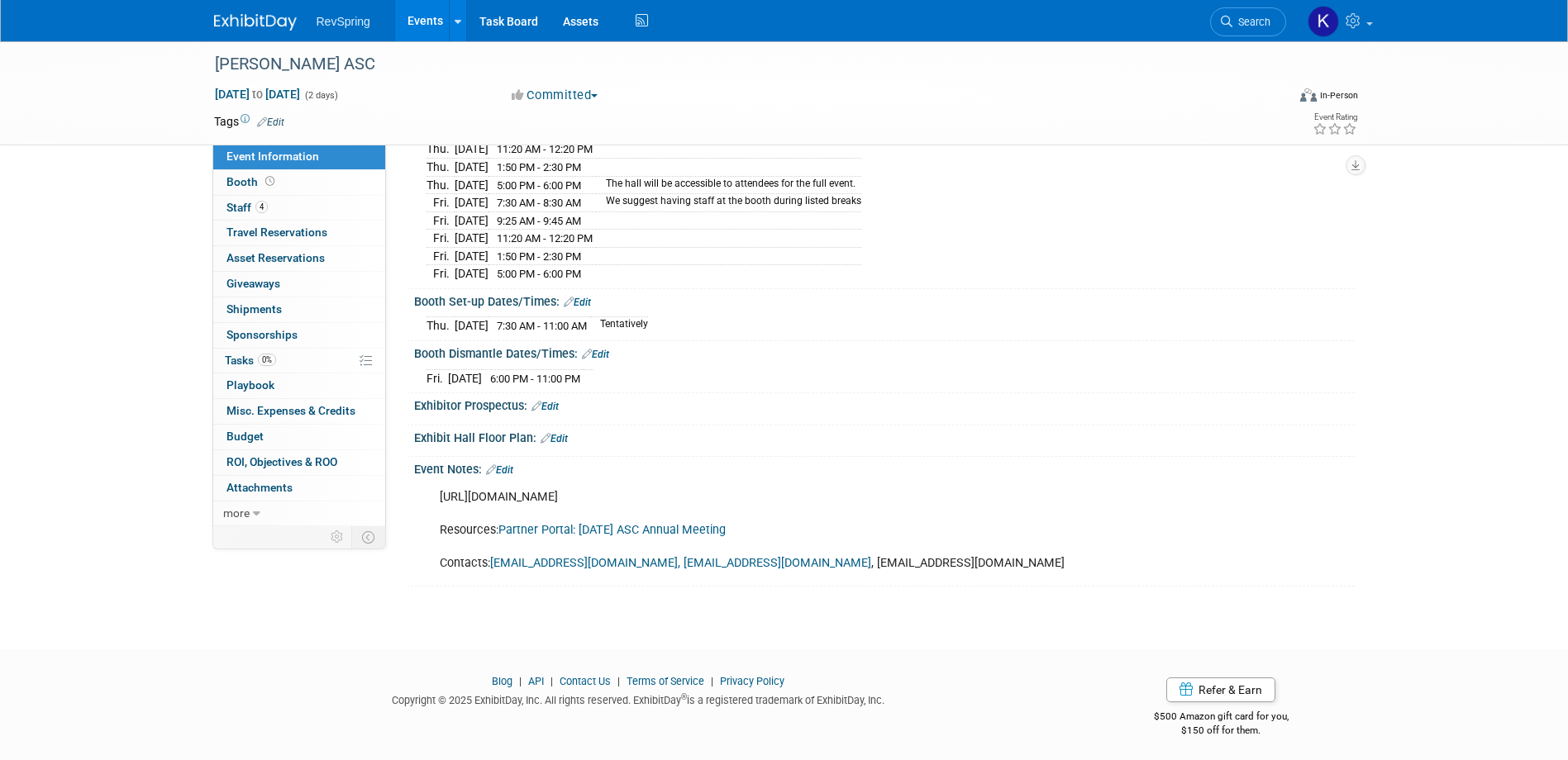 click on "Edit" at bounding box center (499, 470) 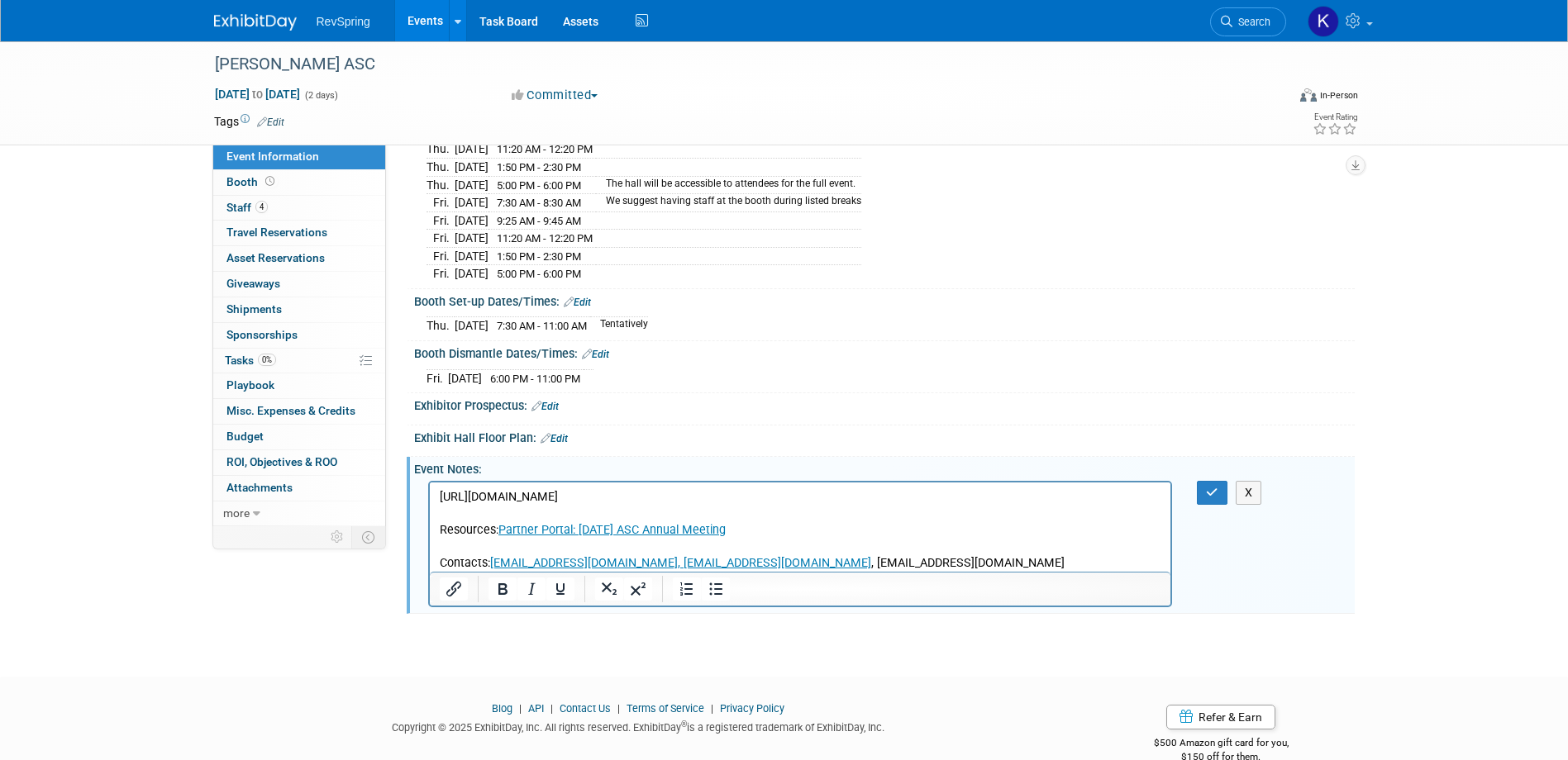 scroll, scrollTop: 224, scrollLeft: 0, axis: vertical 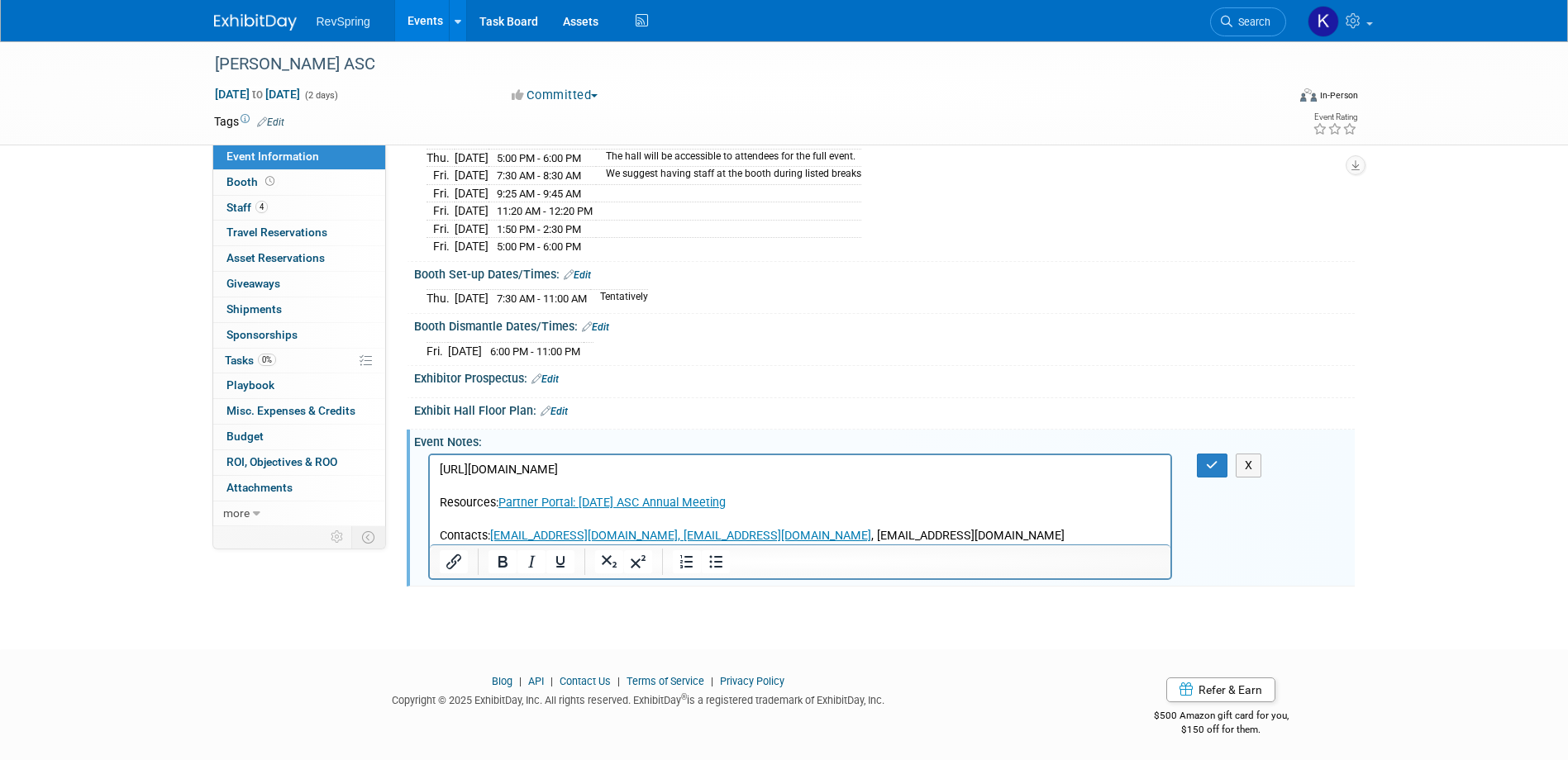 click on "https://conferences.beckershospitalreview.com/oct-asc-annual-meeting-portal-2025/7410516 Resources:  Partner Portal: 2025 Oct ASC Annual Meeting Contacts:  EventPartners@beckershealthcare.com, kkhazzaka@beckershealthcare.com , ssinnard@beckershealthcare.com" at bounding box center [800, 502] 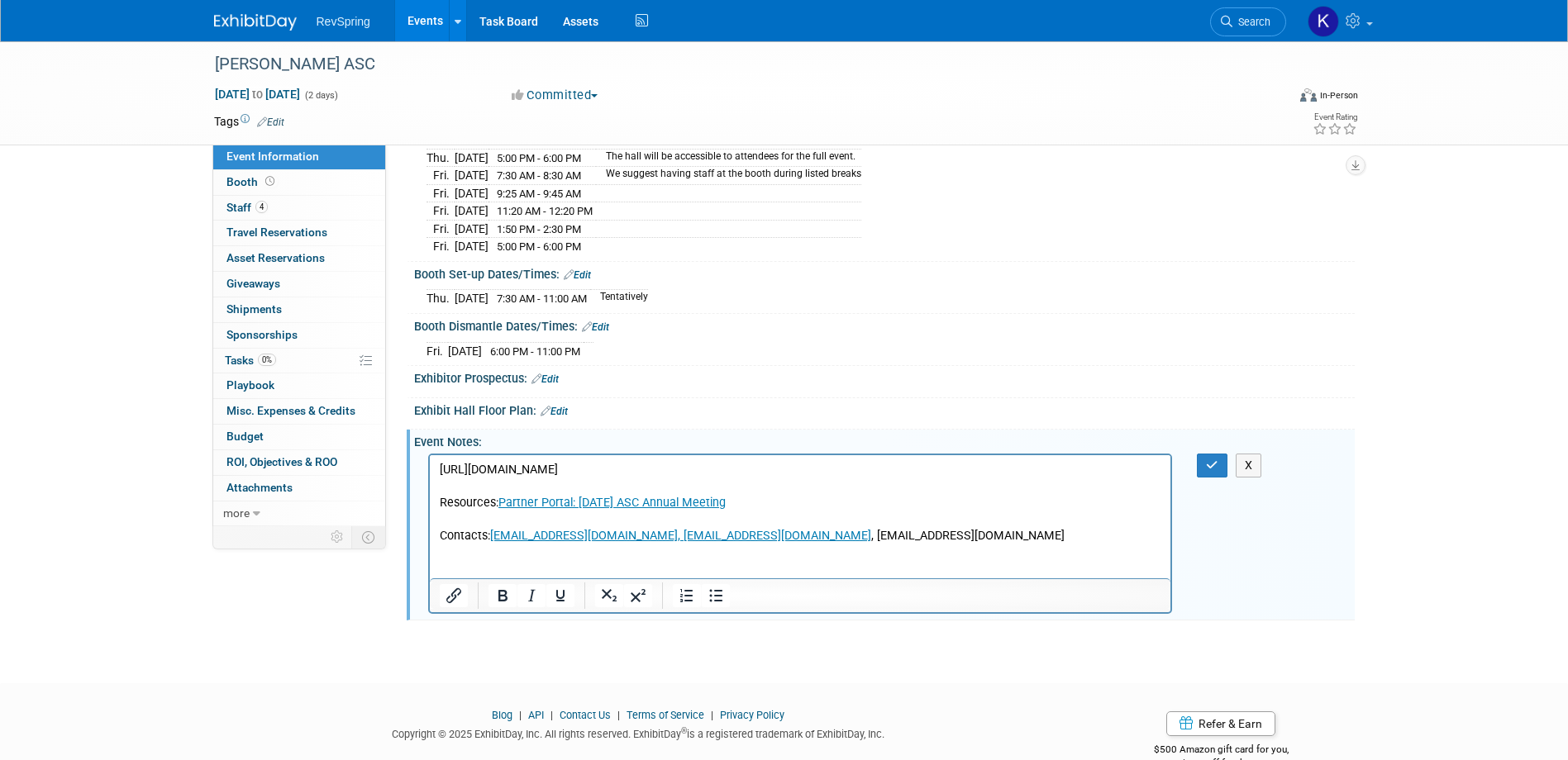 type 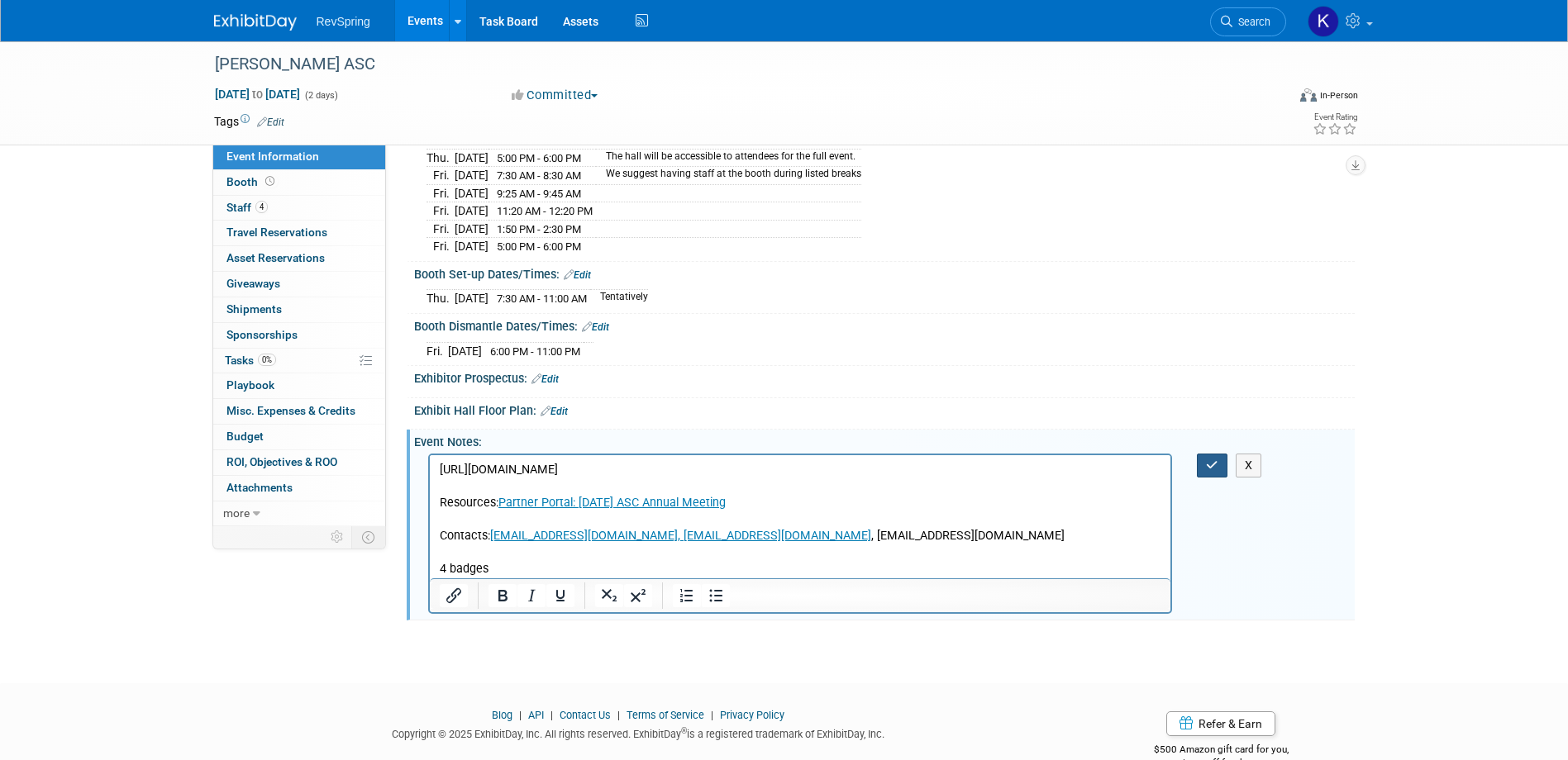 click at bounding box center [1212, 465] 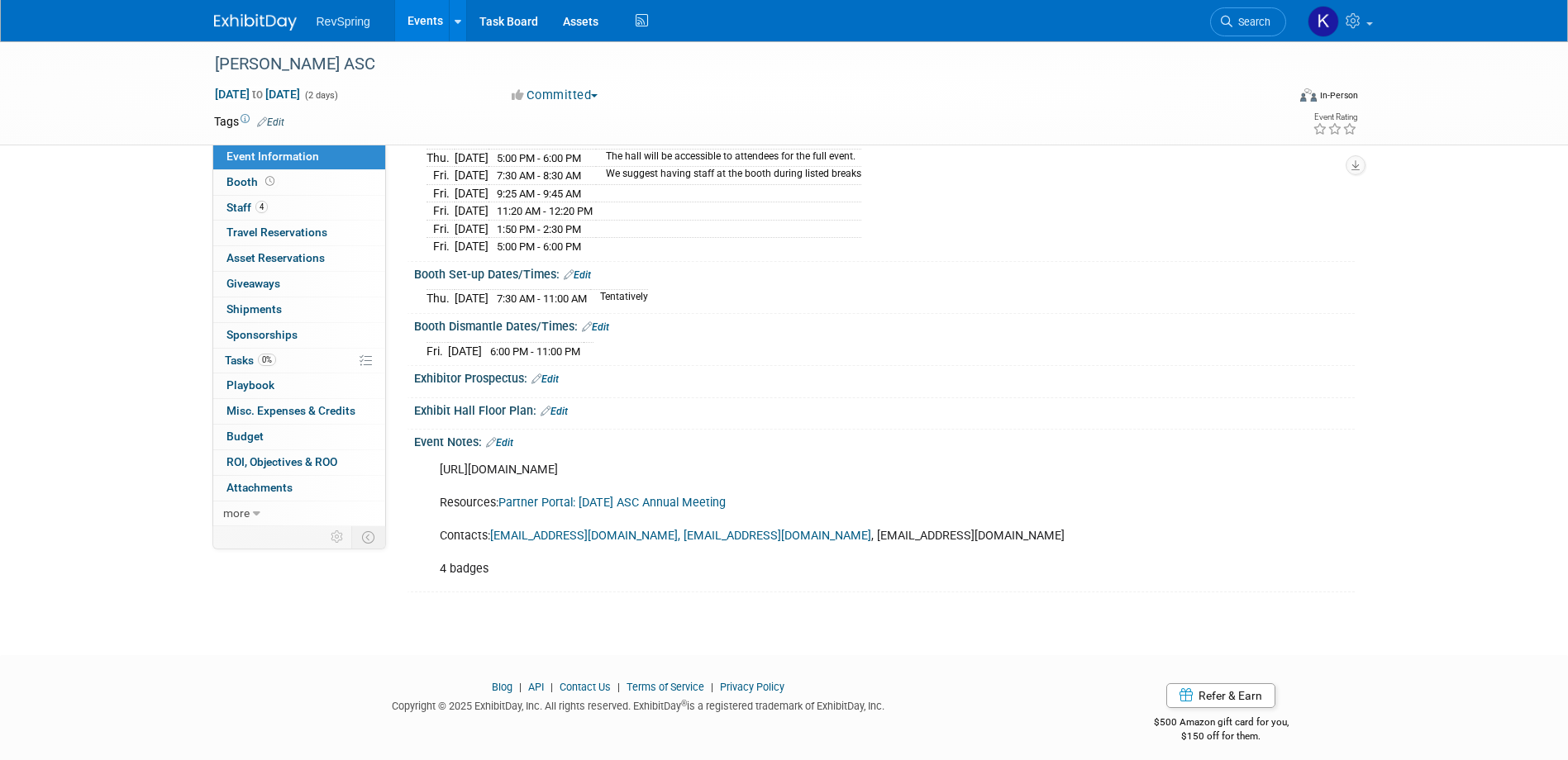click on "Events" at bounding box center [425, 21] 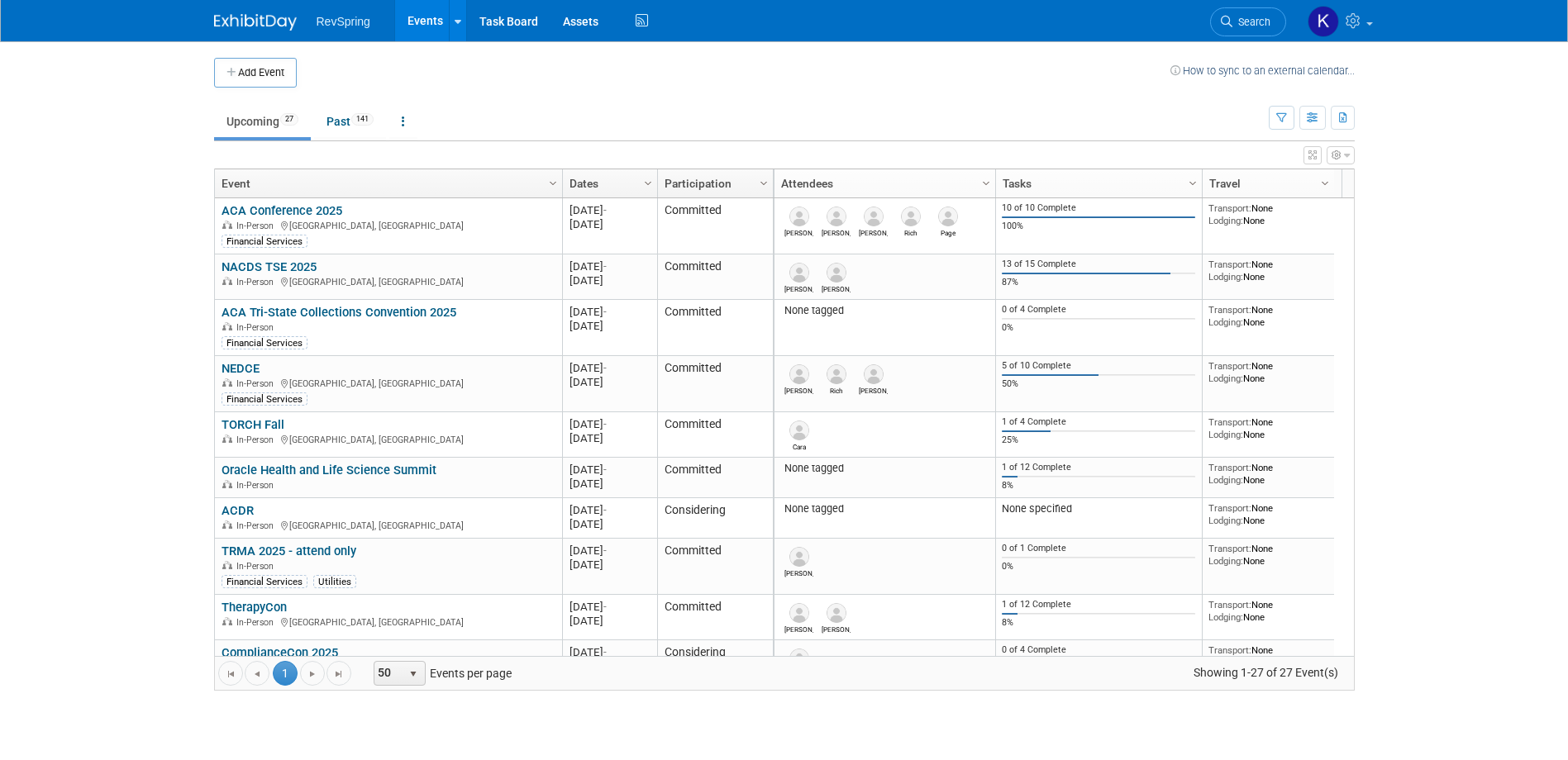 scroll, scrollTop: 0, scrollLeft: 0, axis: both 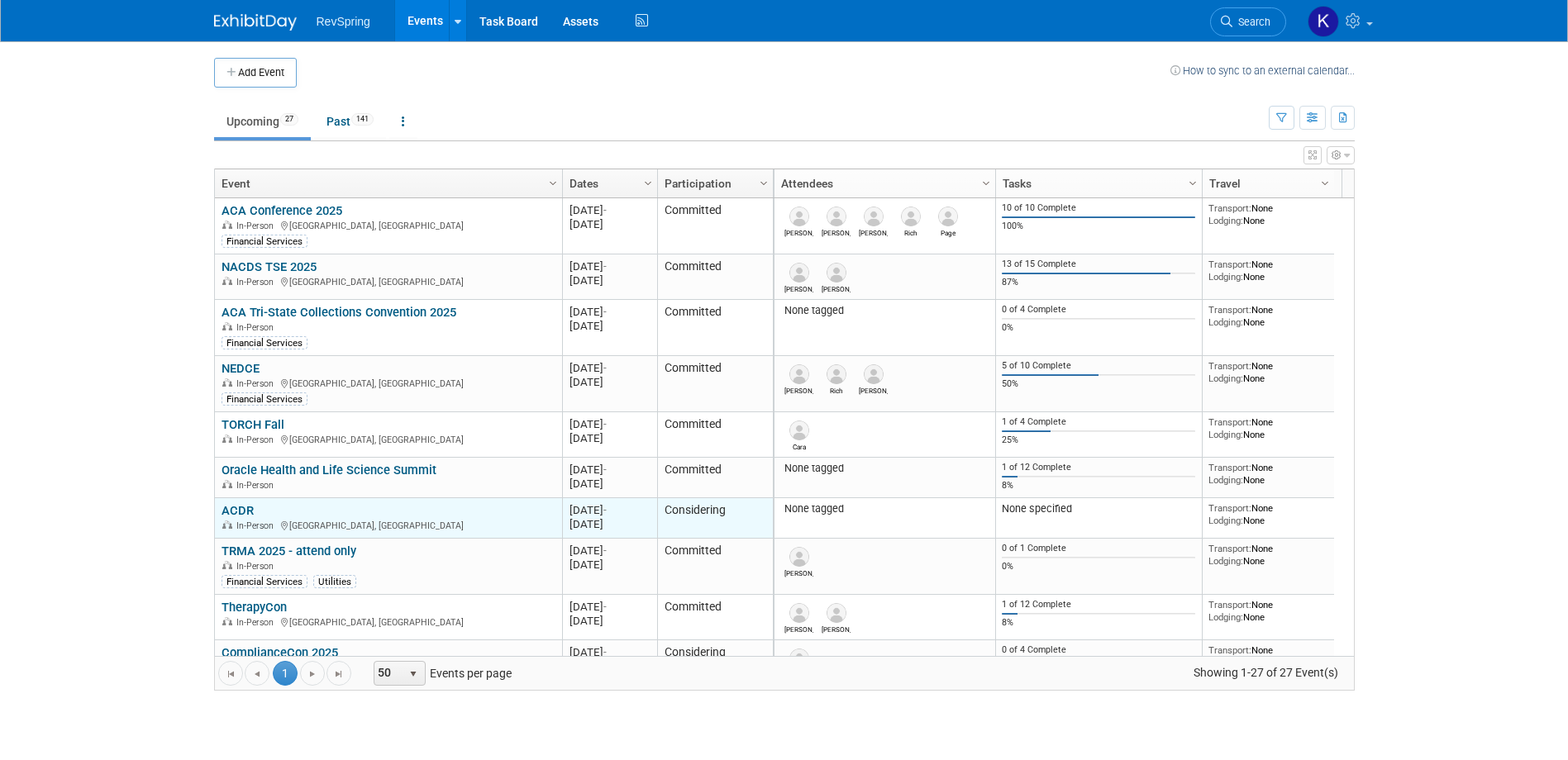 click on "ACDR" at bounding box center (237, 511) 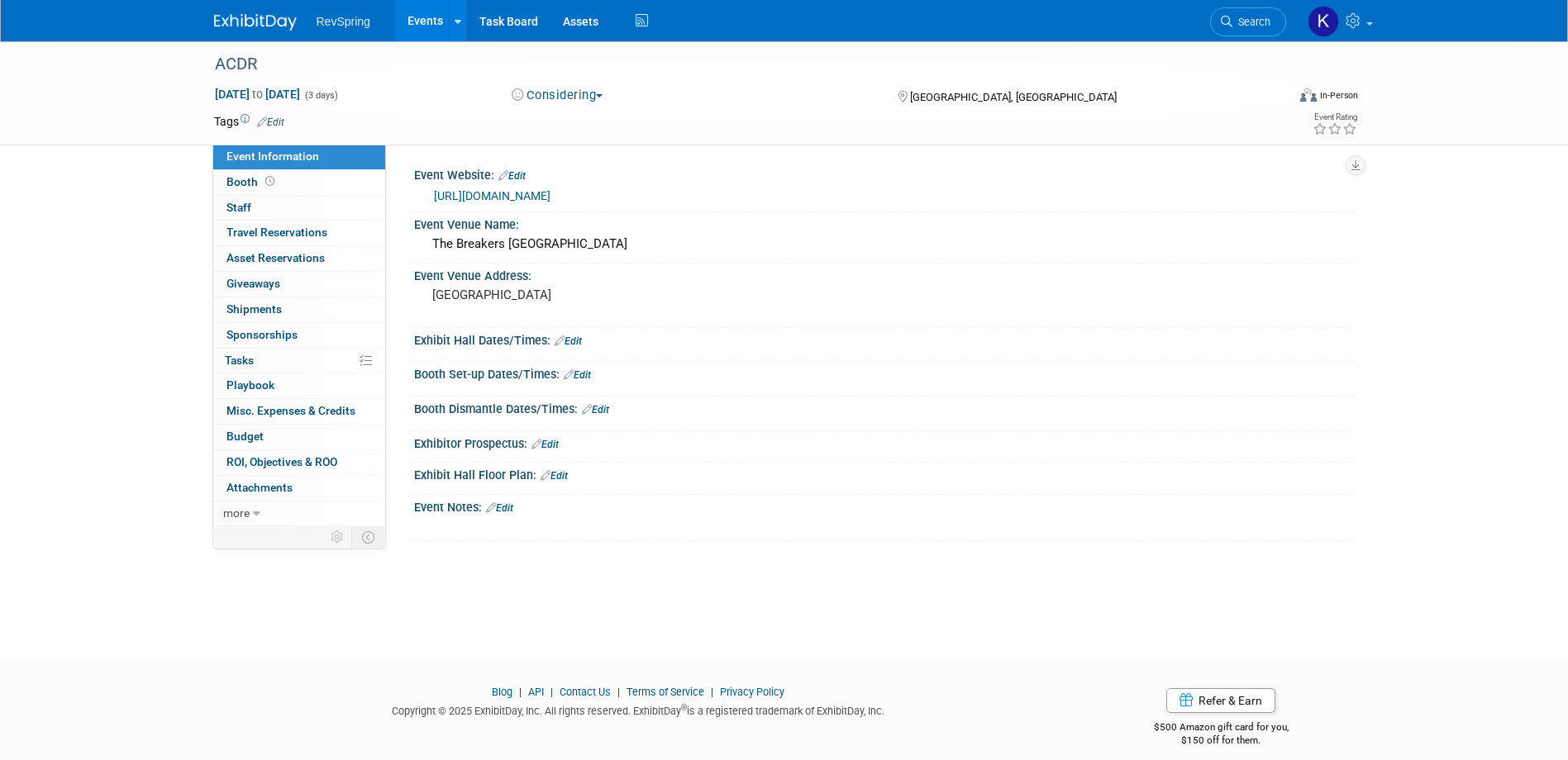 scroll, scrollTop: 0, scrollLeft: 0, axis: both 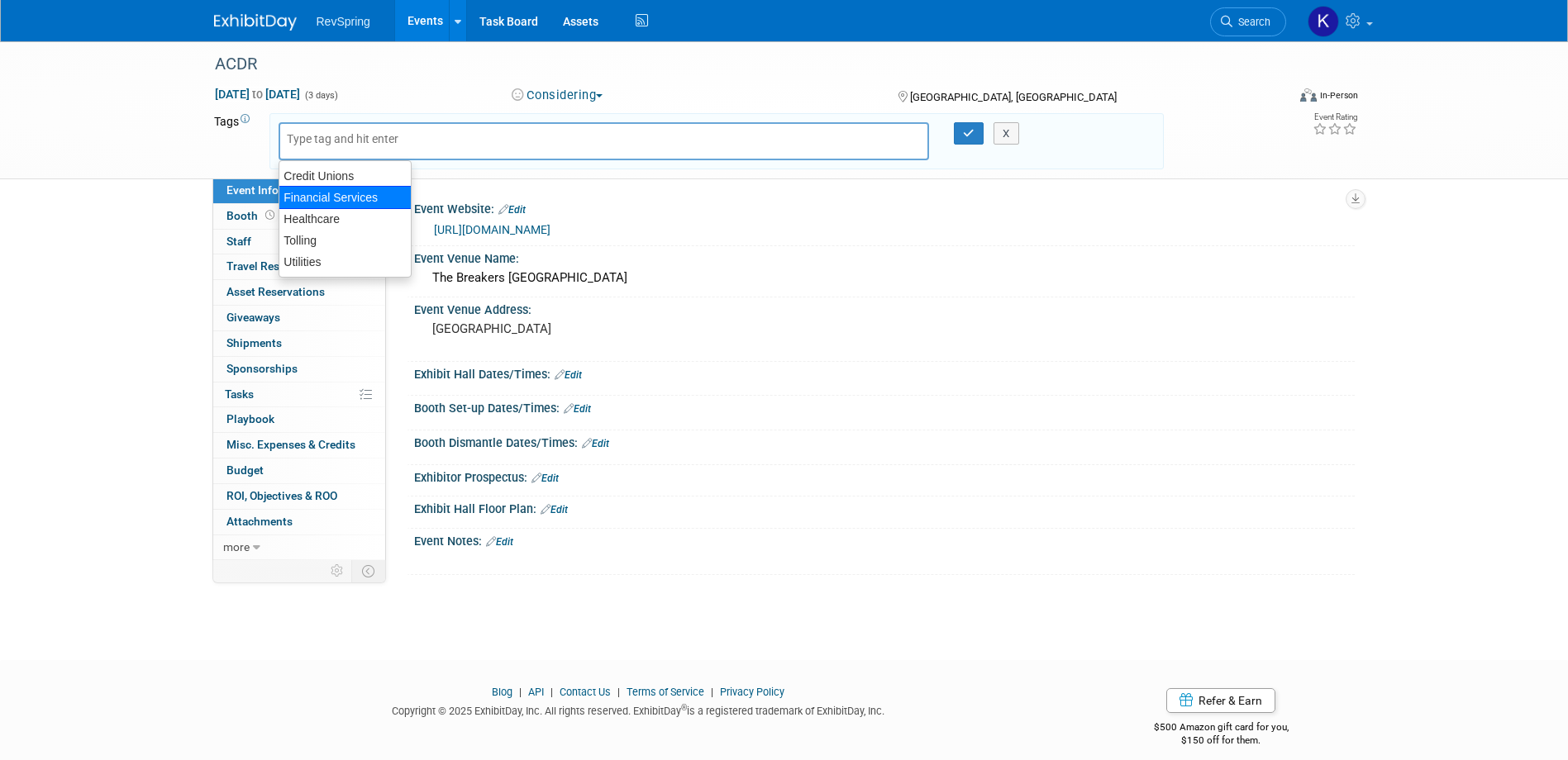 click on "Financial Services" at bounding box center (345, 197) 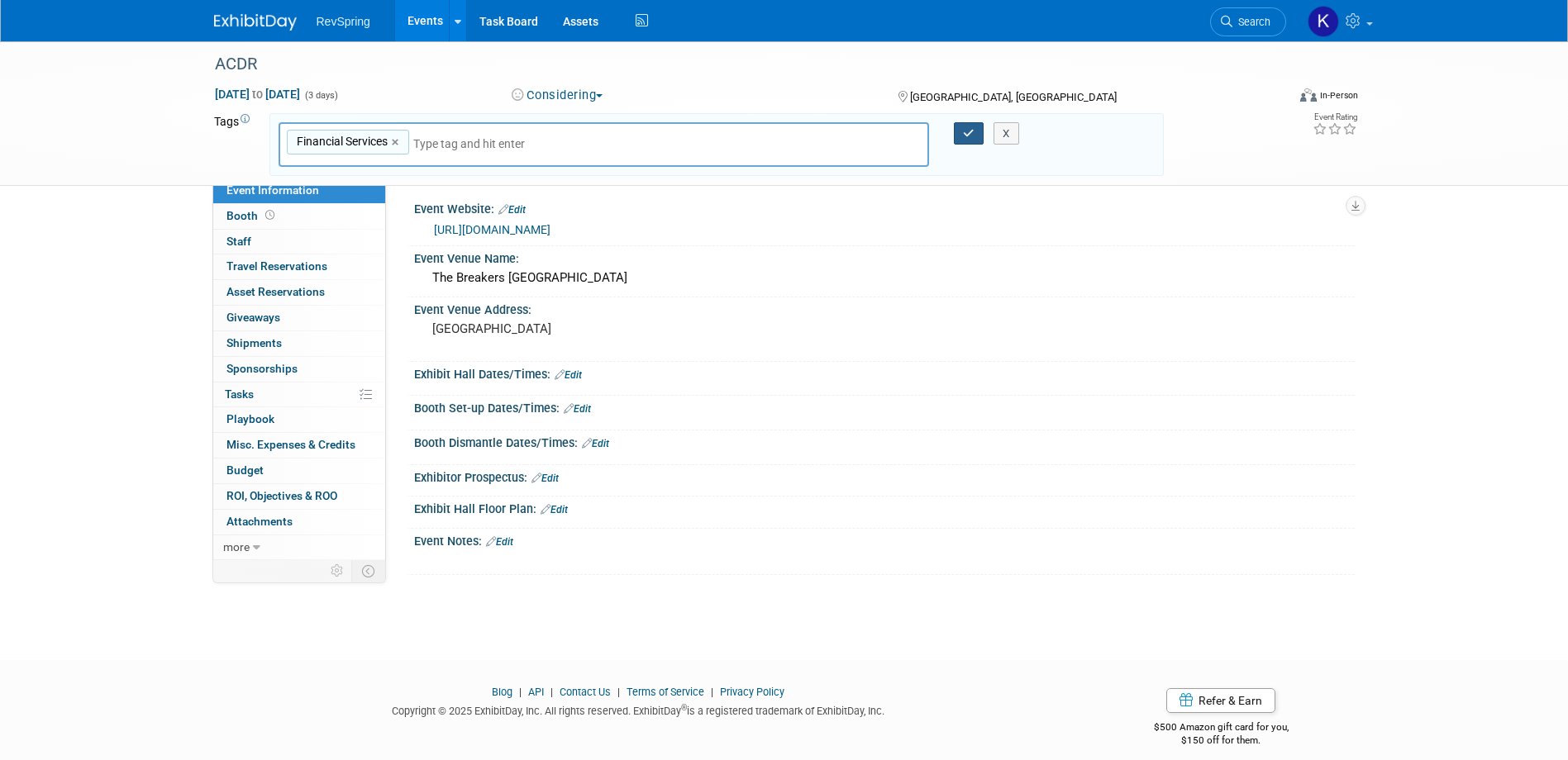 click at bounding box center (969, 134) 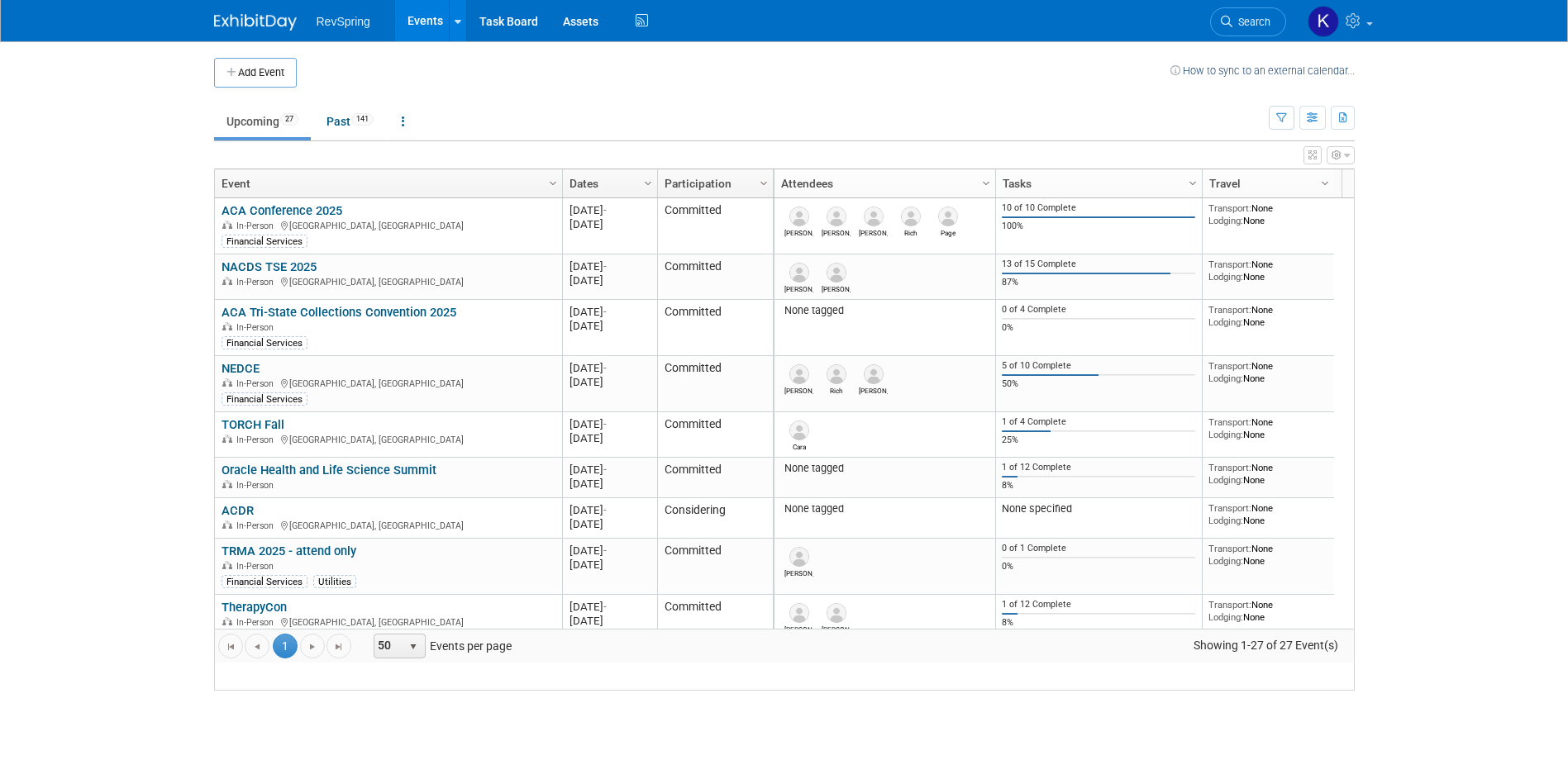 scroll, scrollTop: 0, scrollLeft: 0, axis: both 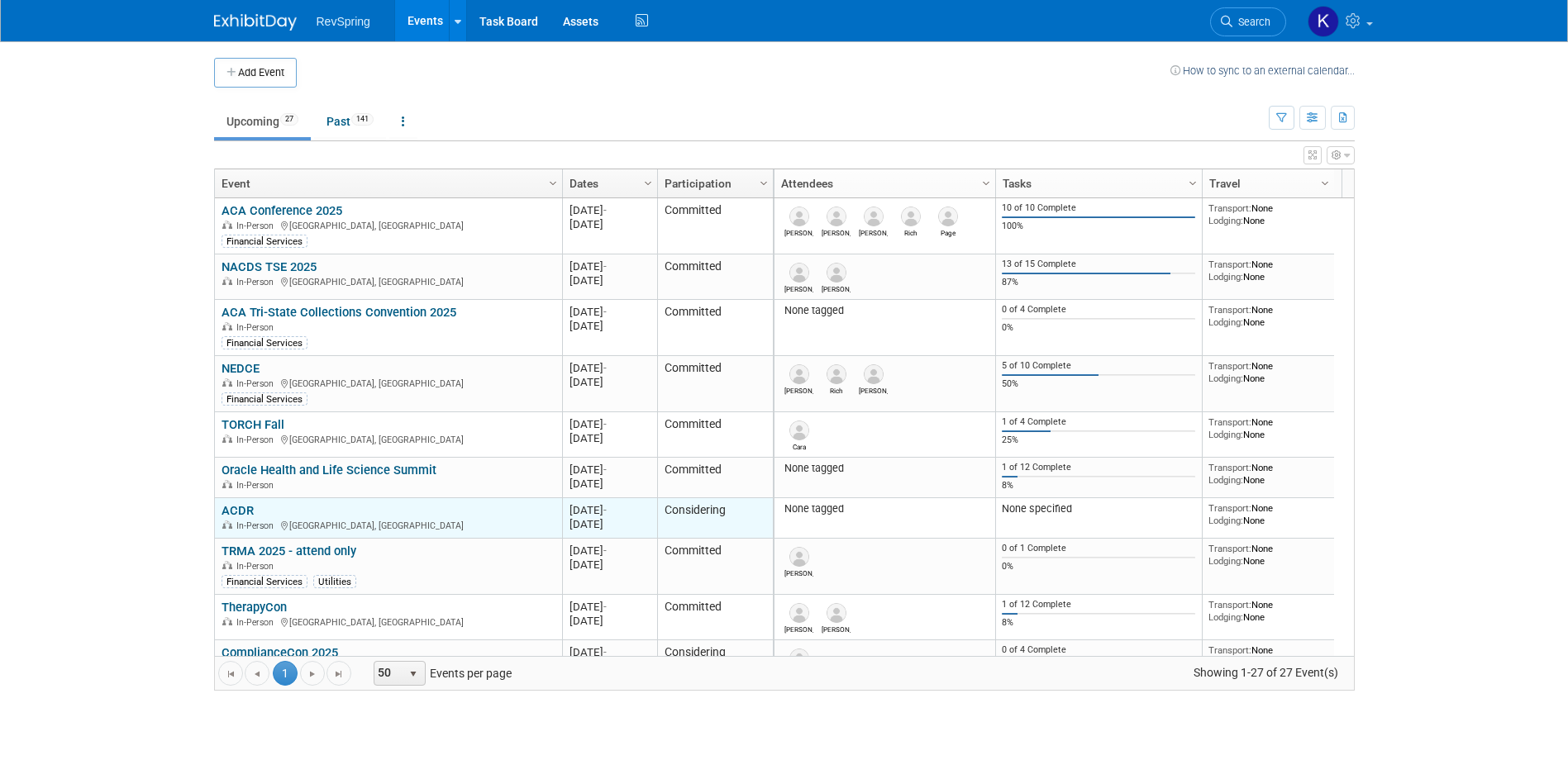click on "ACDR" at bounding box center (237, 511) 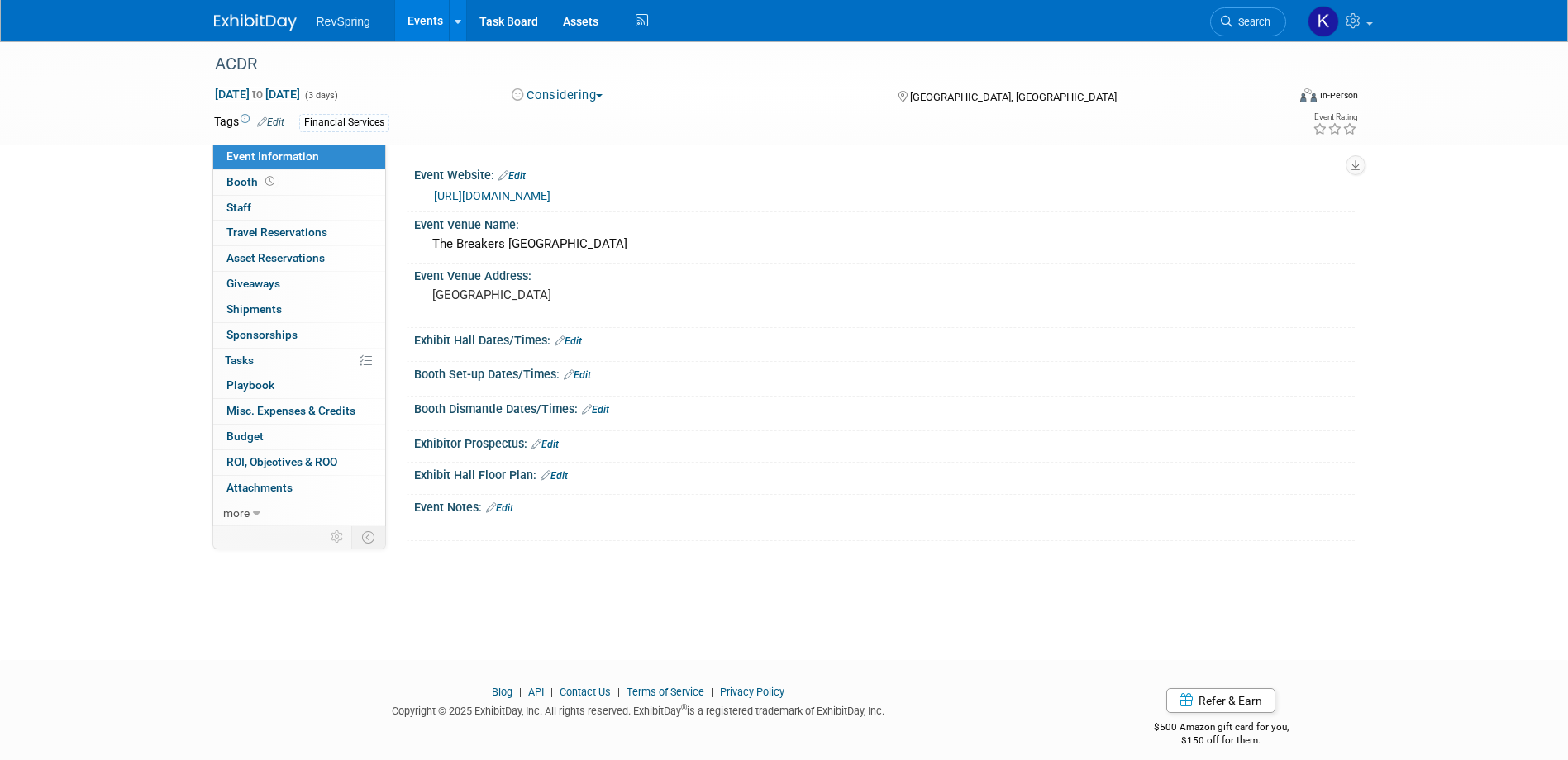 scroll, scrollTop: 0, scrollLeft: 0, axis: both 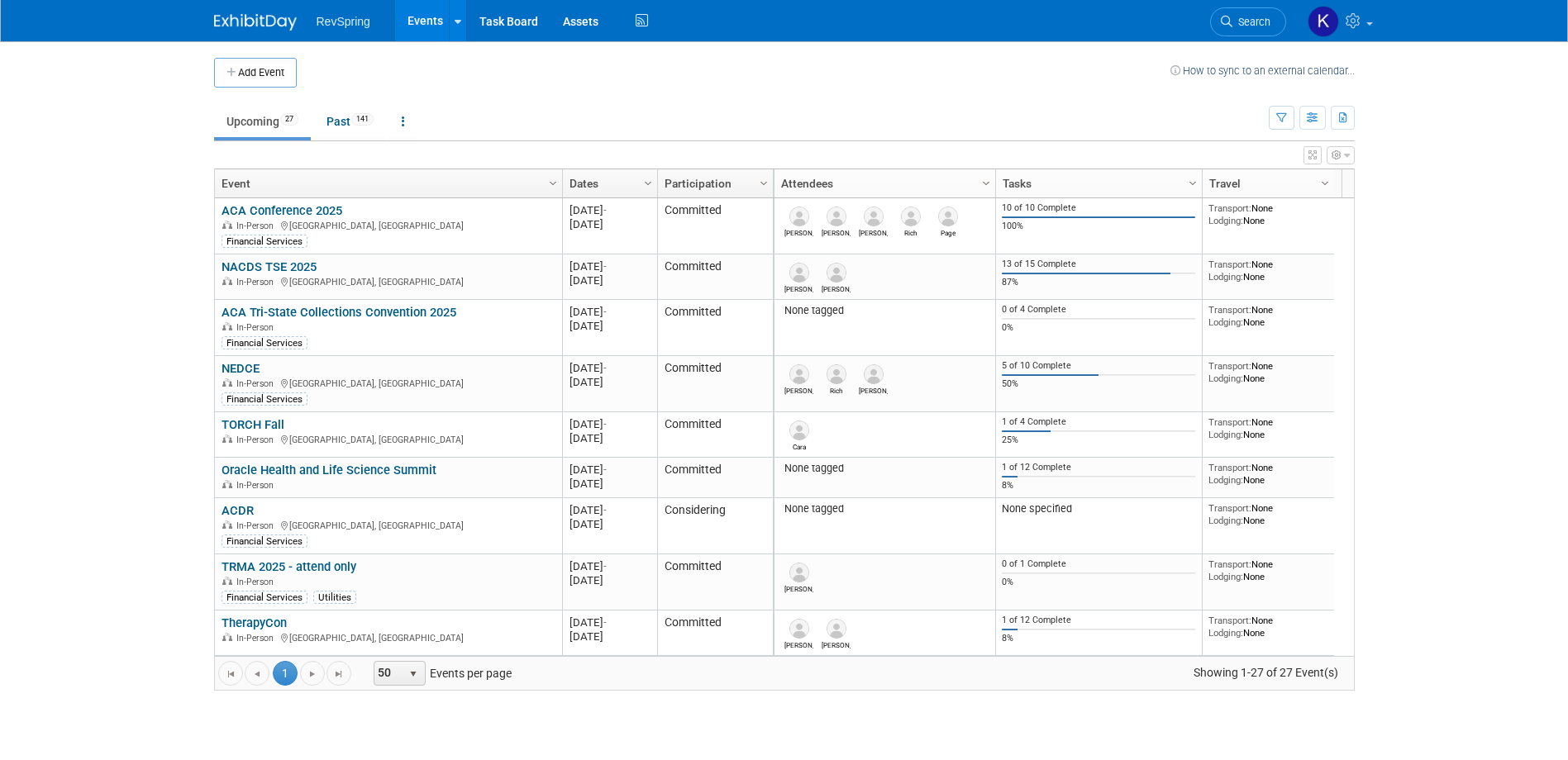 drag, startPoint x: 707, startPoint y: 23, endPoint x: 724, endPoint y: 5, distance: 24.758837 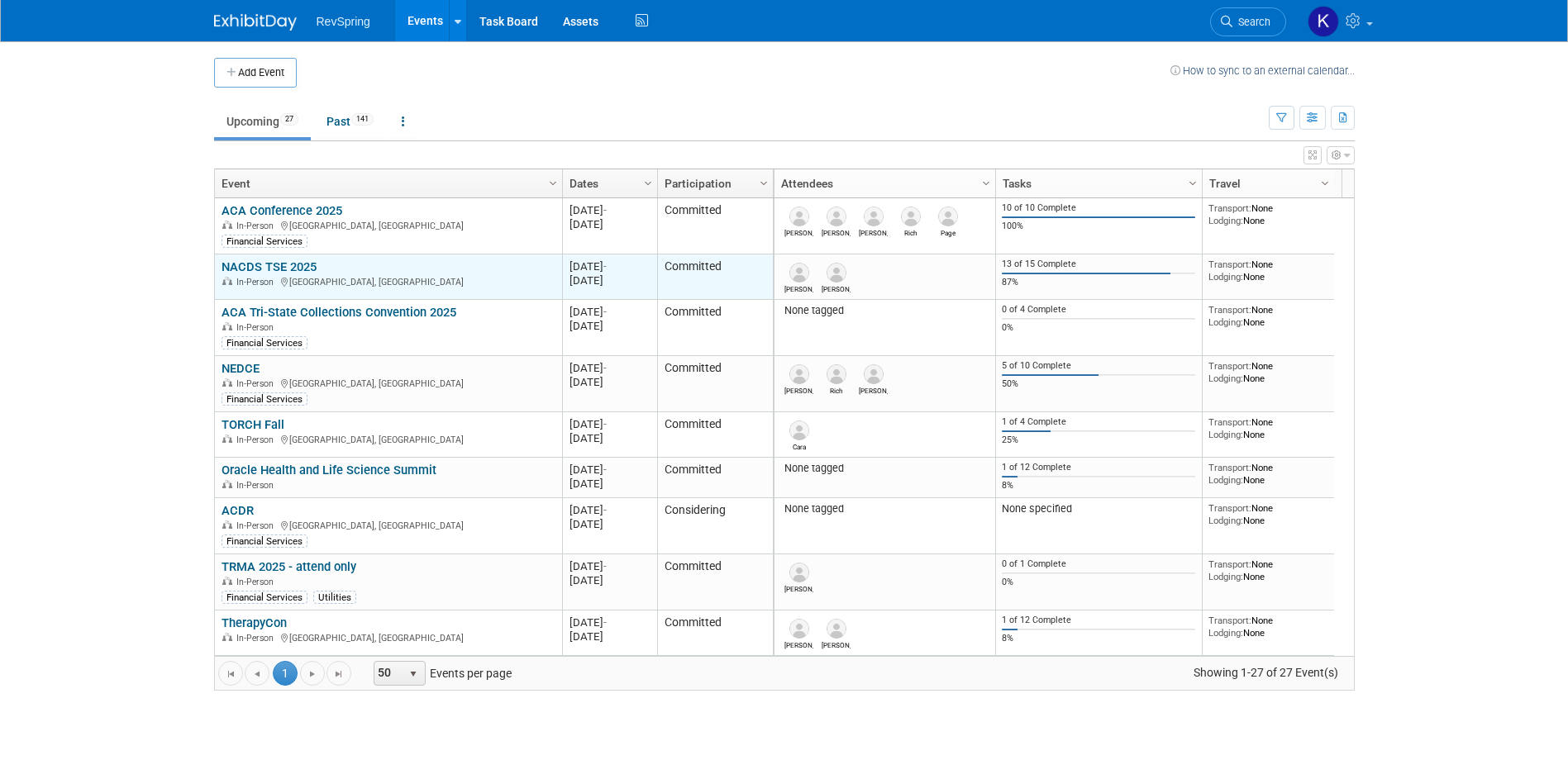 click on "NACDS TSE 2025" at bounding box center (269, 267) 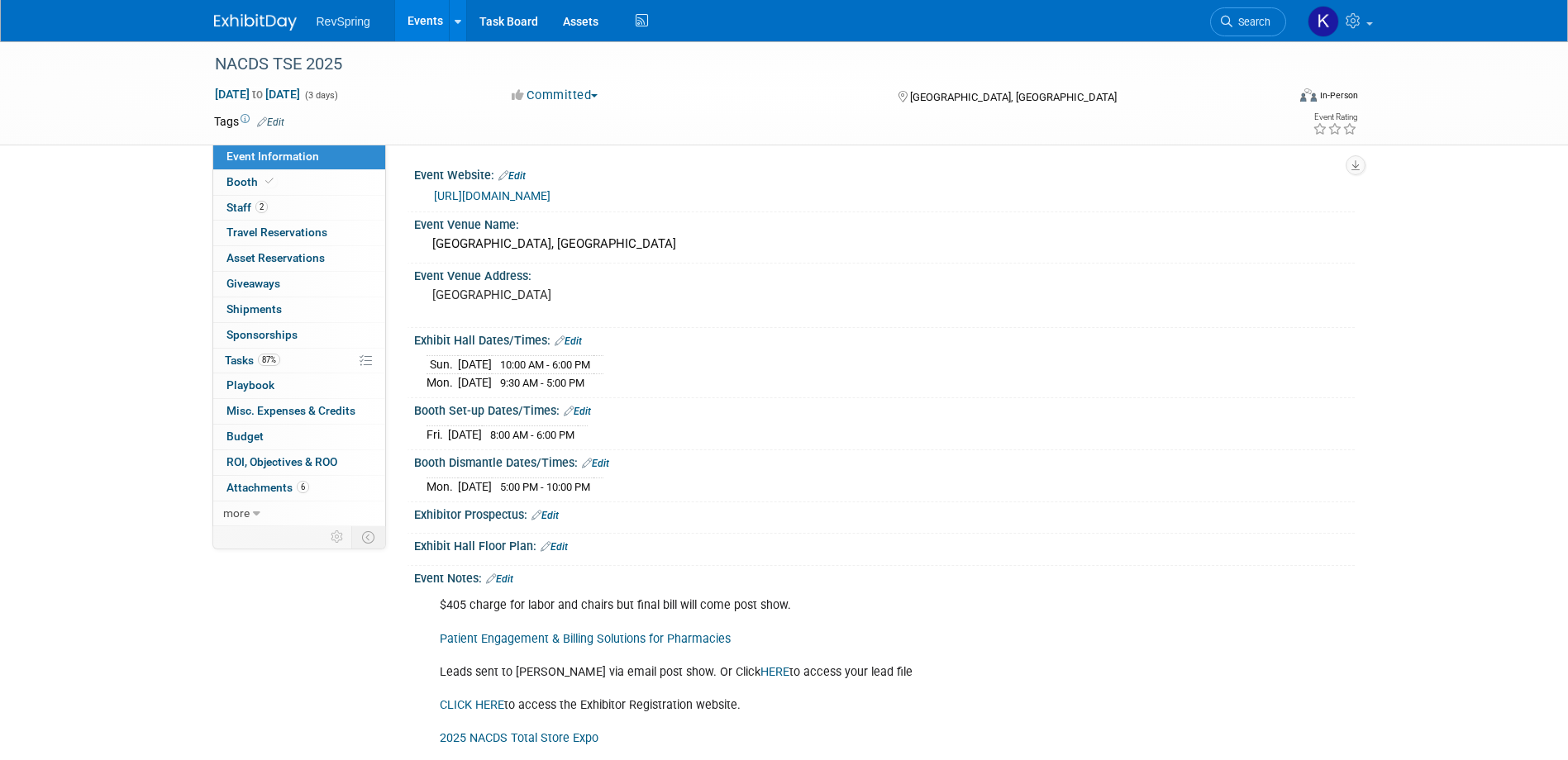 scroll, scrollTop: 0, scrollLeft: 0, axis: both 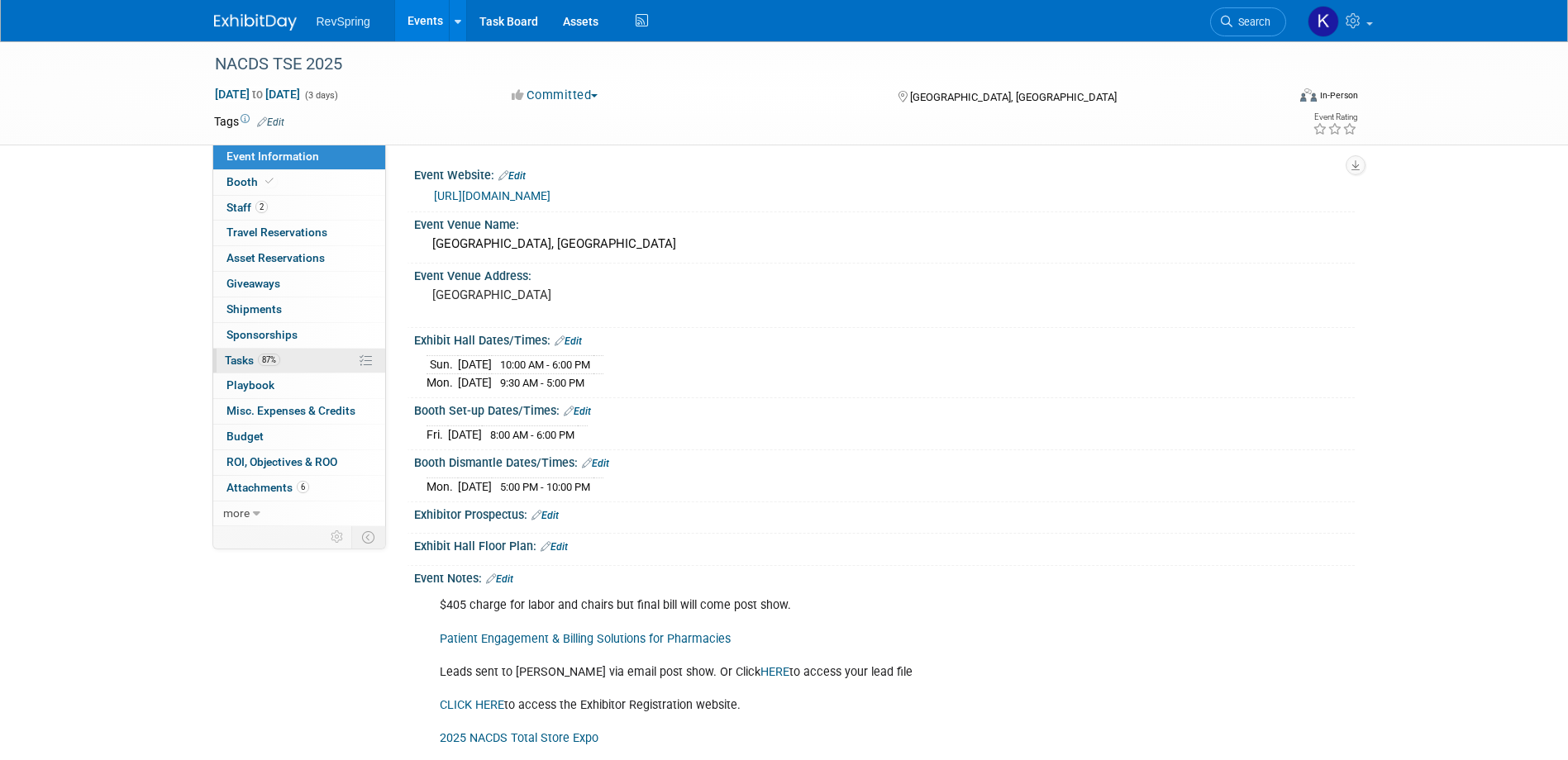 click on "87%
Tasks 87%" at bounding box center [299, 361] 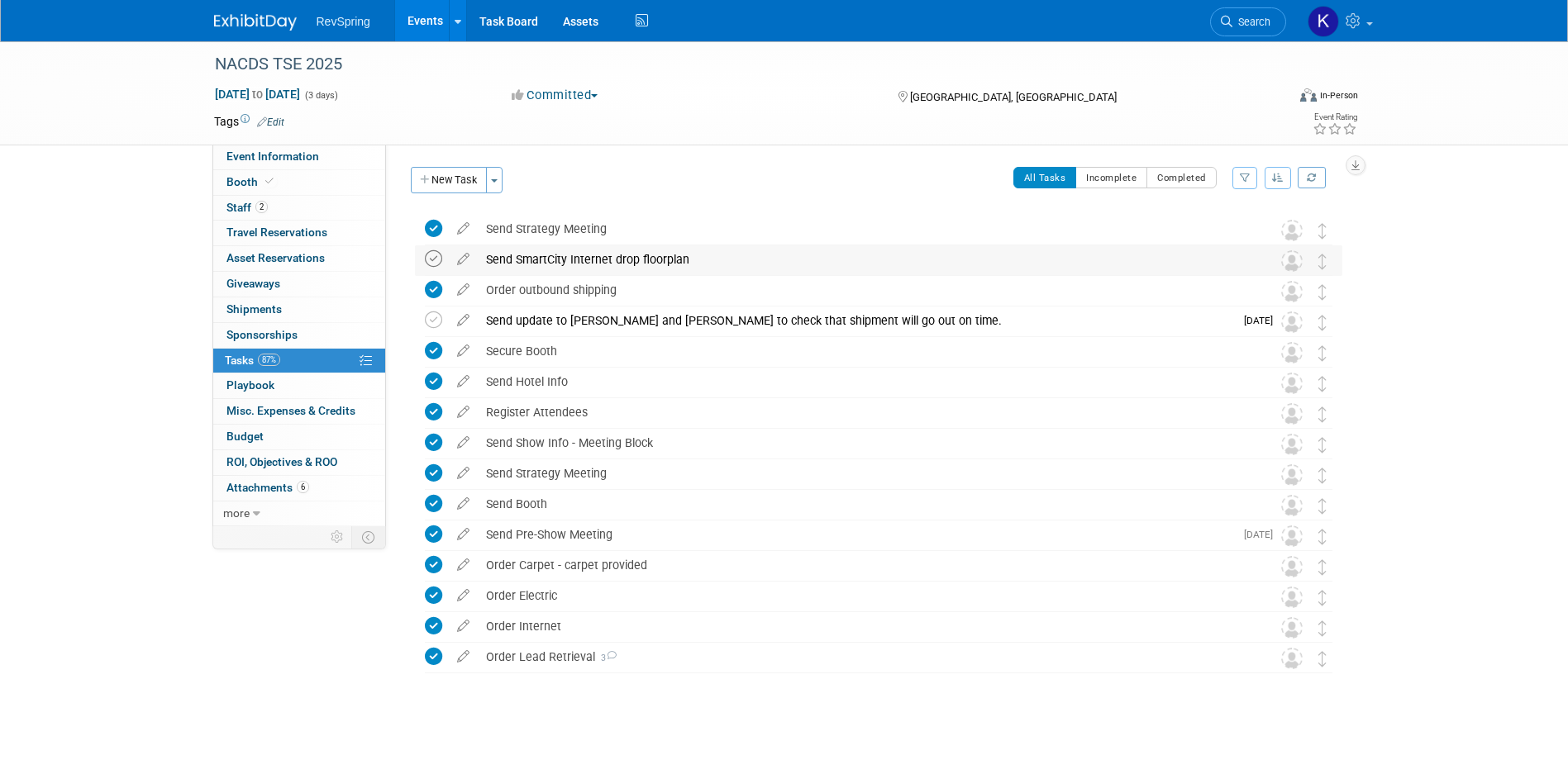 click at bounding box center (433, 259) 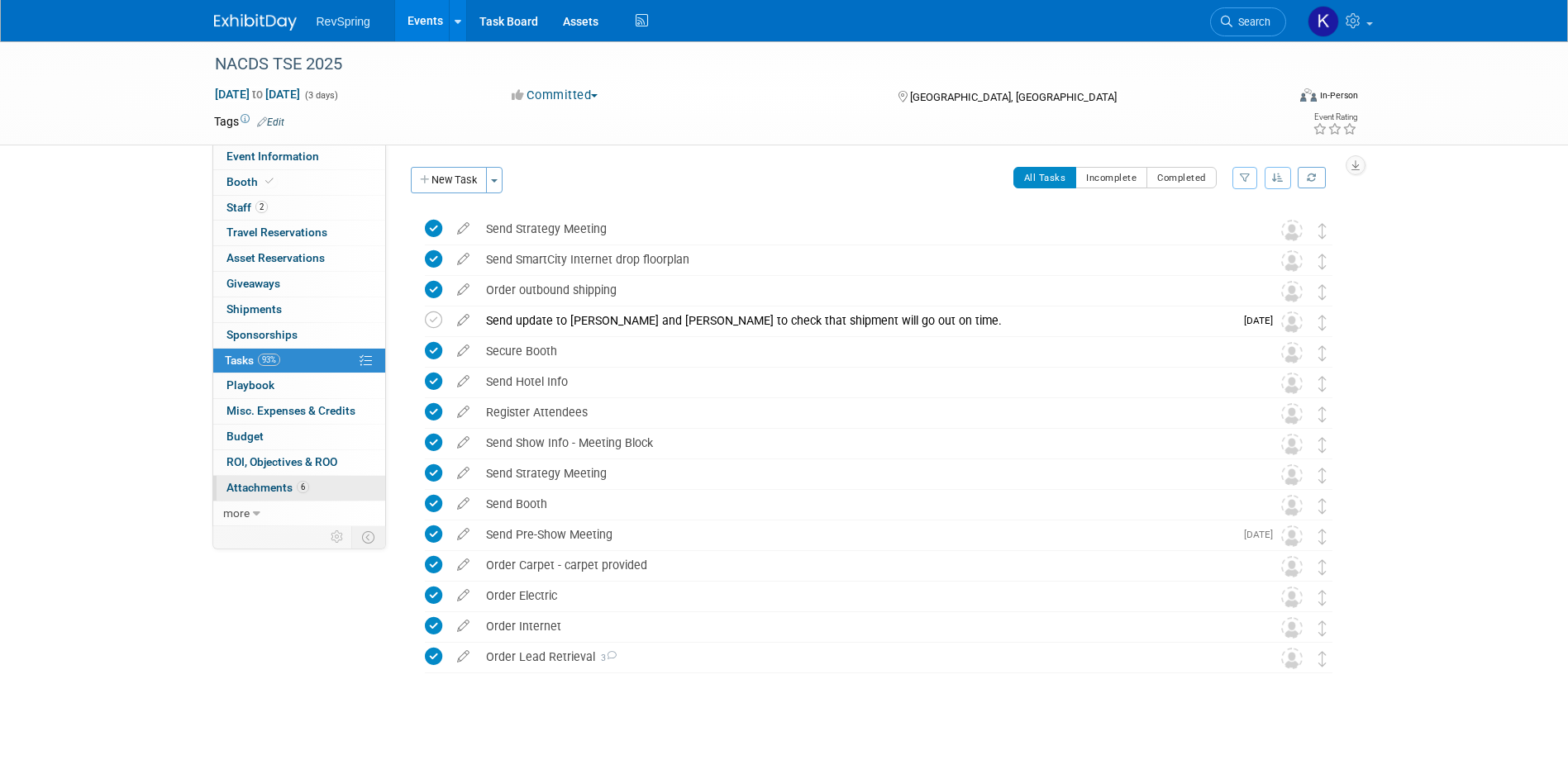 click on "6
Attachments 6" at bounding box center (299, 488) 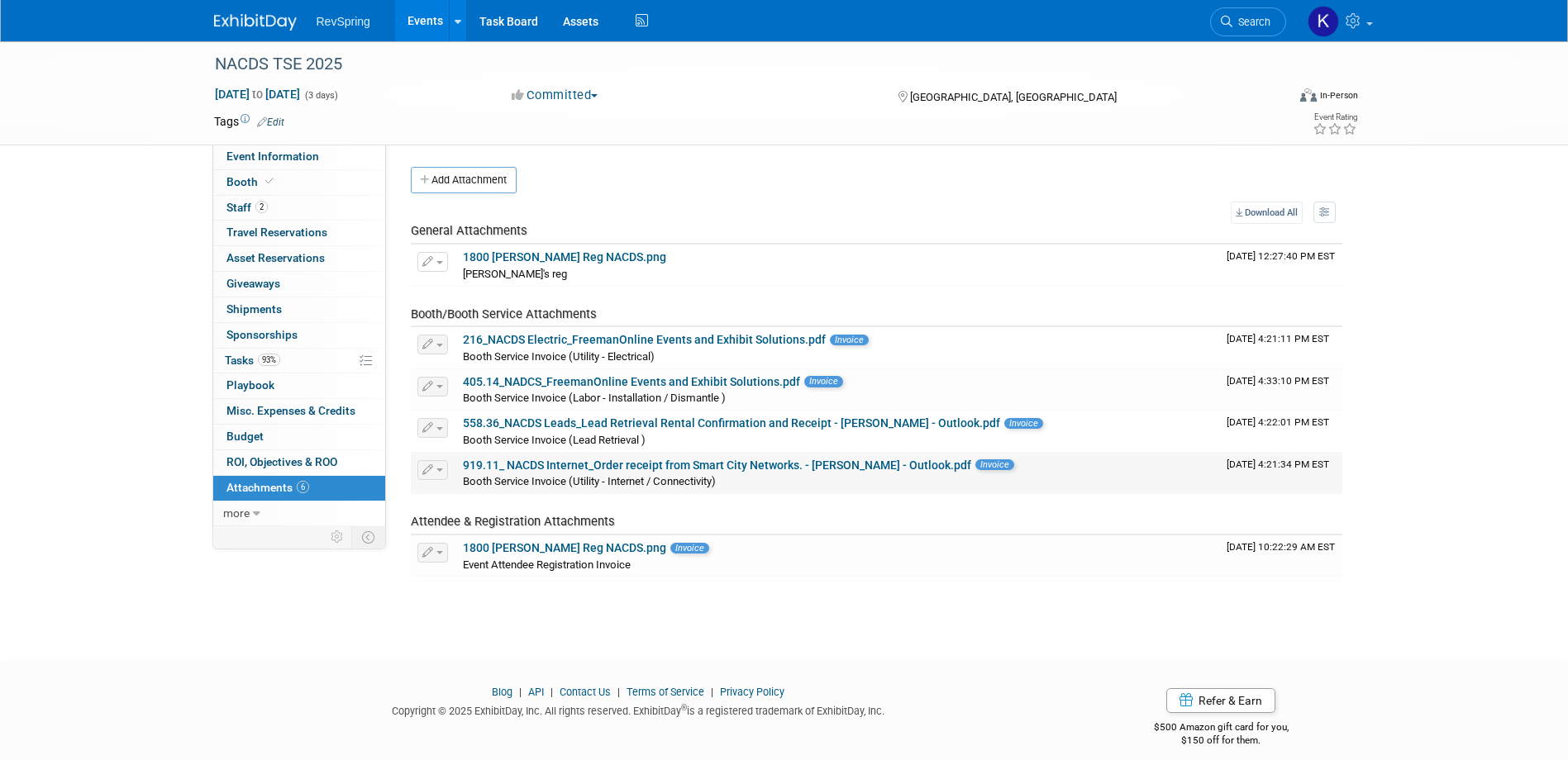 click on "919.11_ NACDS Internet_Order receipt from Smart City Networks. - Kelsey Culver - Outlook.pdf" at bounding box center (717, 465) 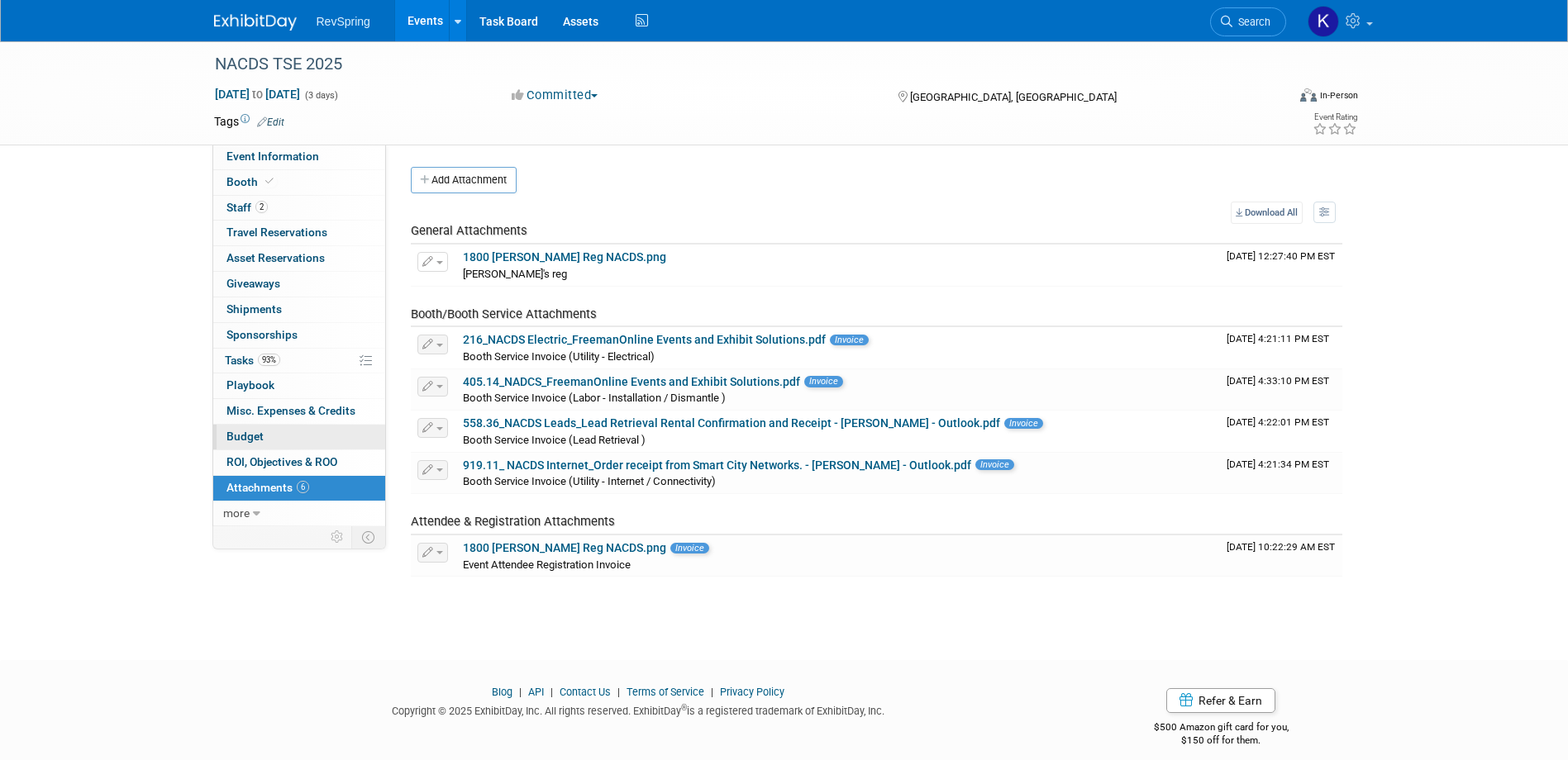 click on "Budget" at bounding box center (299, 437) 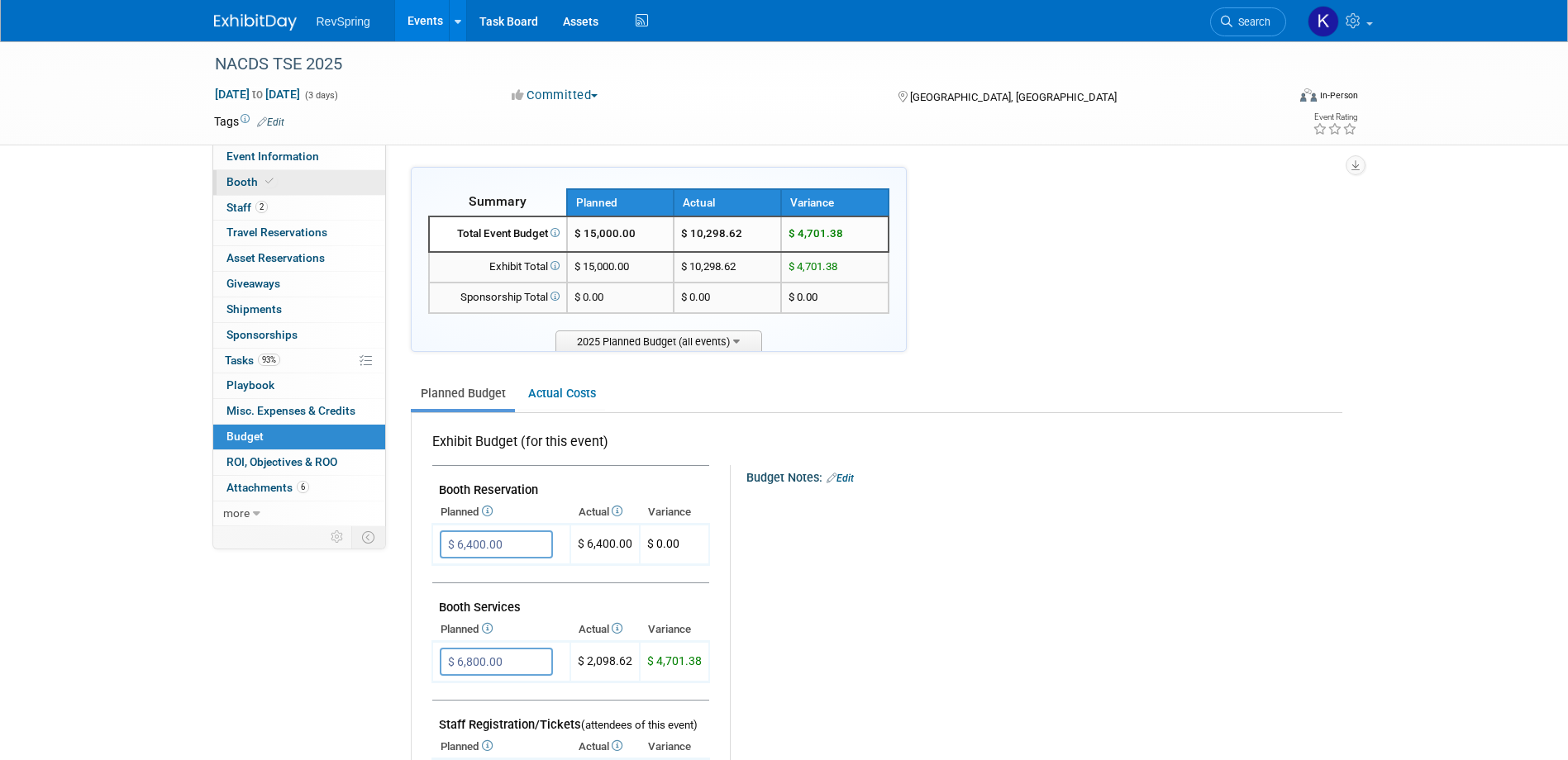 click on "Booth" at bounding box center (299, 183) 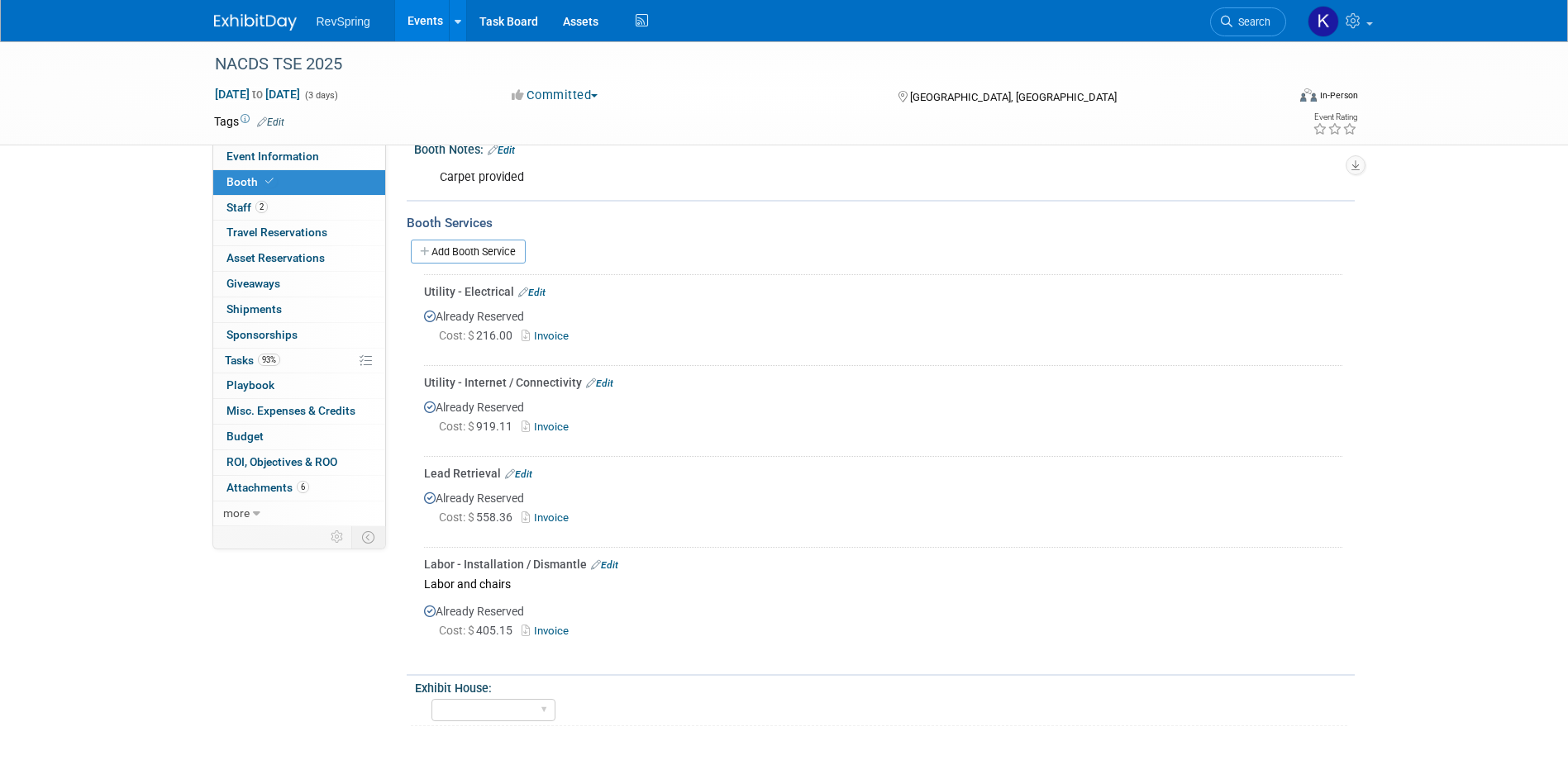 scroll, scrollTop: 248, scrollLeft: 0, axis: vertical 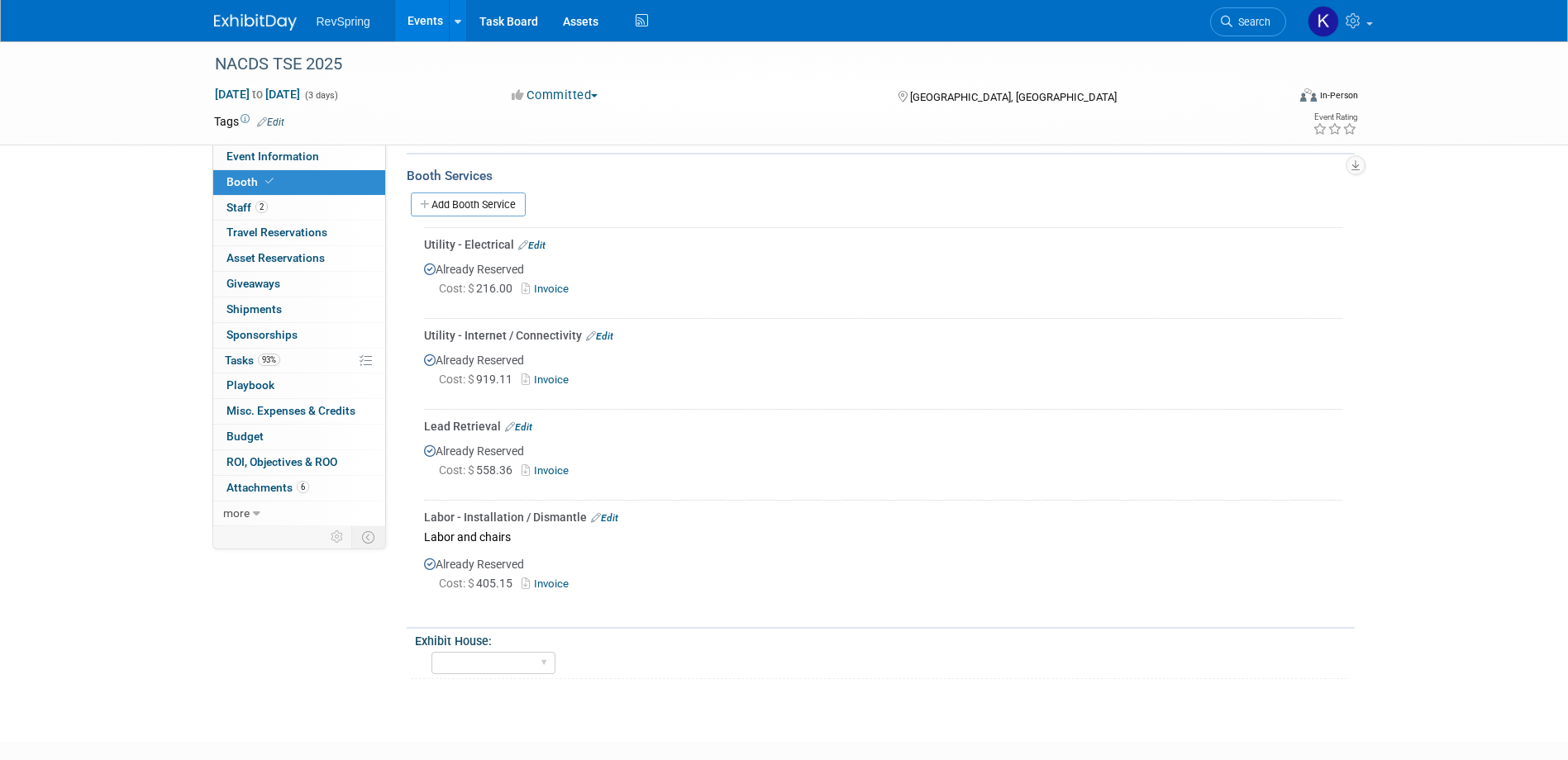 click on "Edit" at bounding box center [599, 336] 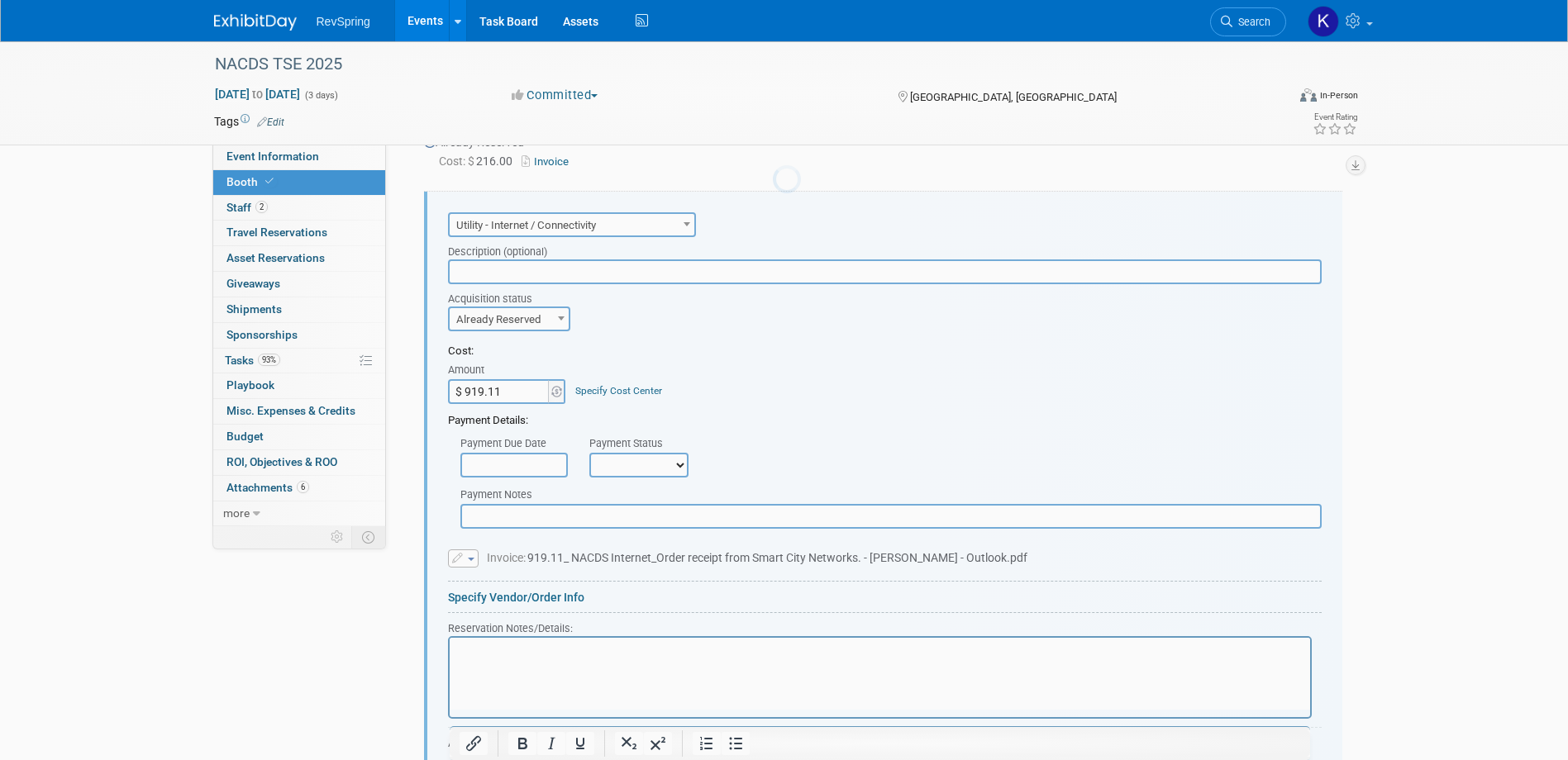 scroll, scrollTop: 378, scrollLeft: 0, axis: vertical 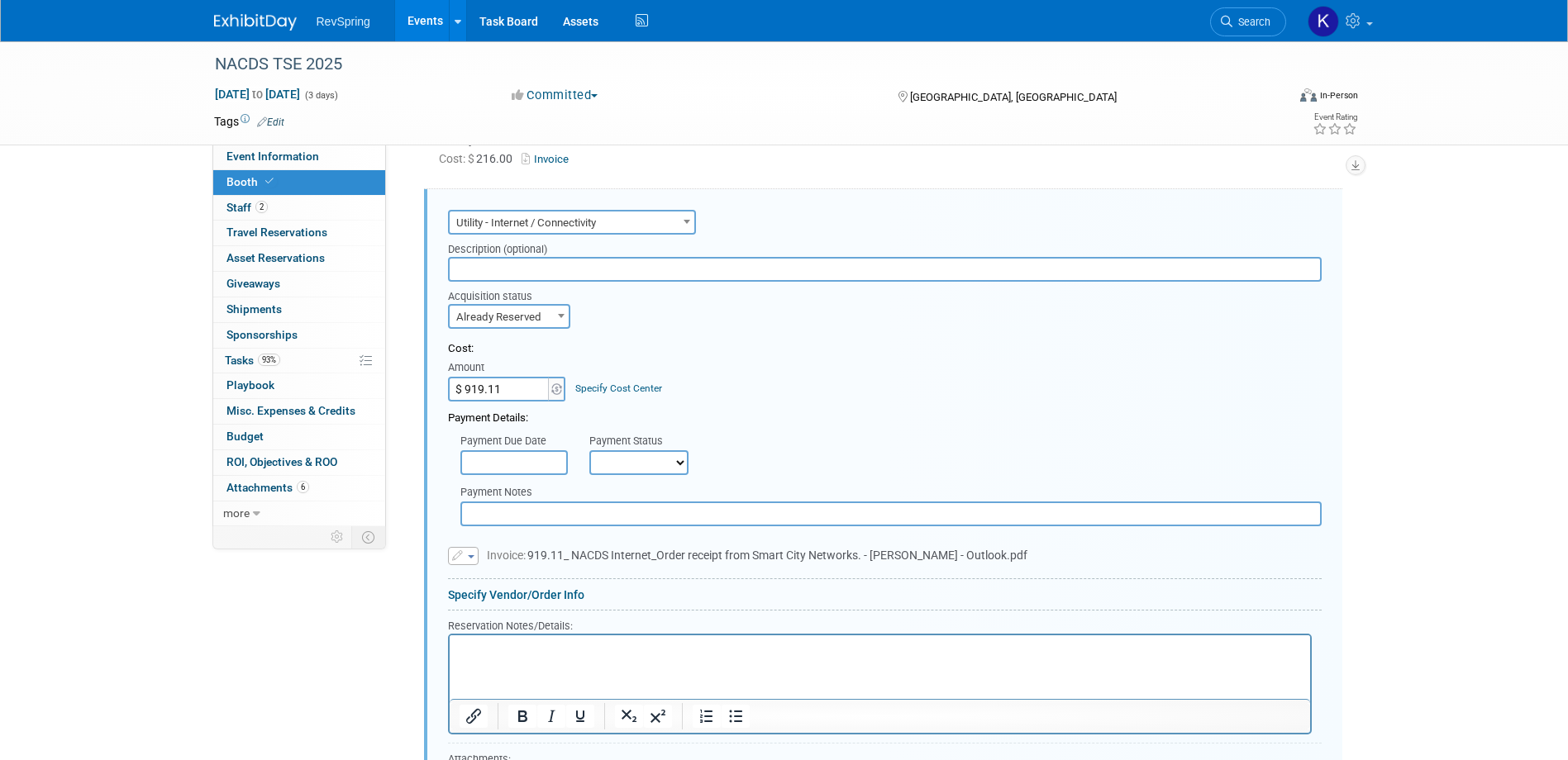 click at bounding box center [459, 556] 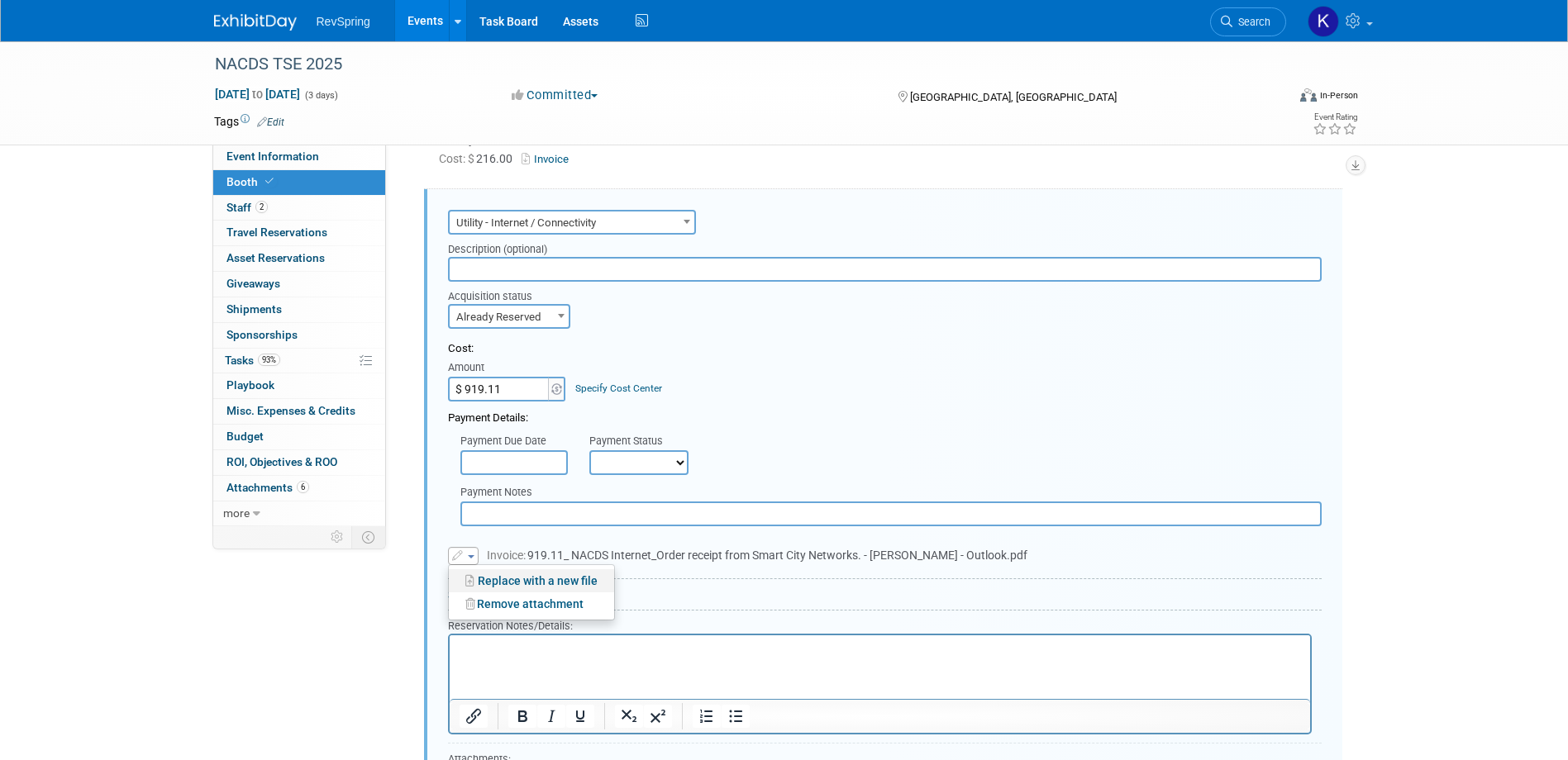 click on "Replace with a new file" at bounding box center [531, 581] 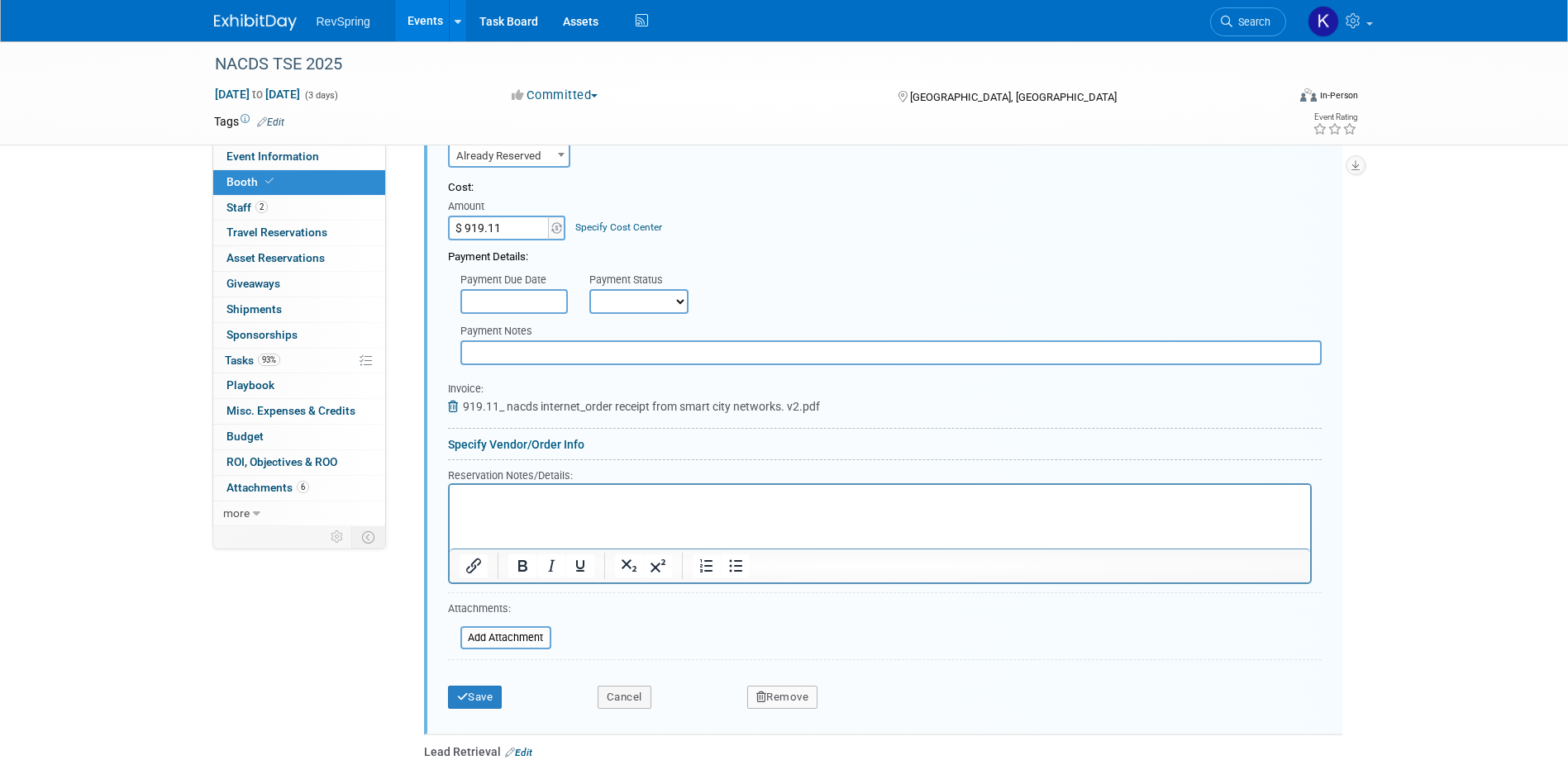 scroll, scrollTop: 543, scrollLeft: 0, axis: vertical 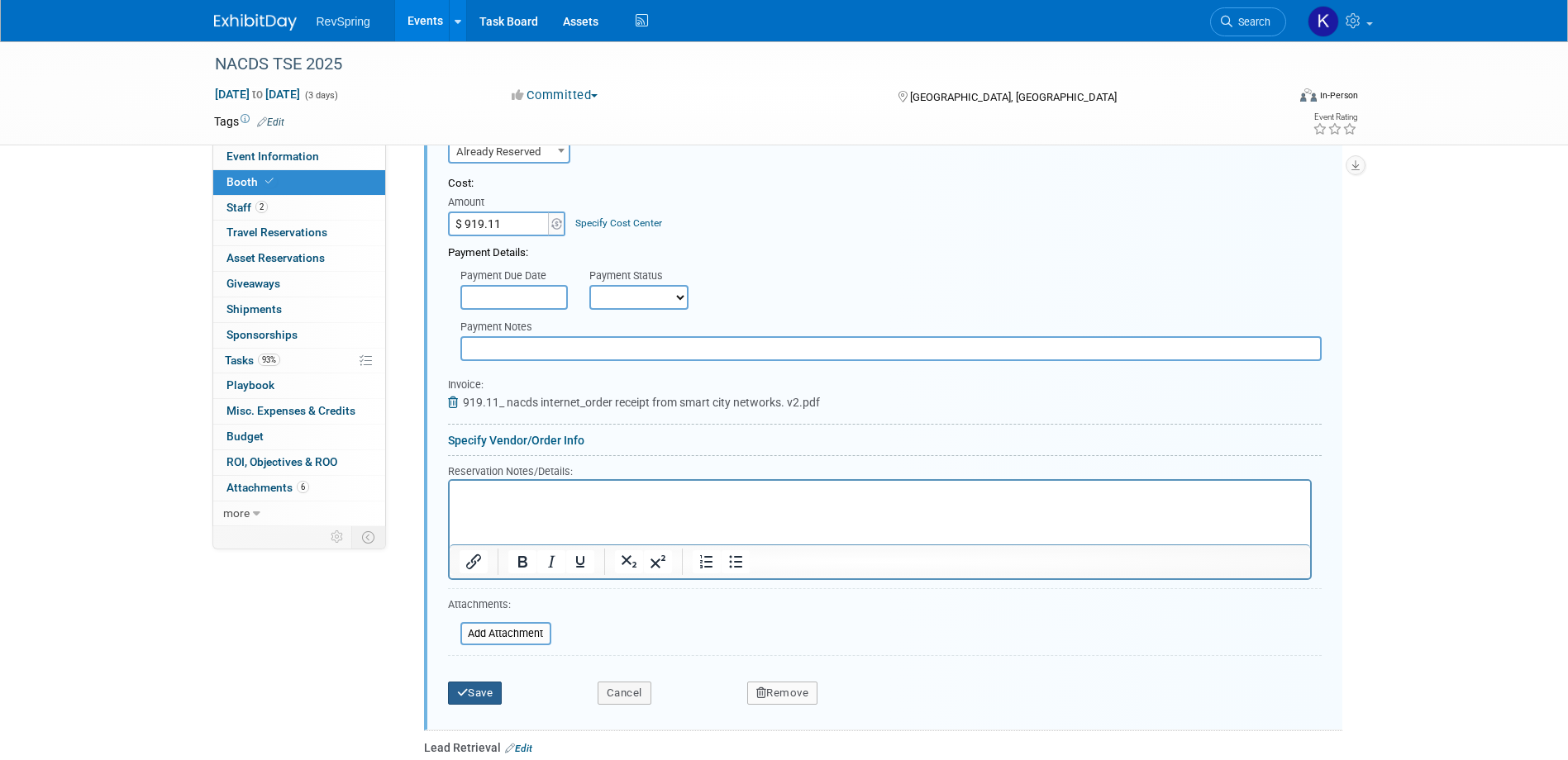 click on "Save" at bounding box center (475, 693) 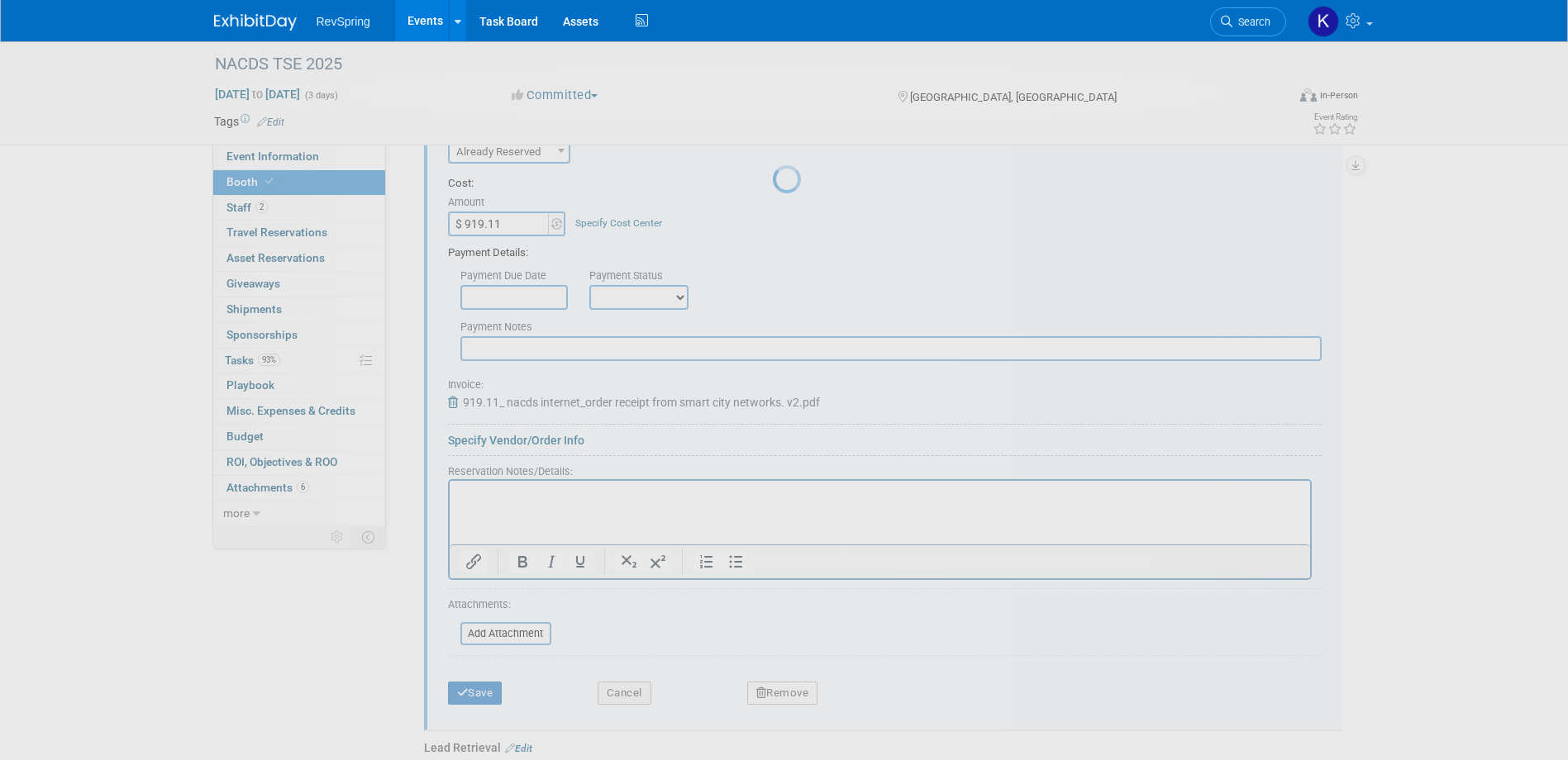 scroll, scrollTop: 342, scrollLeft: 0, axis: vertical 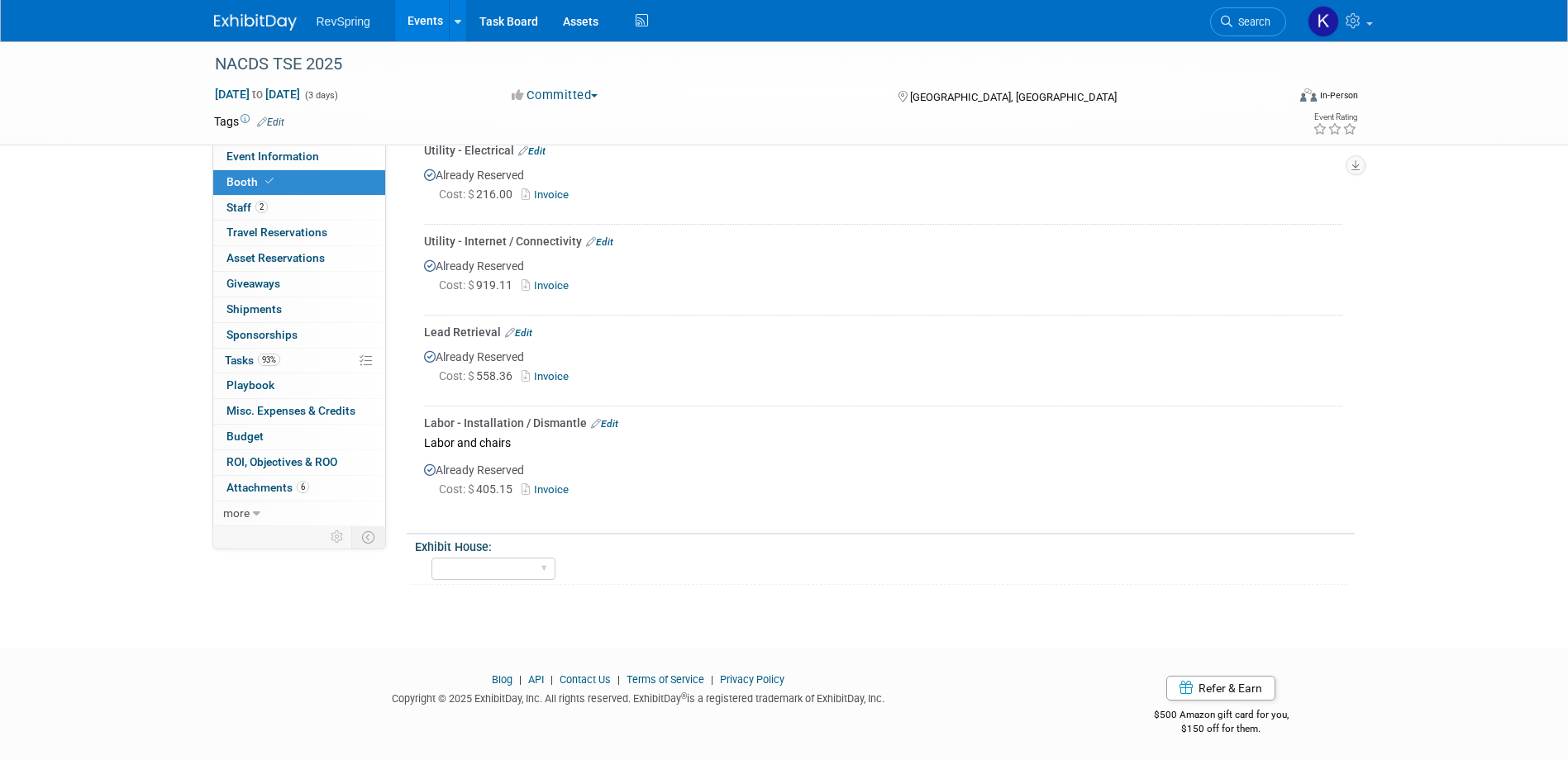 click on "Events" at bounding box center (425, 21) 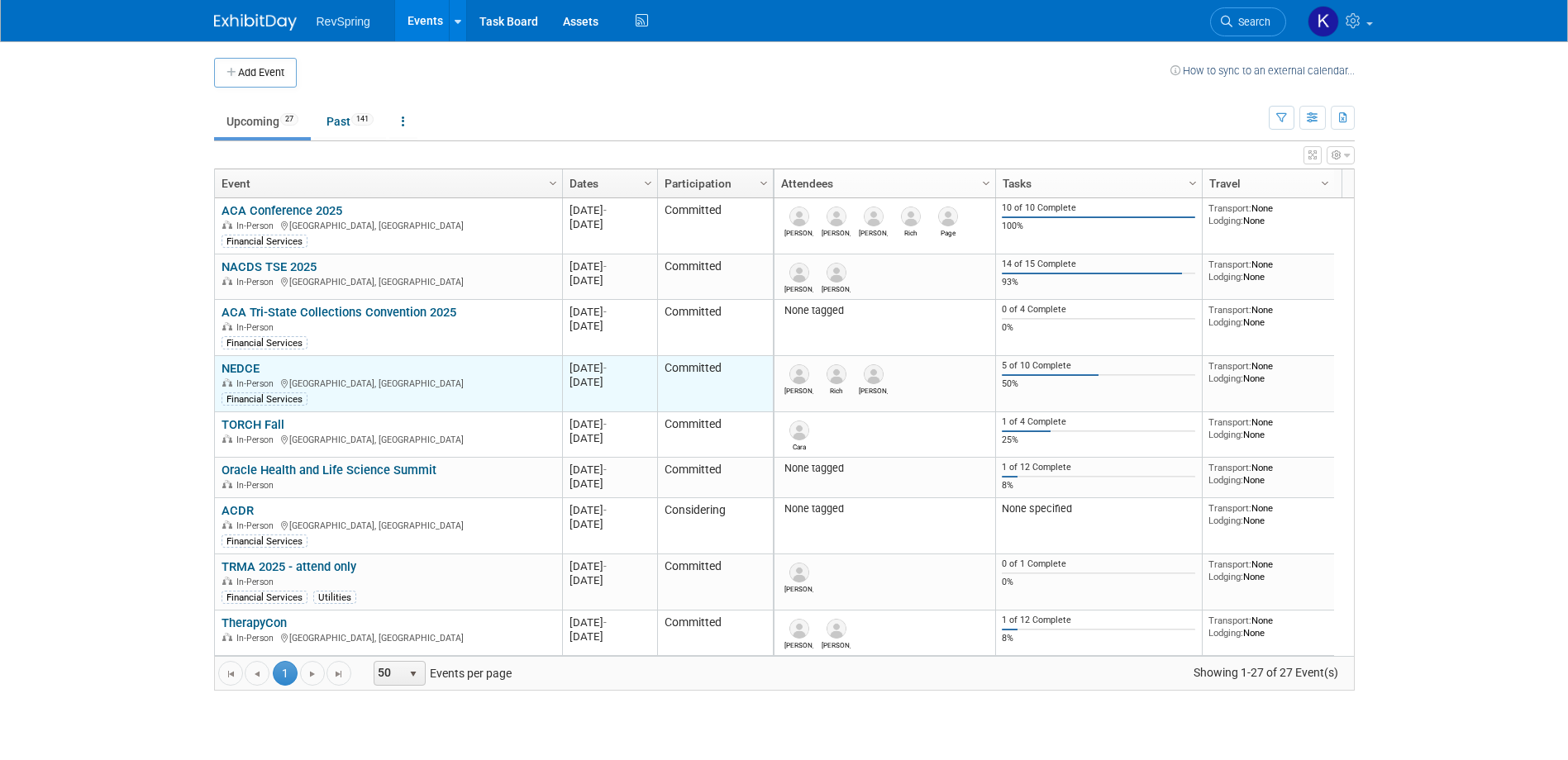 scroll, scrollTop: 0, scrollLeft: 0, axis: both 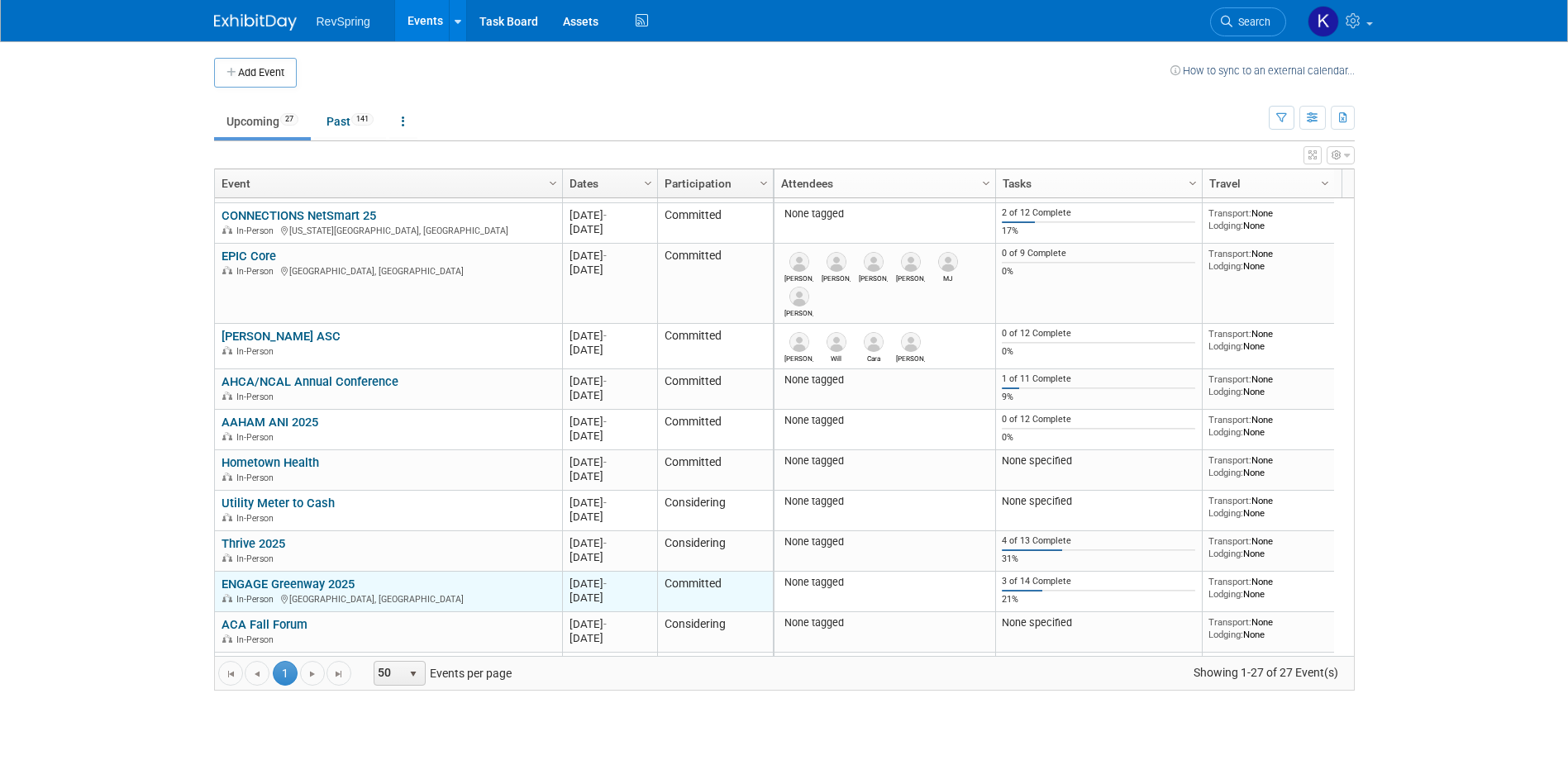 click on "ENGAGE Greenway 2025" at bounding box center [288, 584] 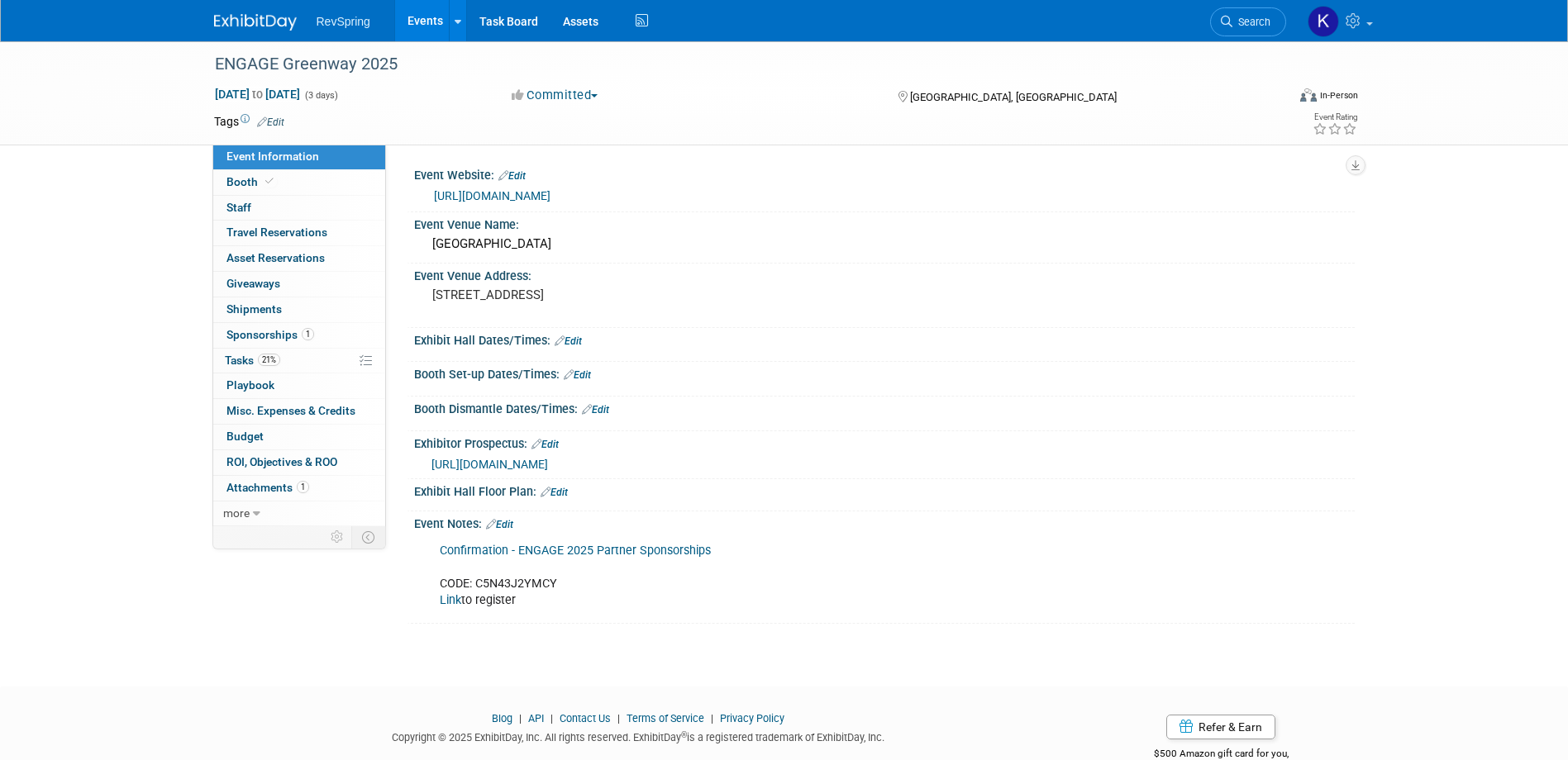 scroll, scrollTop: 0, scrollLeft: 0, axis: both 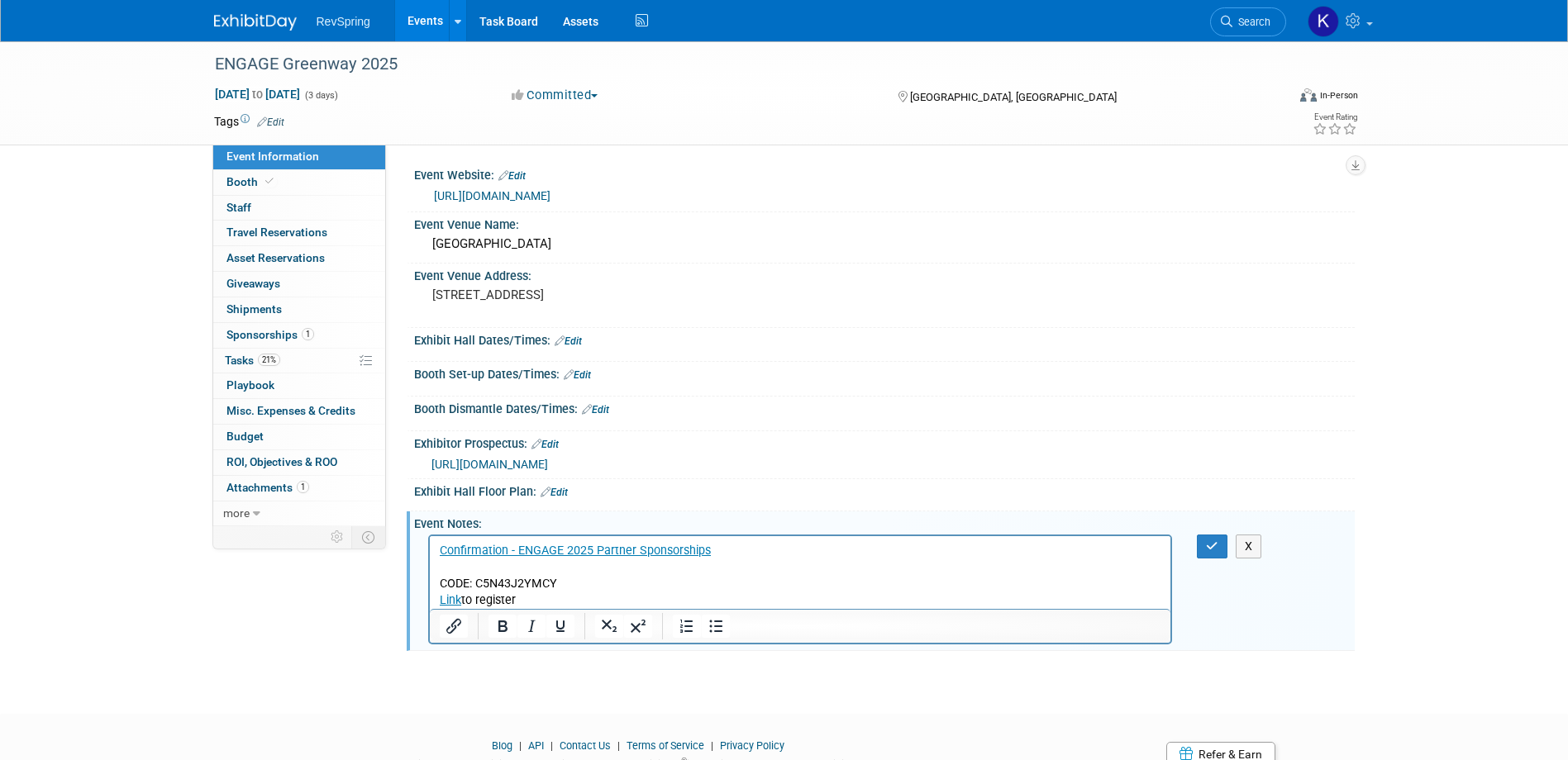 click on "Confirmation - ENGAGE 2025 Partner Sponsorships CODE: C5N43J2YMCY Link  to register" at bounding box center [800, 576] 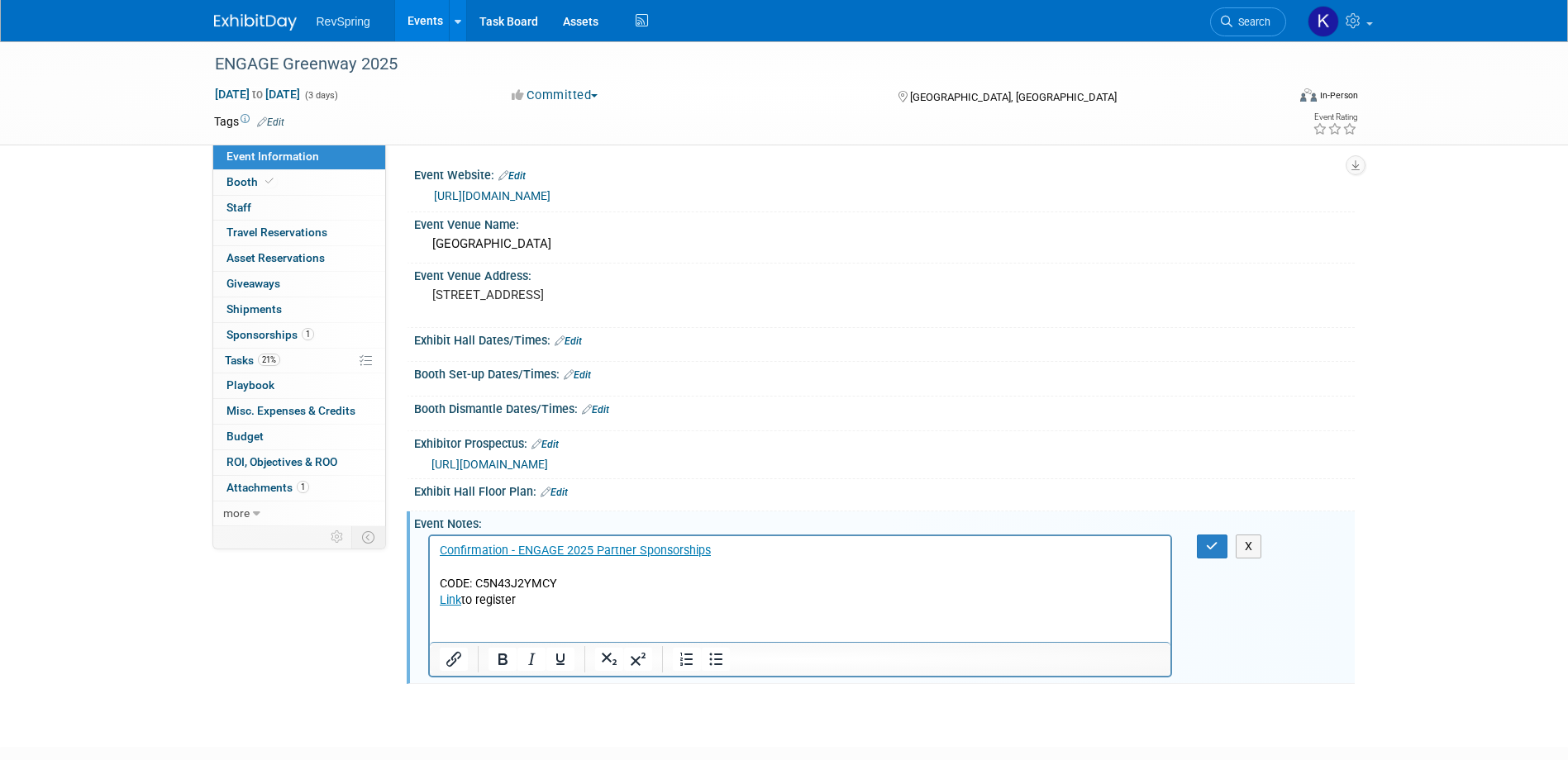 type 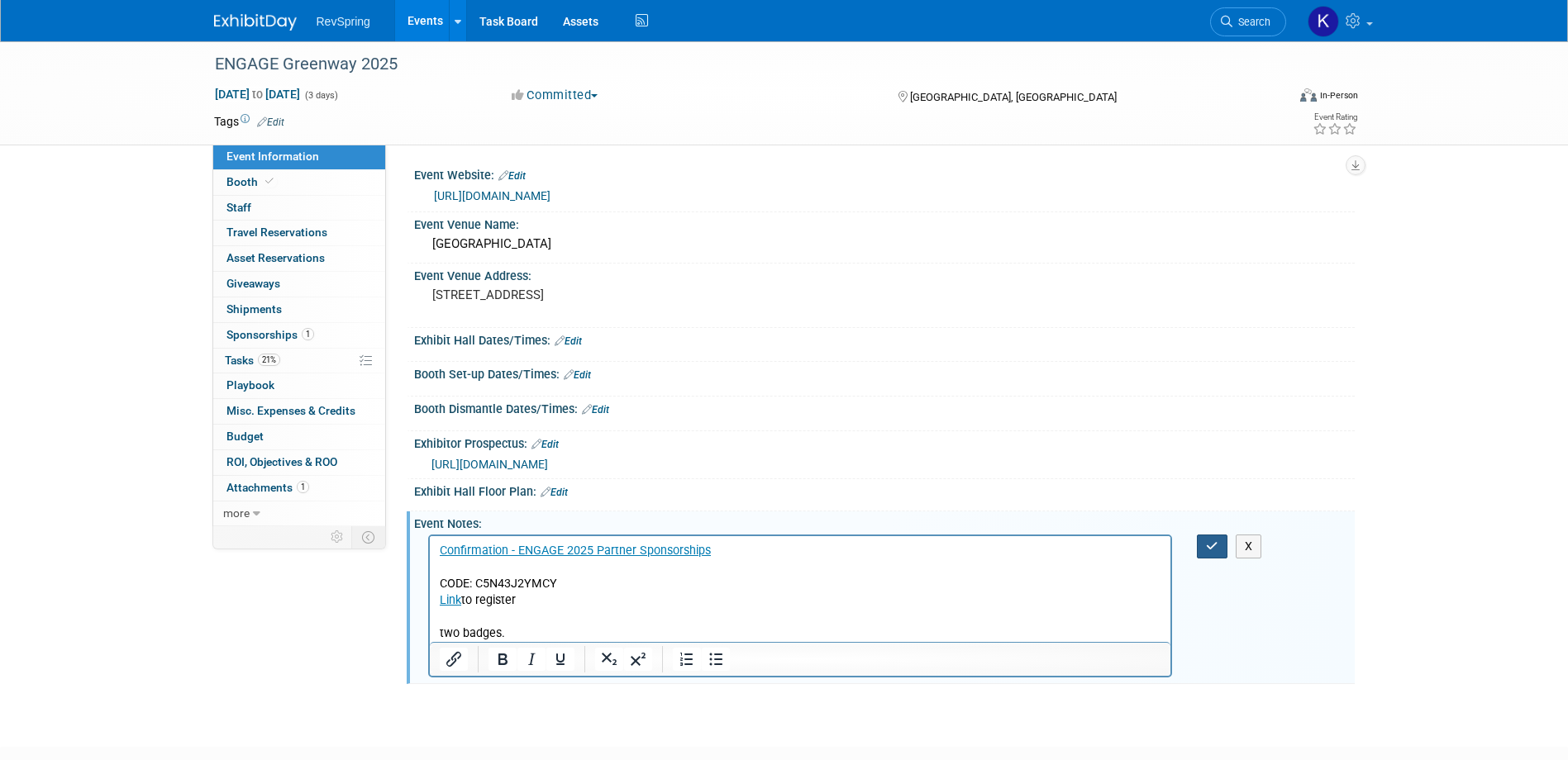 click at bounding box center (1212, 546) 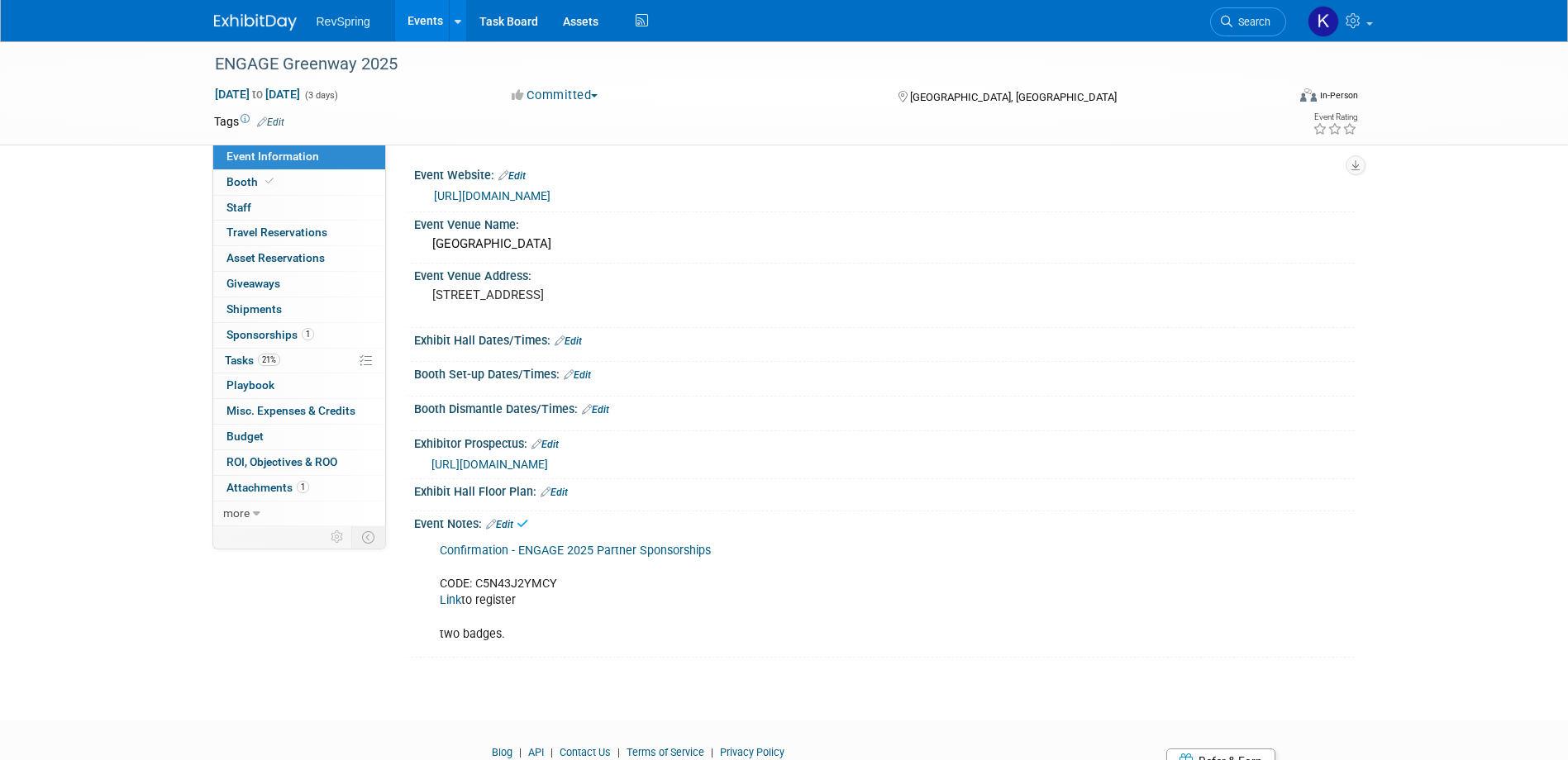 click on "Link" at bounding box center (450, 600) 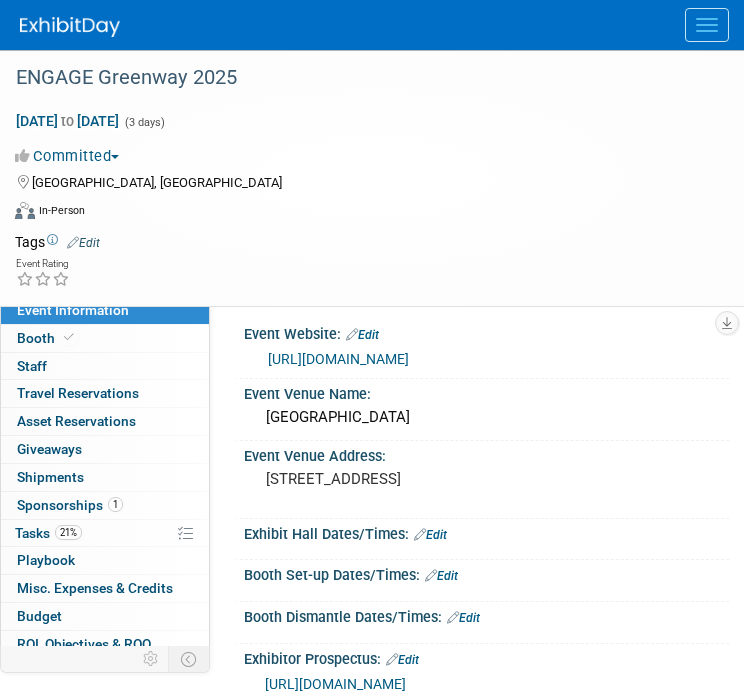 click at bounding box center (70, 27) 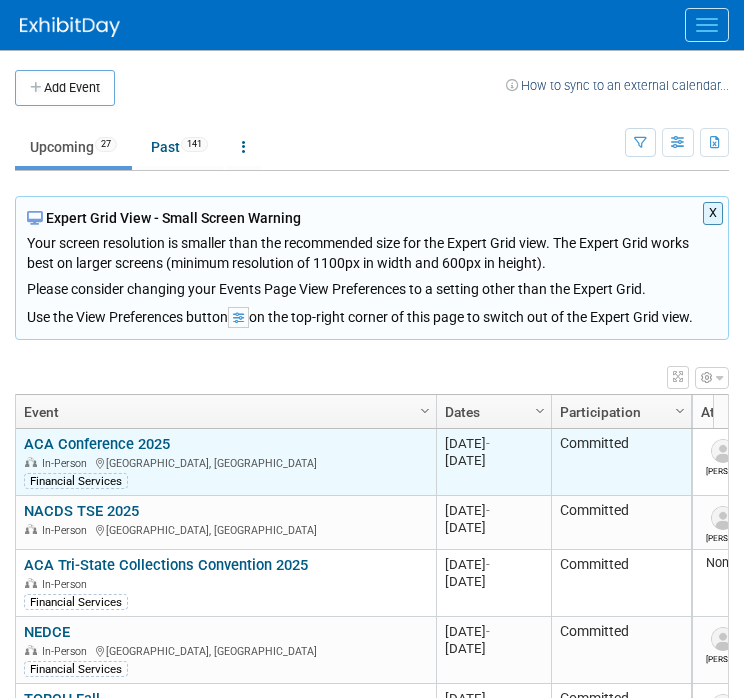 scroll, scrollTop: 0, scrollLeft: 0, axis: both 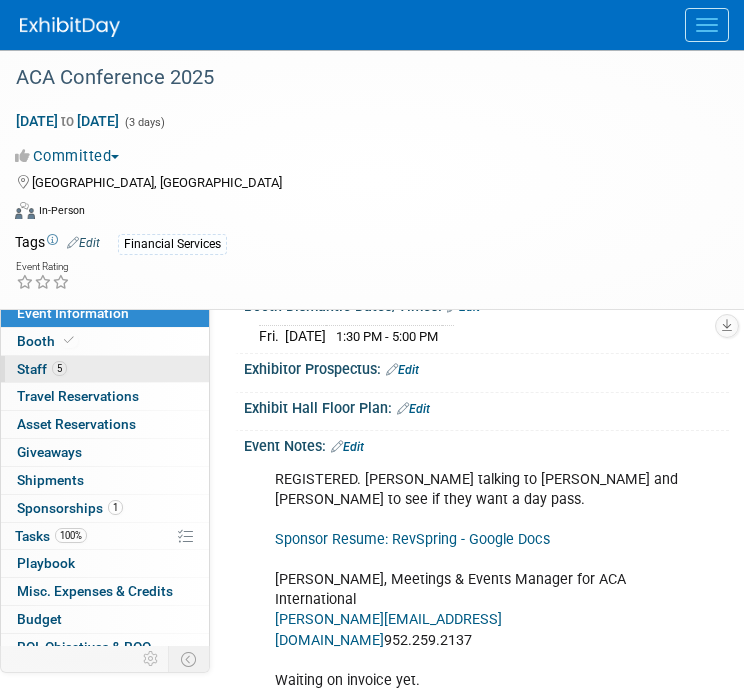 click on "5
Staff 5" at bounding box center (105, 369) 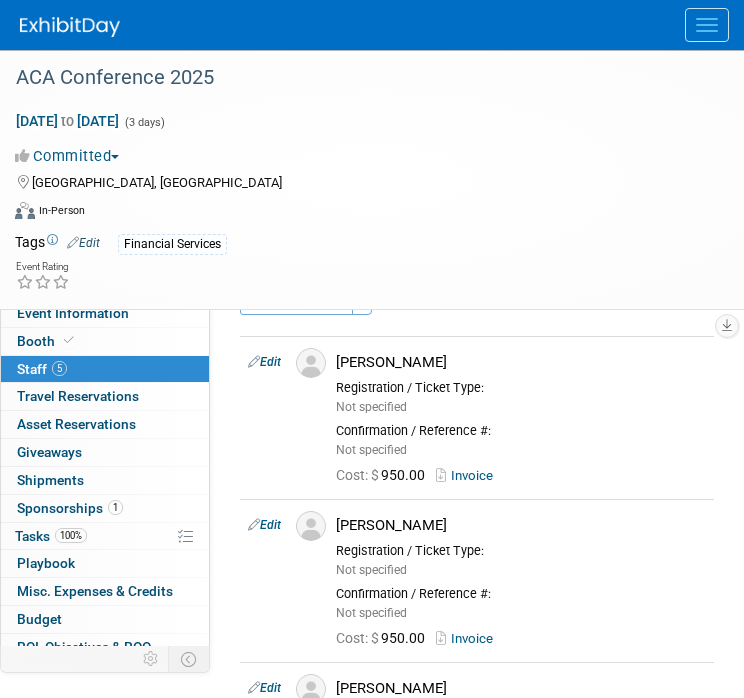 scroll, scrollTop: 0, scrollLeft: 0, axis: both 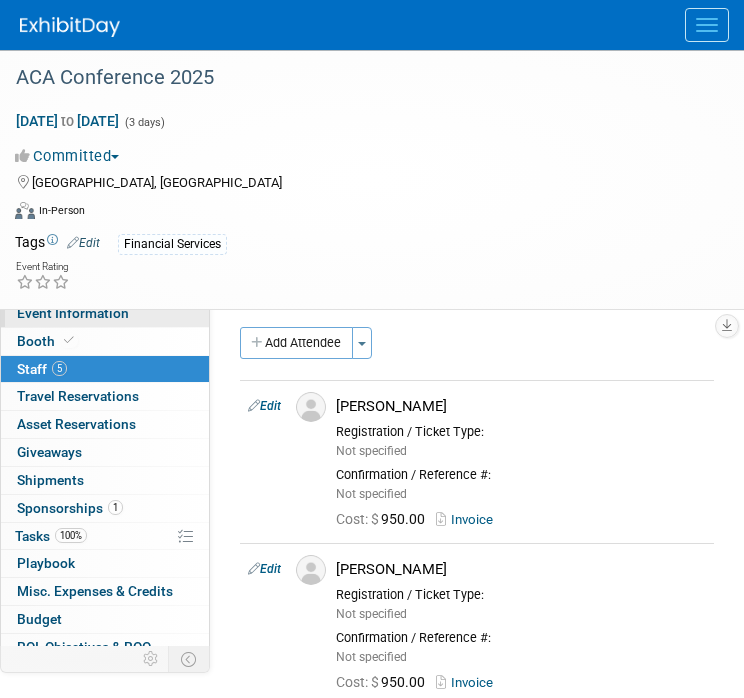 click on "Event Information" at bounding box center [73, 313] 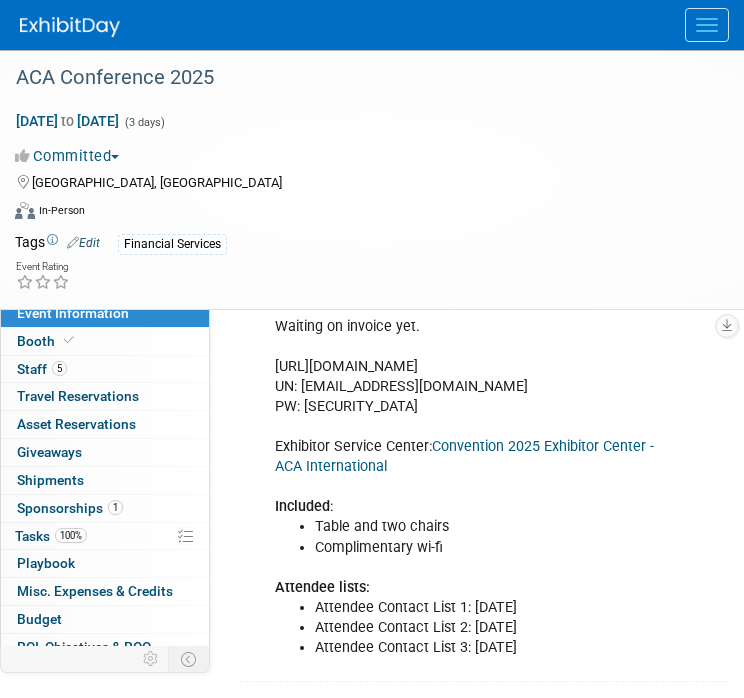 scroll, scrollTop: 800, scrollLeft: 0, axis: vertical 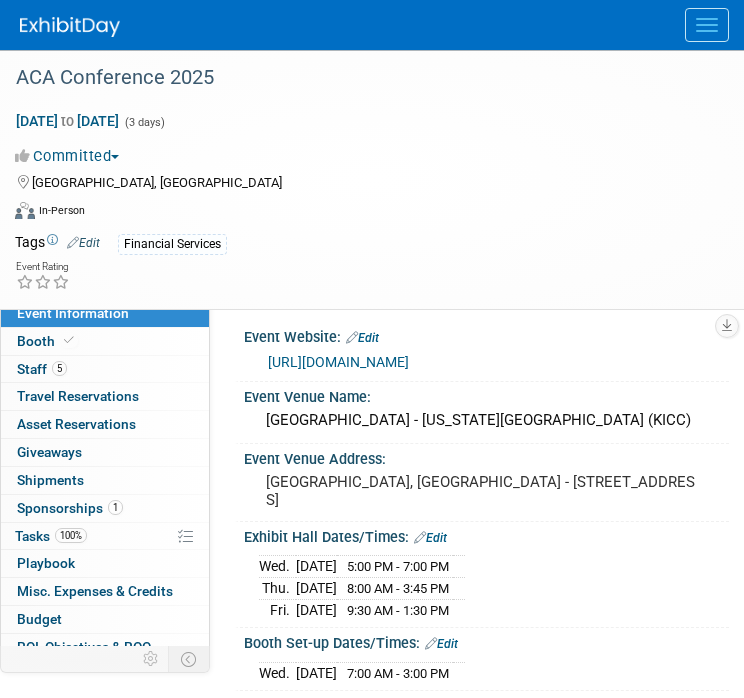 click on "[URL][DOMAIN_NAME]" at bounding box center (338, 362) 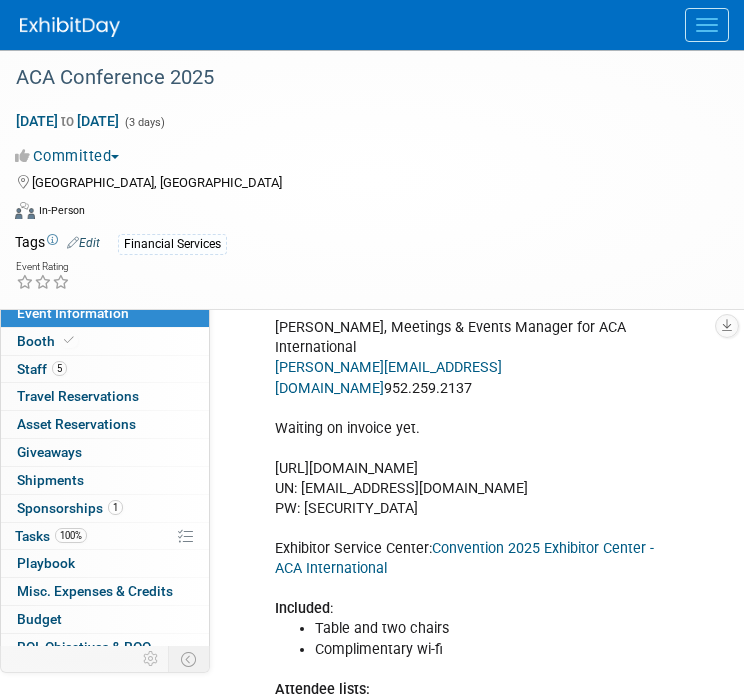 scroll, scrollTop: 700, scrollLeft: 0, axis: vertical 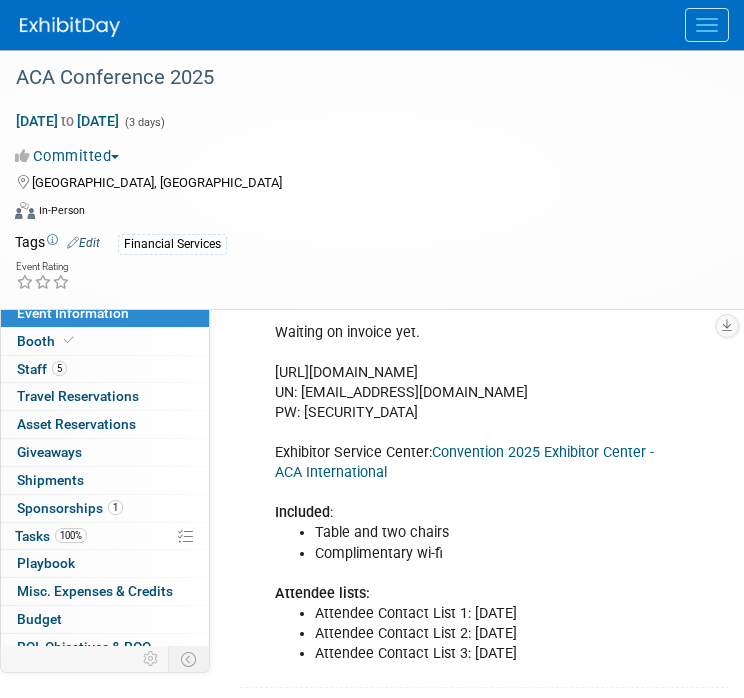 click on "Convention 2025 Exhibitor Center - ACA International" at bounding box center [464, 462] 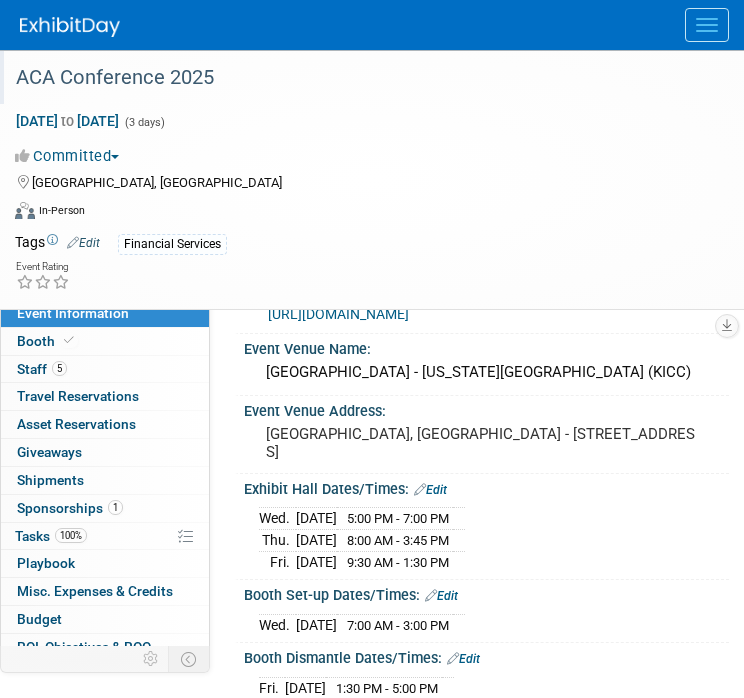scroll, scrollTop: 0, scrollLeft: 0, axis: both 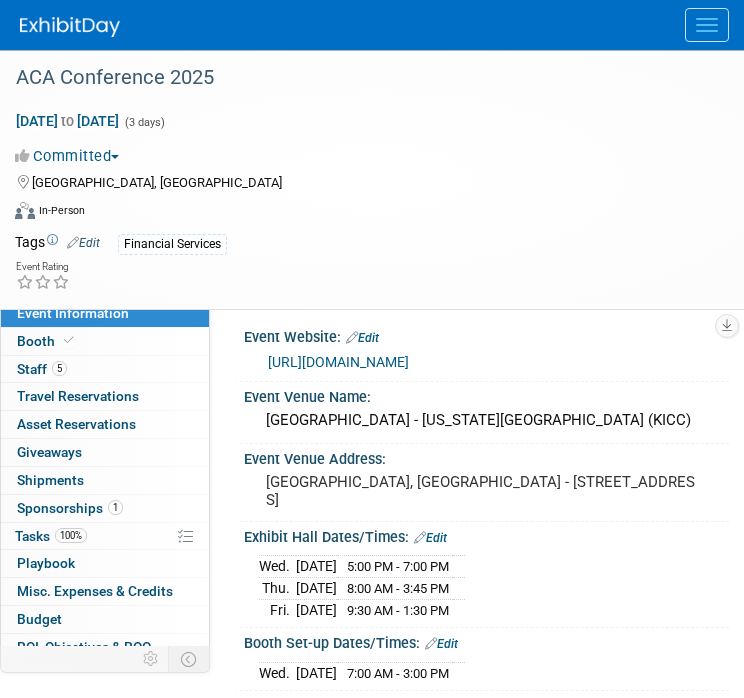 click at bounding box center (70, 27) 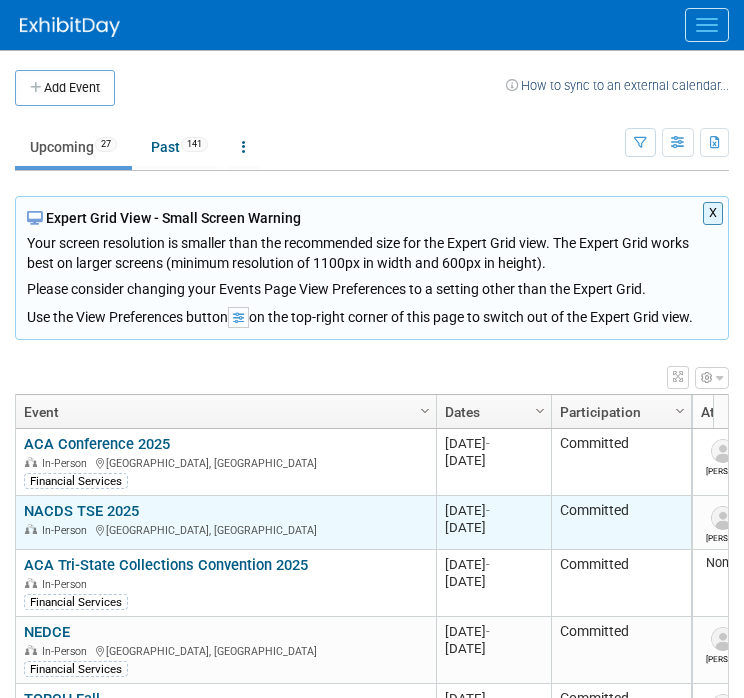 scroll, scrollTop: 0, scrollLeft: 0, axis: both 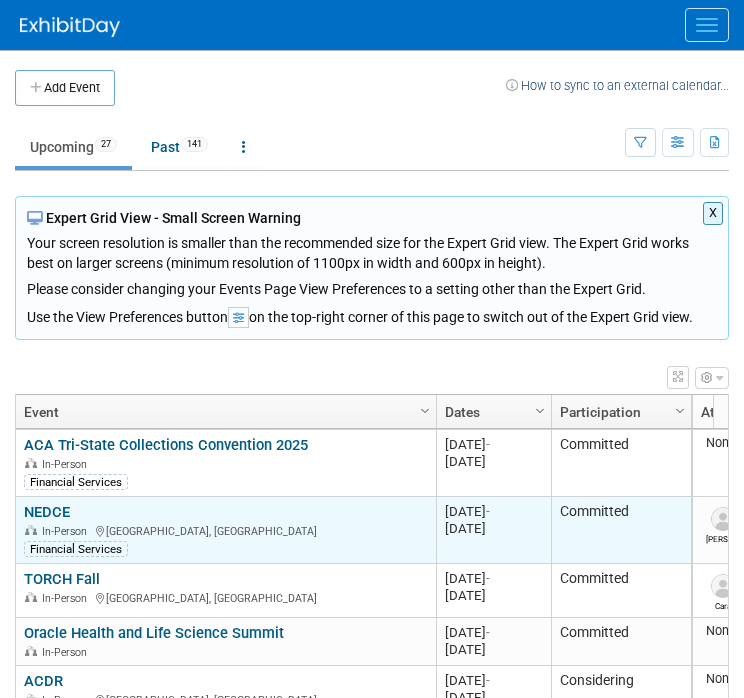 click on "NEDCE" at bounding box center [47, 512] 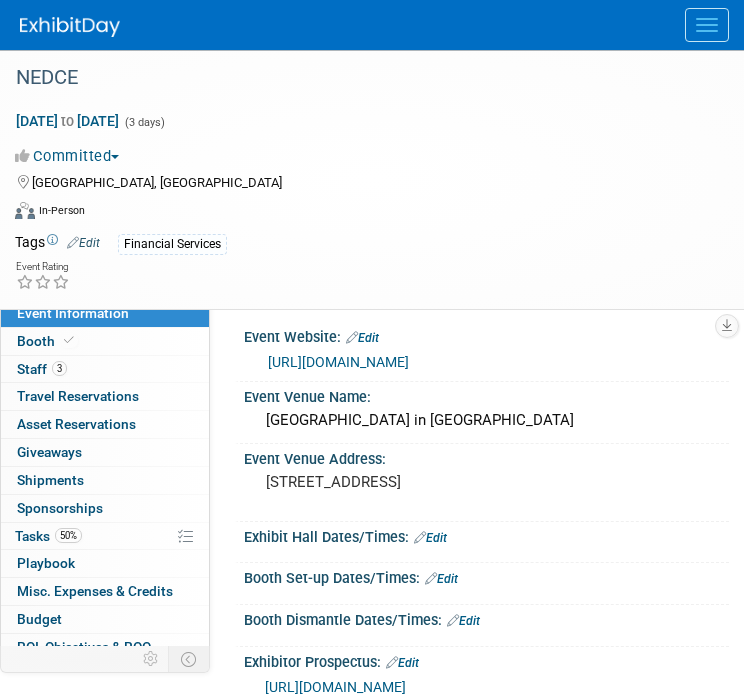 scroll, scrollTop: 0, scrollLeft: 0, axis: both 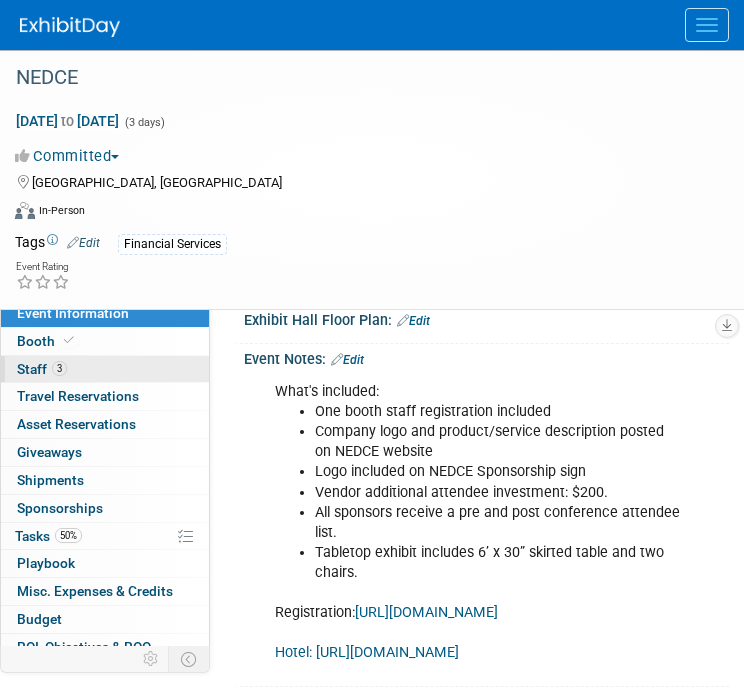 click on "3
Staff 3" at bounding box center [105, 369] 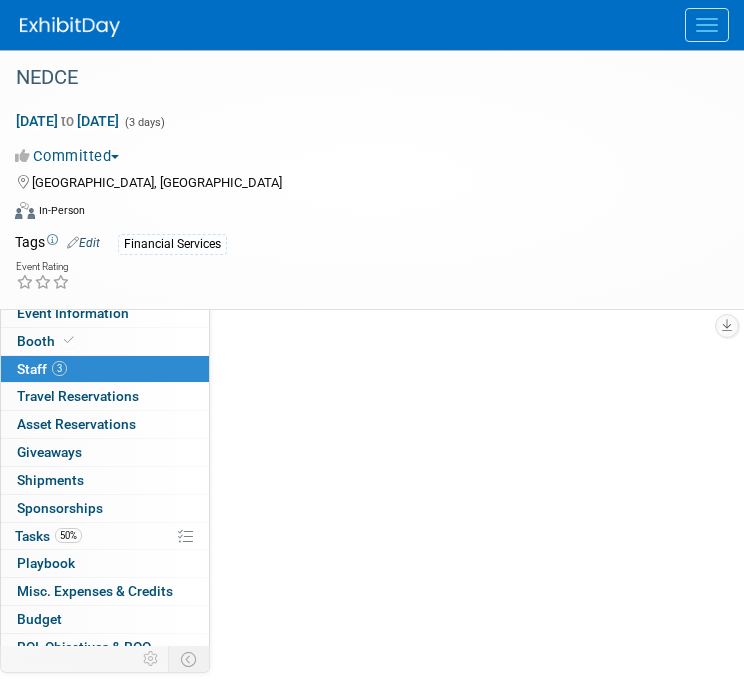 scroll, scrollTop: 0, scrollLeft: 0, axis: both 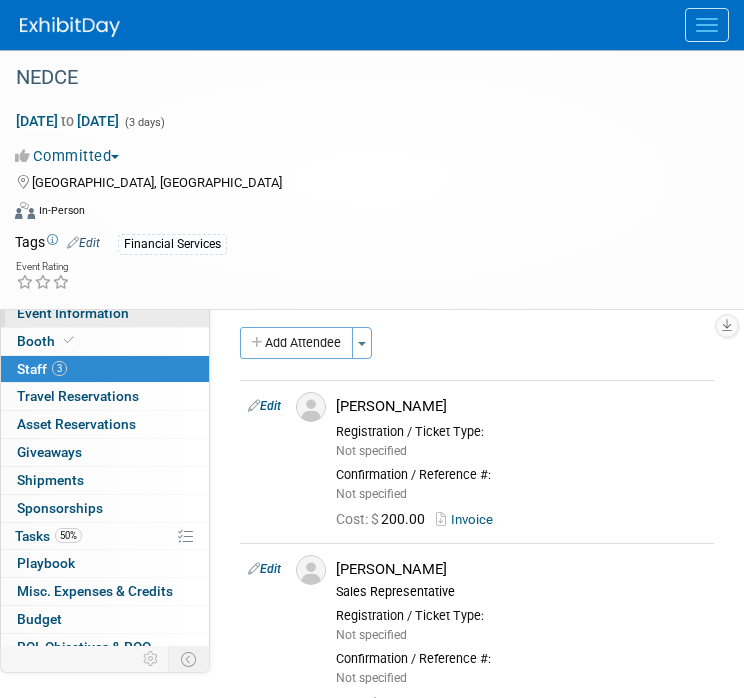 click on "Event Information" at bounding box center [73, 313] 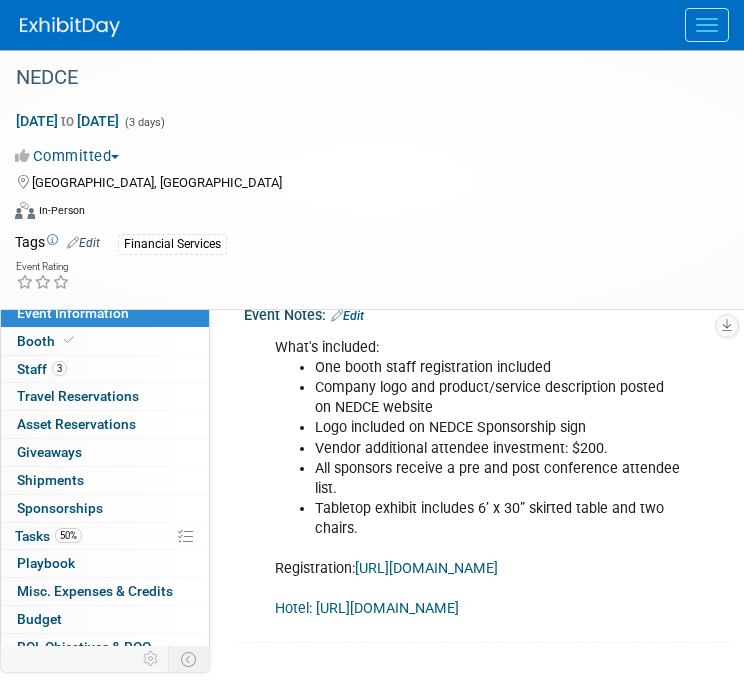 scroll, scrollTop: 300, scrollLeft: 0, axis: vertical 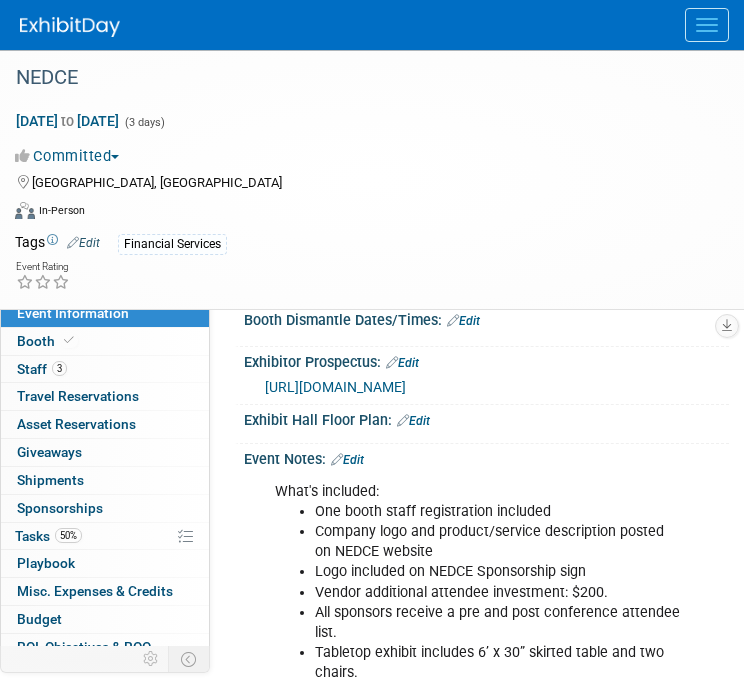 click on "https://acaintl.wufoo.com/forms/2025-nedce-sponsorship-selection-form/" at bounding box center [335, 387] 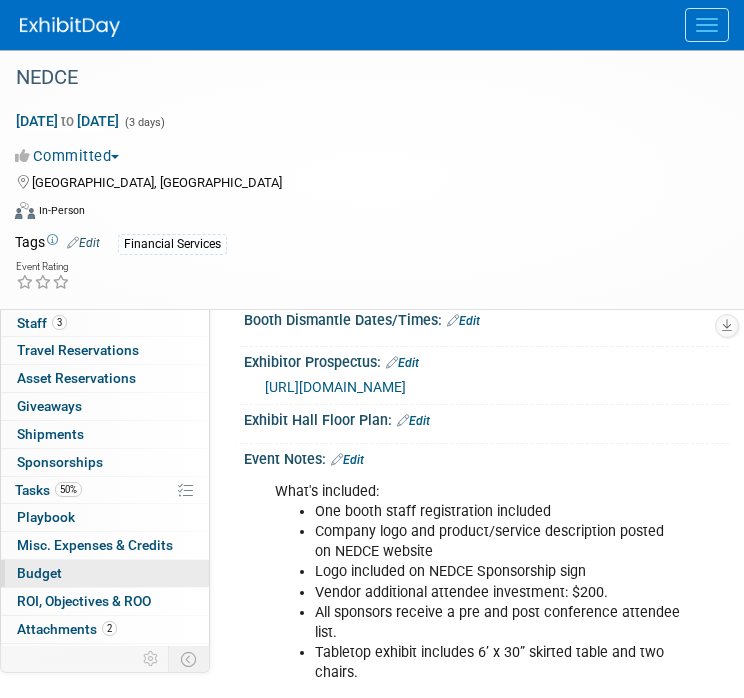 scroll, scrollTop: 68, scrollLeft: 0, axis: vertical 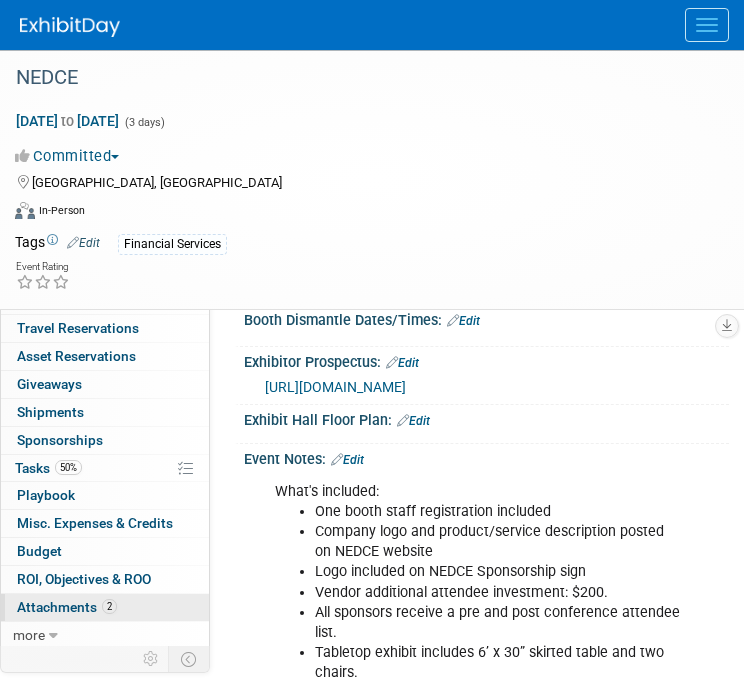 click on "2
Attachments 2" at bounding box center (105, 607) 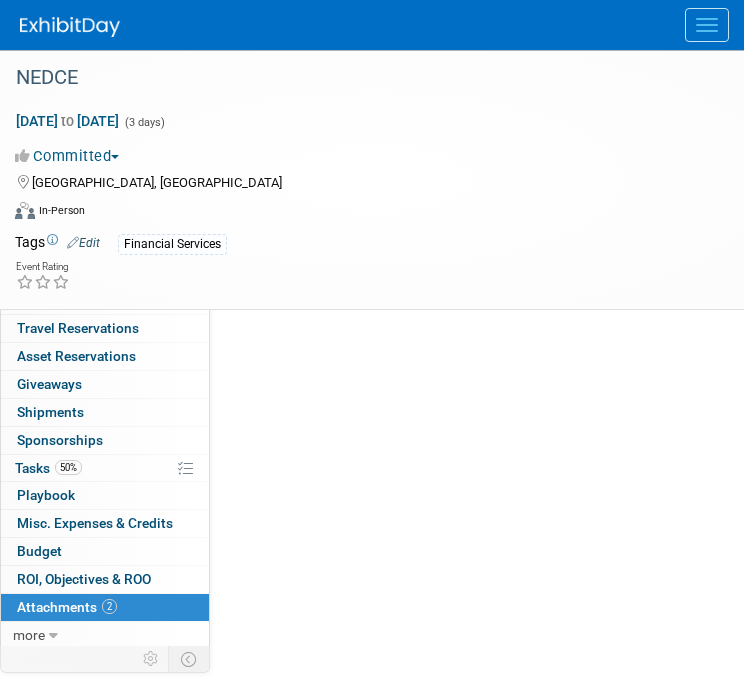 scroll, scrollTop: 0, scrollLeft: 0, axis: both 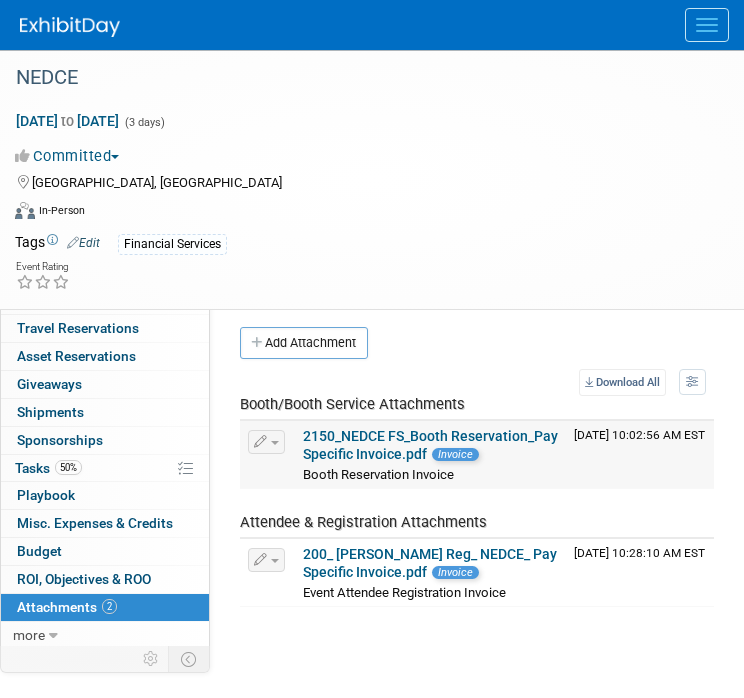 click on "2150_NEDCE FS_Booth Reservation_Pay Specific Invoice.pdf" at bounding box center (430, 445) 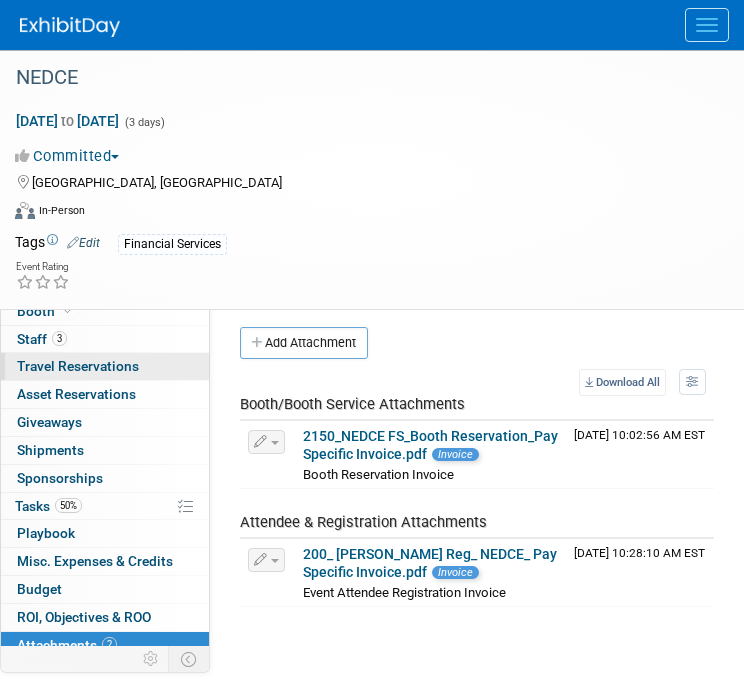 scroll, scrollTop: 0, scrollLeft: 0, axis: both 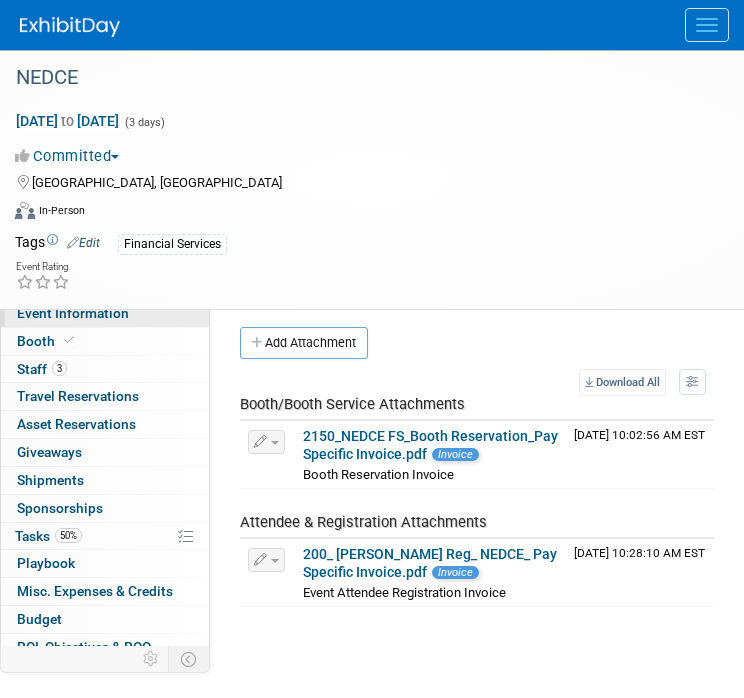 click on "Event Information" at bounding box center [105, 313] 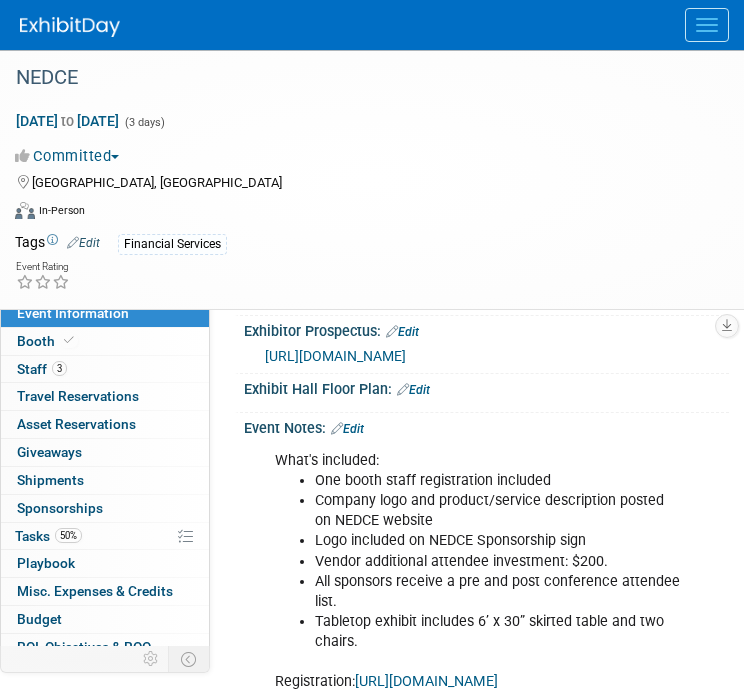 scroll, scrollTop: 300, scrollLeft: 0, axis: vertical 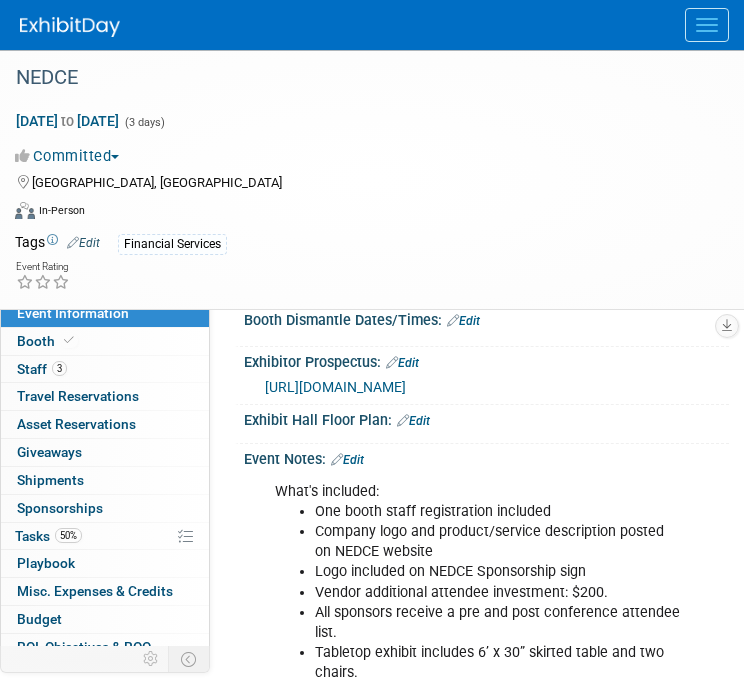 click on "https://acaintl.wufoo.com/forms/2025-nedce-sponsorship-selection-form/" at bounding box center (335, 387) 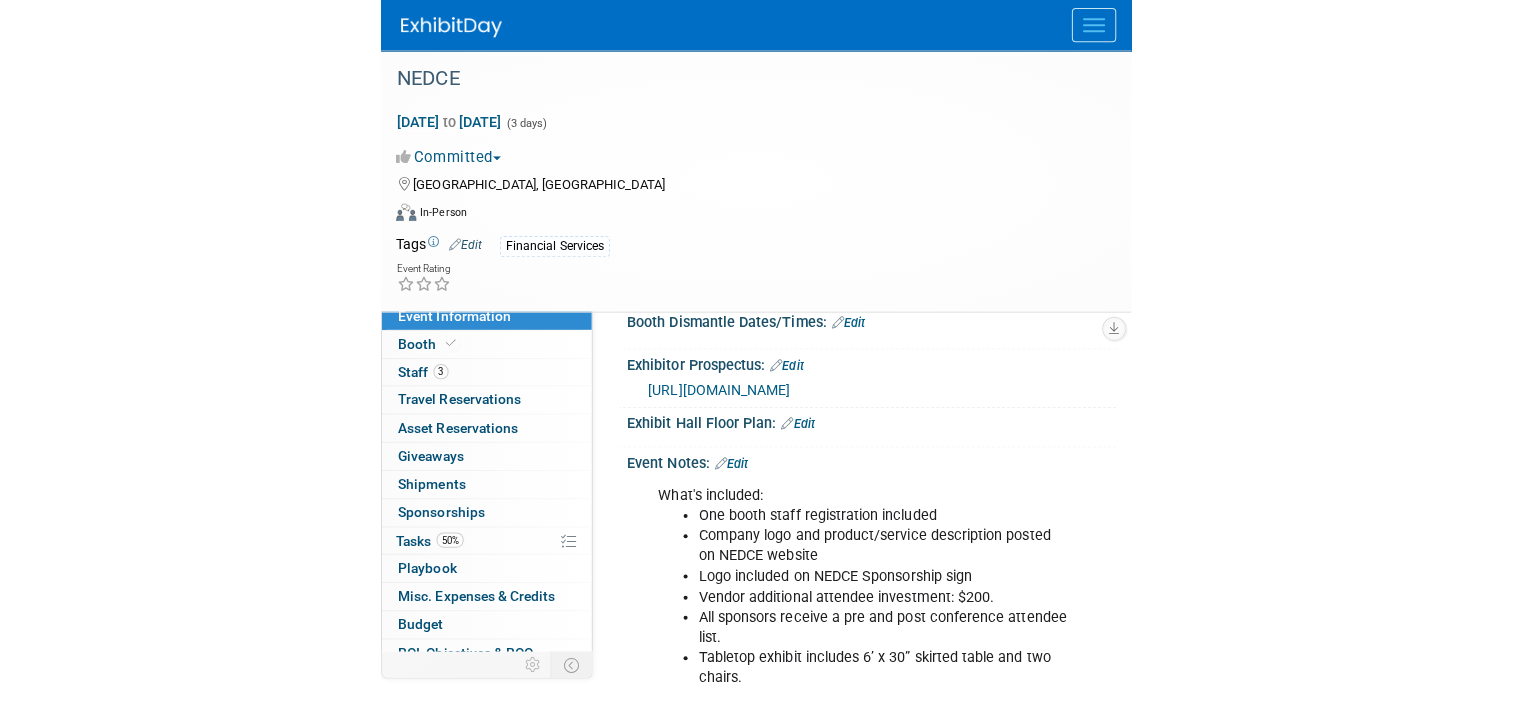scroll, scrollTop: 400, scrollLeft: 0, axis: vertical 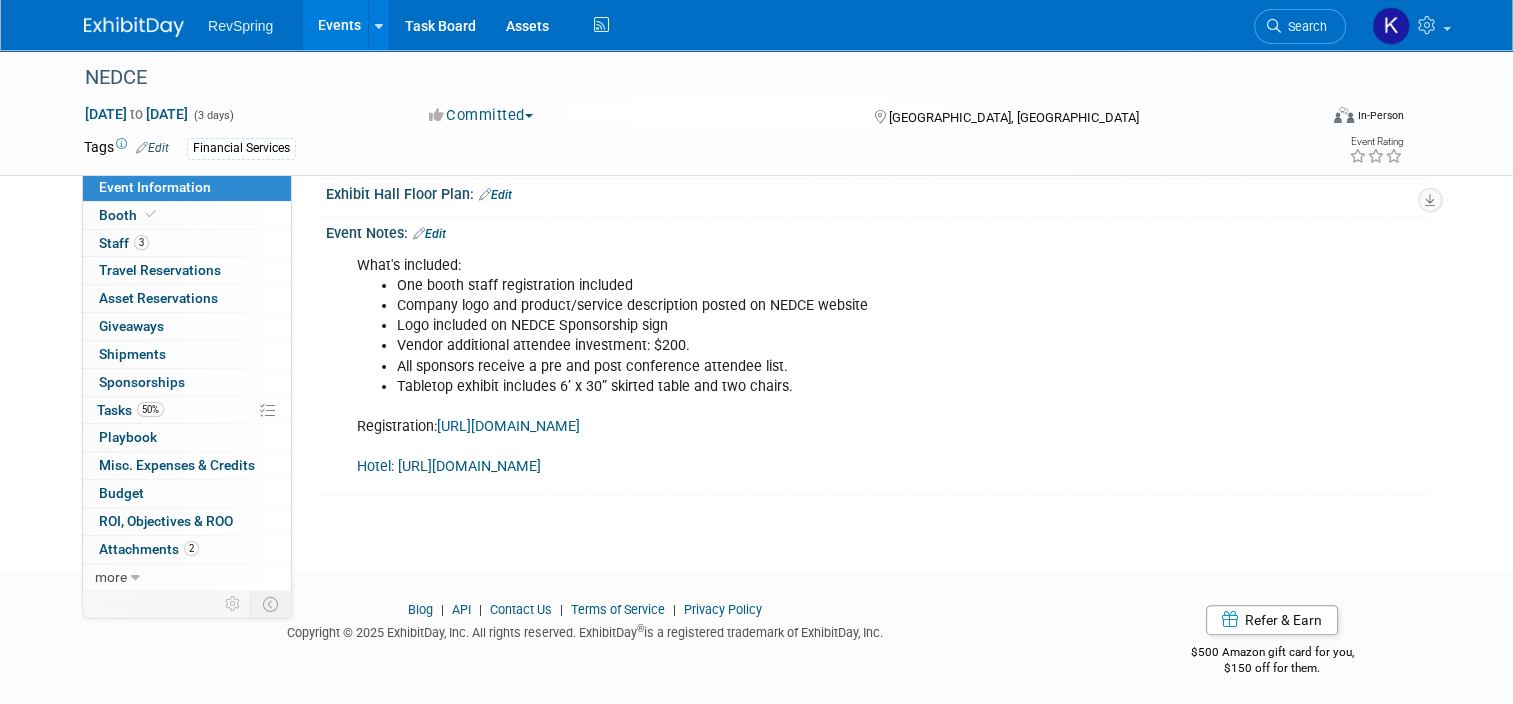 click on "Events" at bounding box center (339, 25) 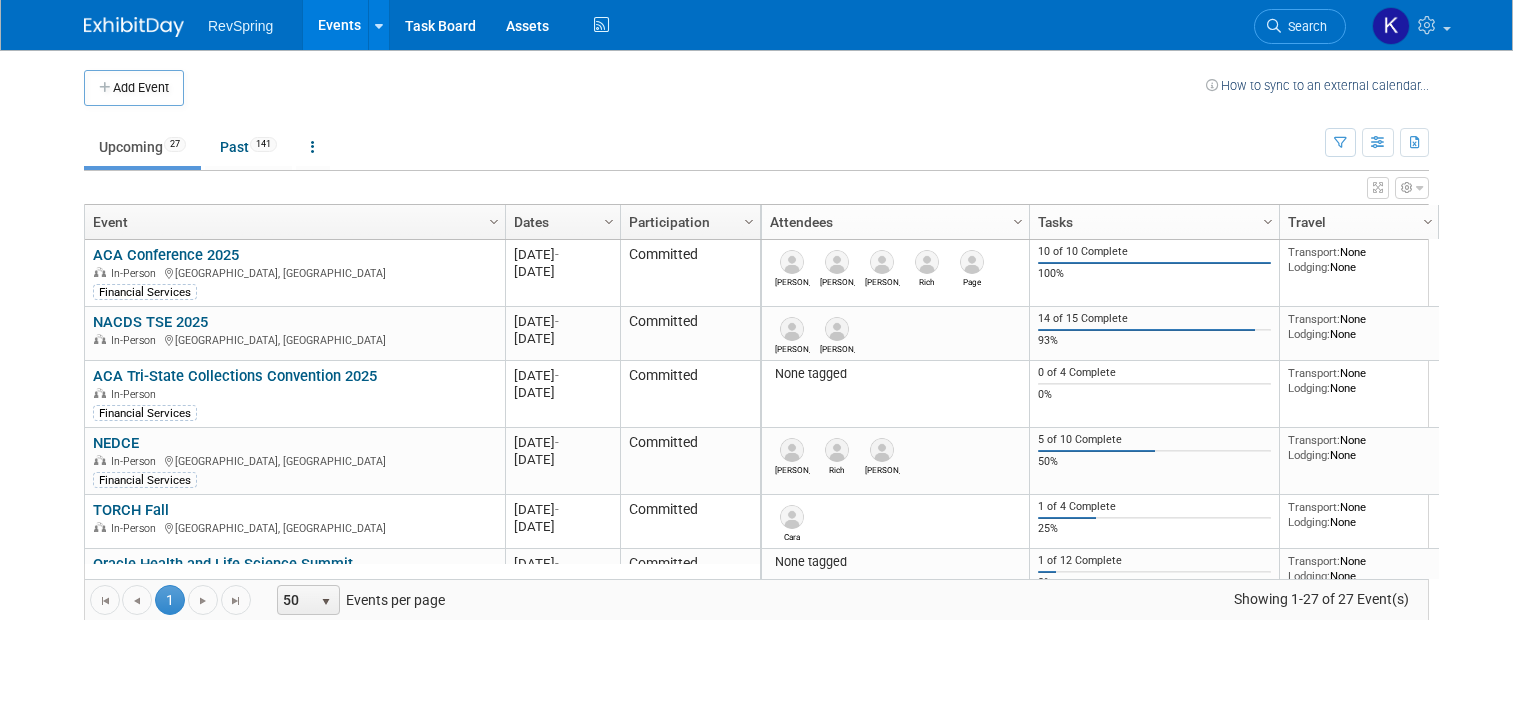 scroll, scrollTop: 0, scrollLeft: 0, axis: both 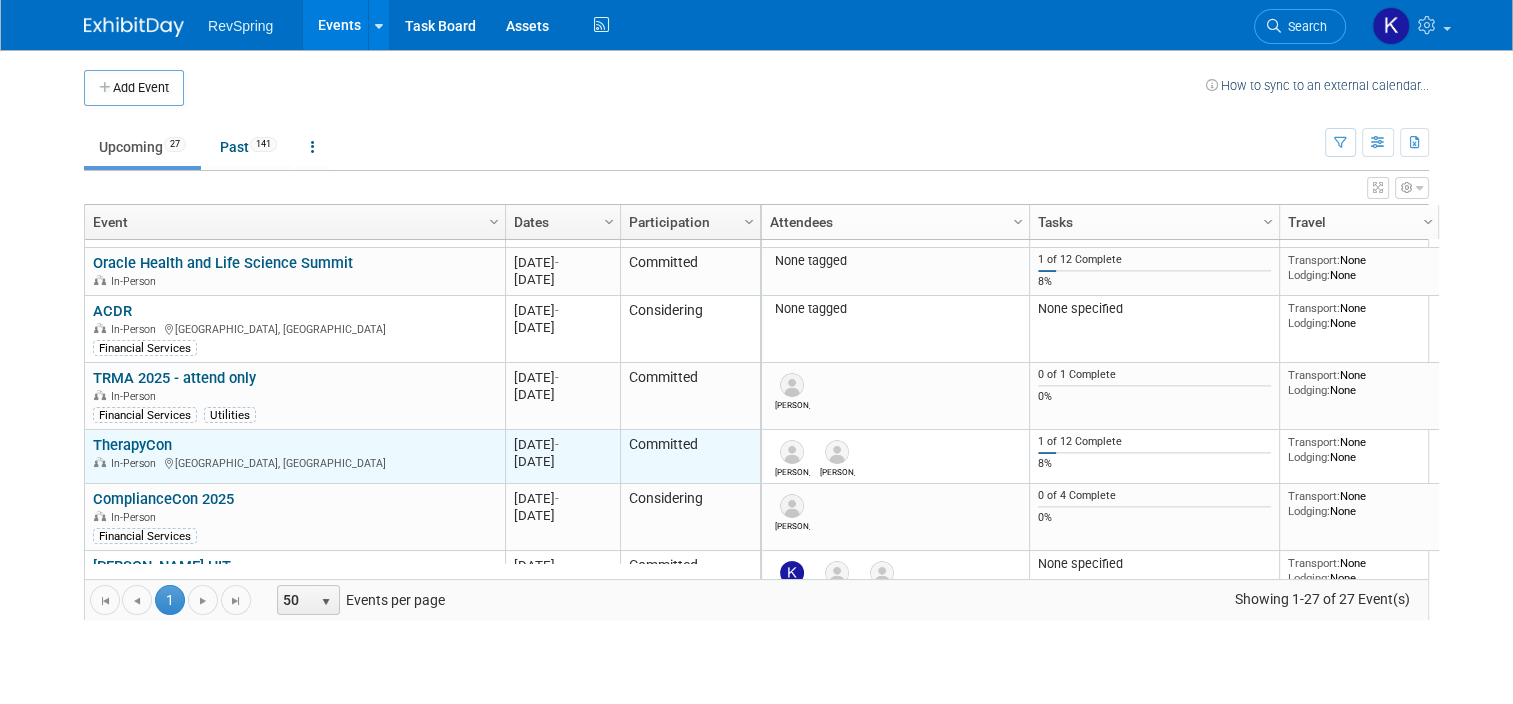 click on "TherapyCon" at bounding box center (132, 445) 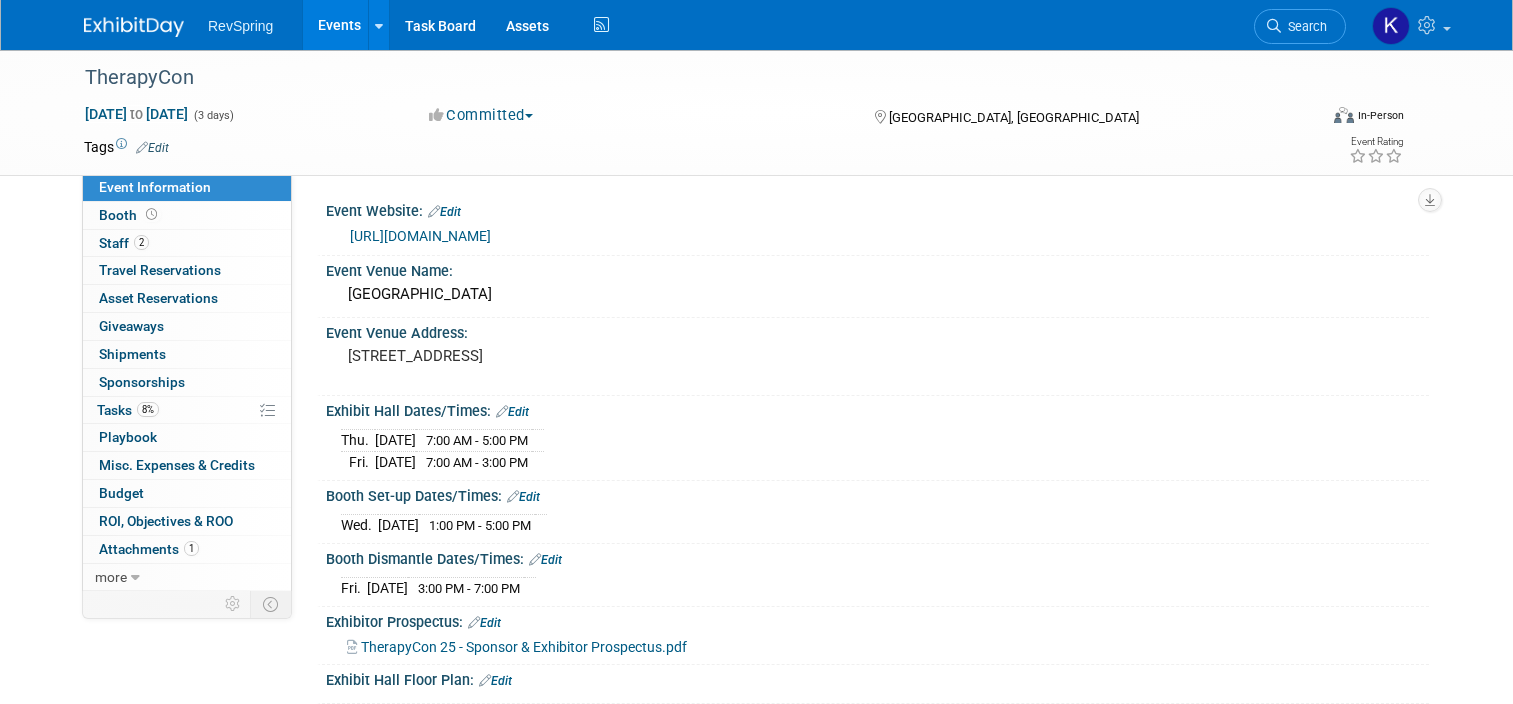 scroll, scrollTop: 0, scrollLeft: 0, axis: both 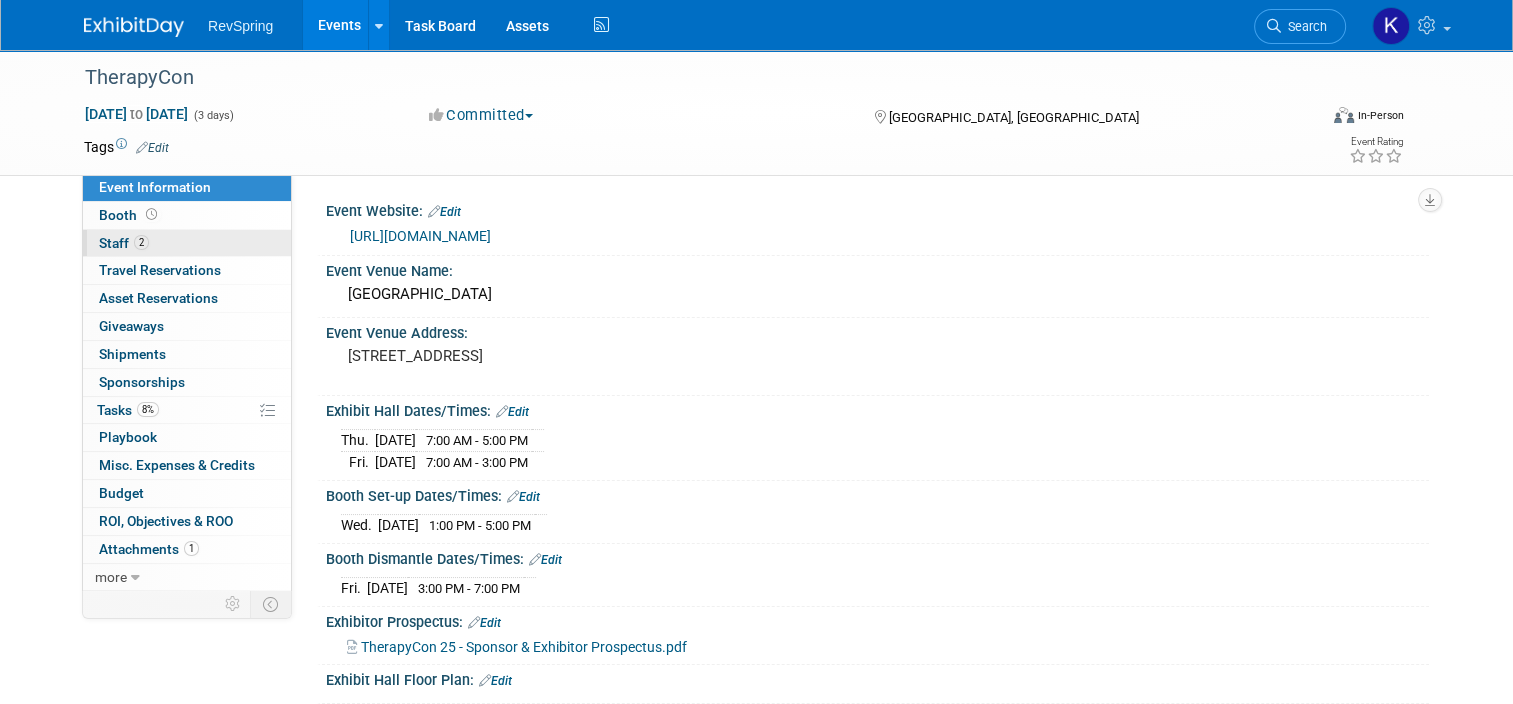 click on "2
Staff 2" 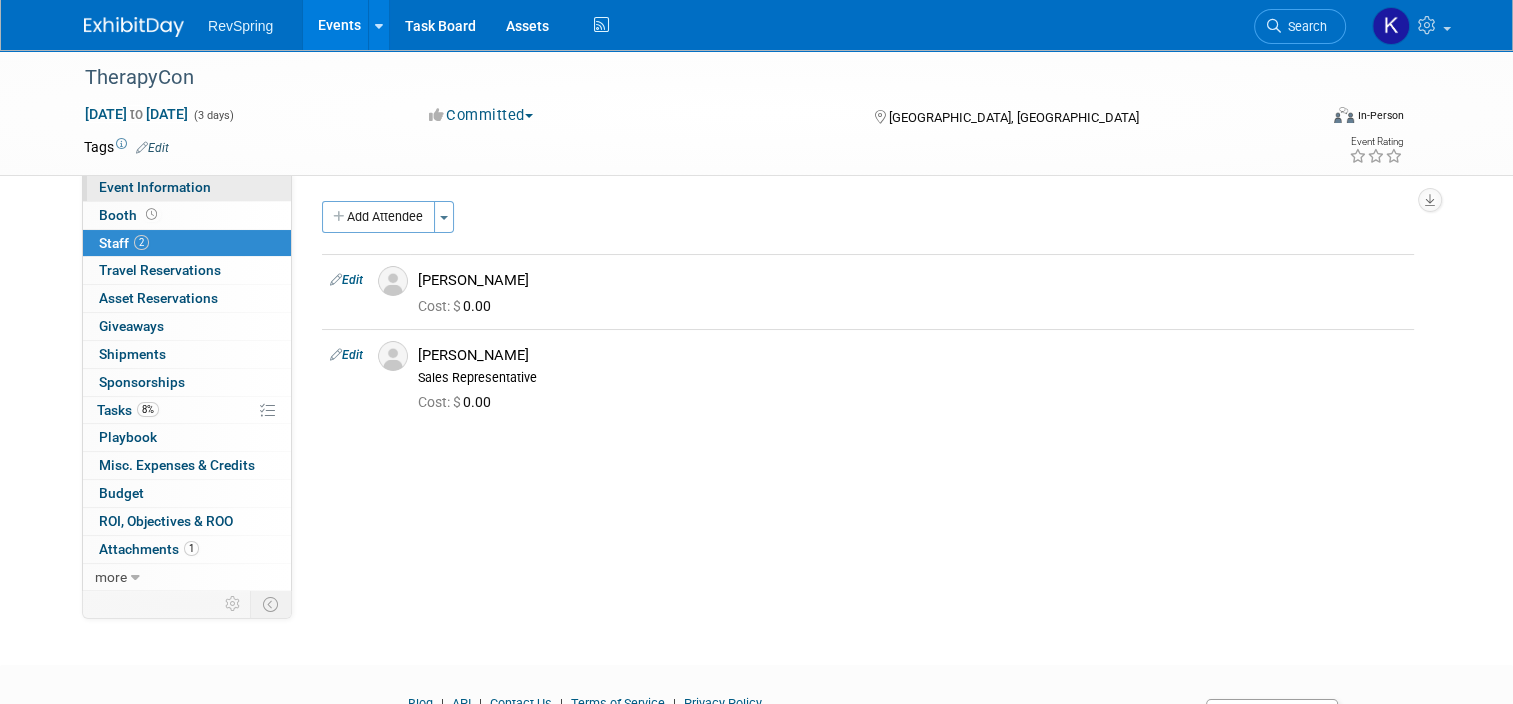 click on "Event Information" 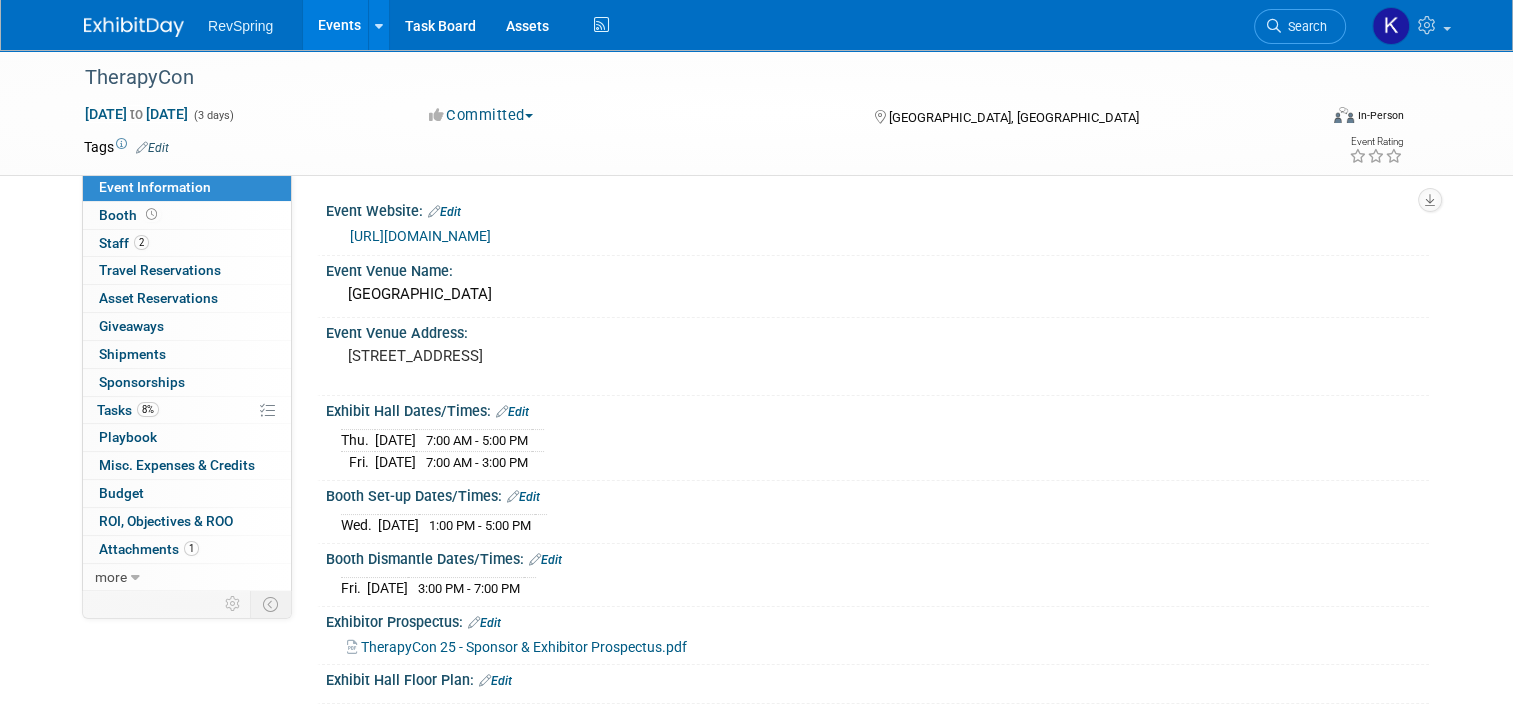 click on "Events" 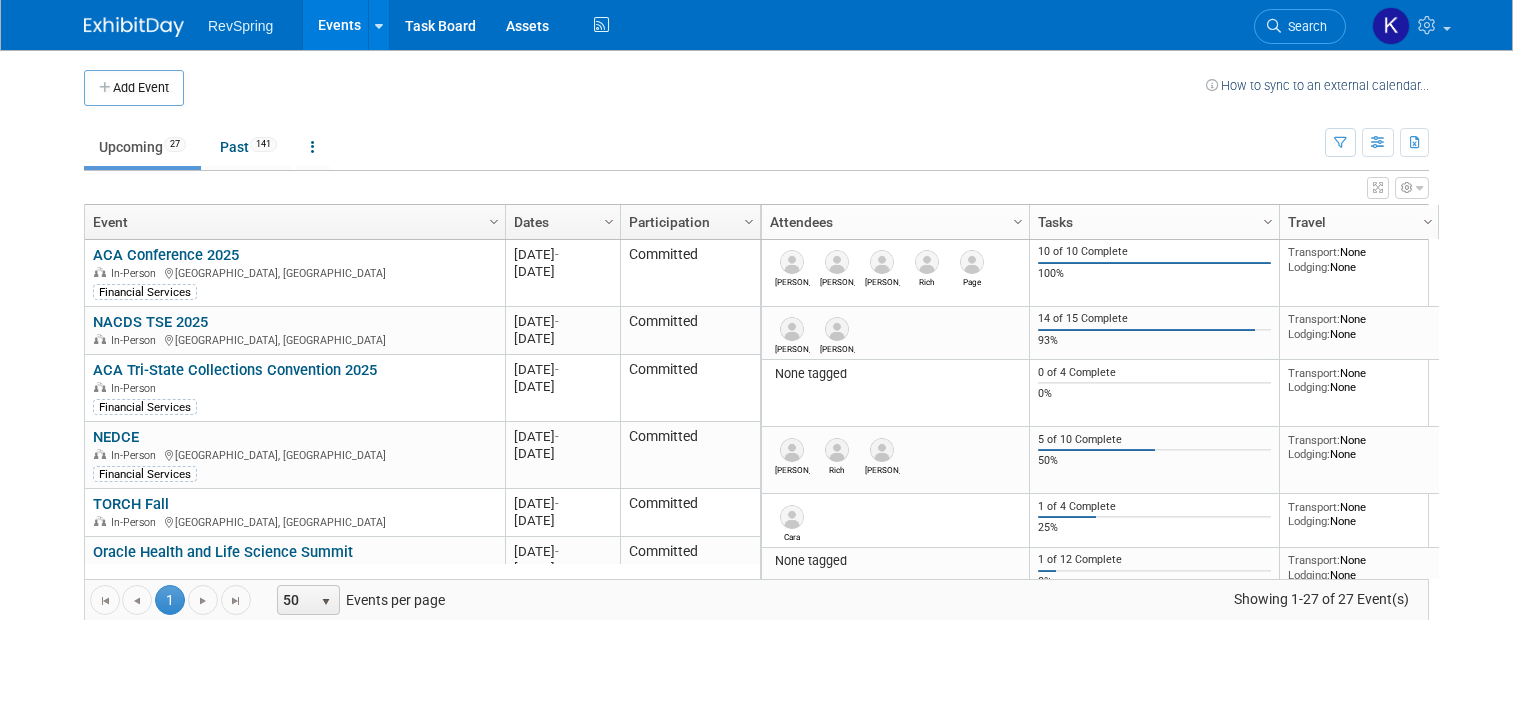 scroll, scrollTop: 0, scrollLeft: 0, axis: both 